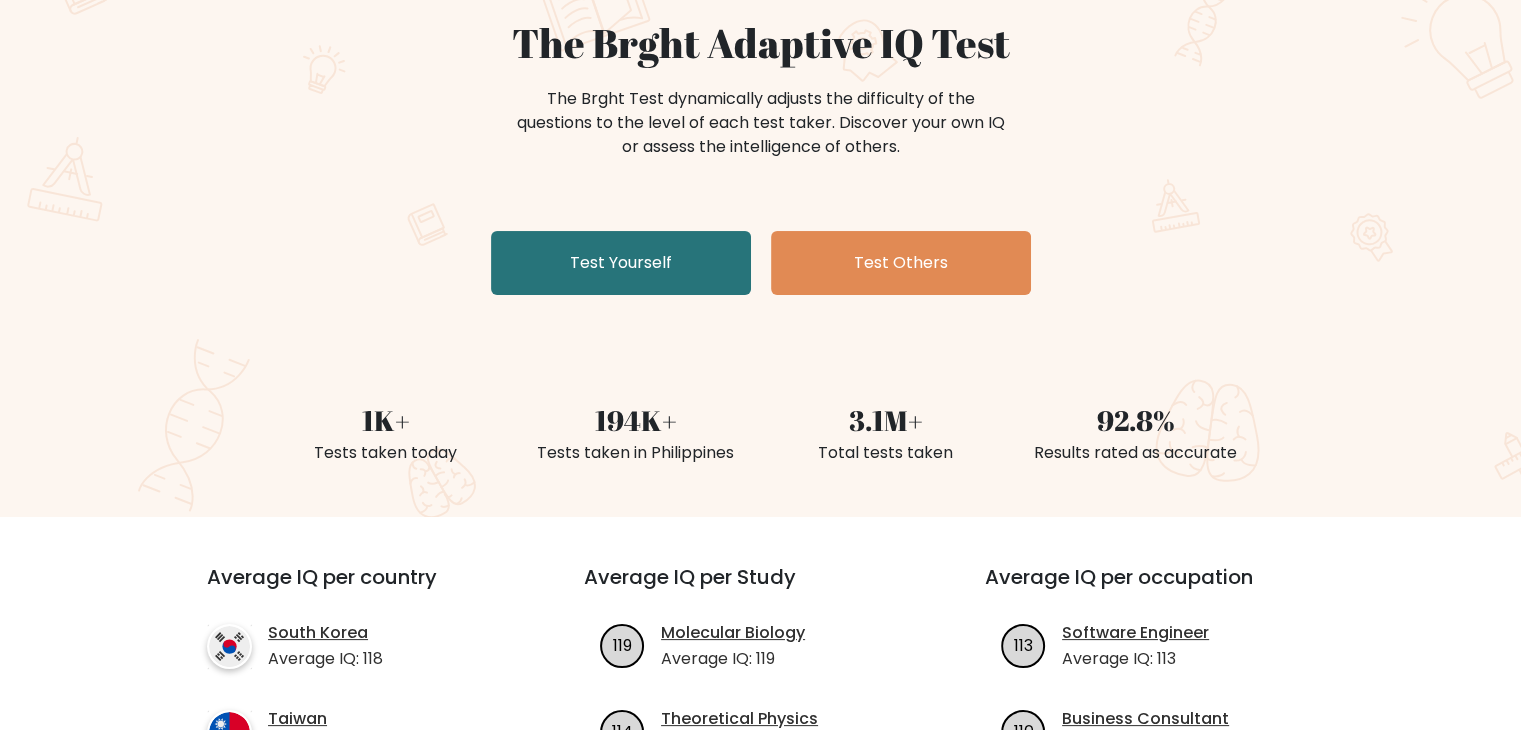 scroll, scrollTop: 300, scrollLeft: 0, axis: vertical 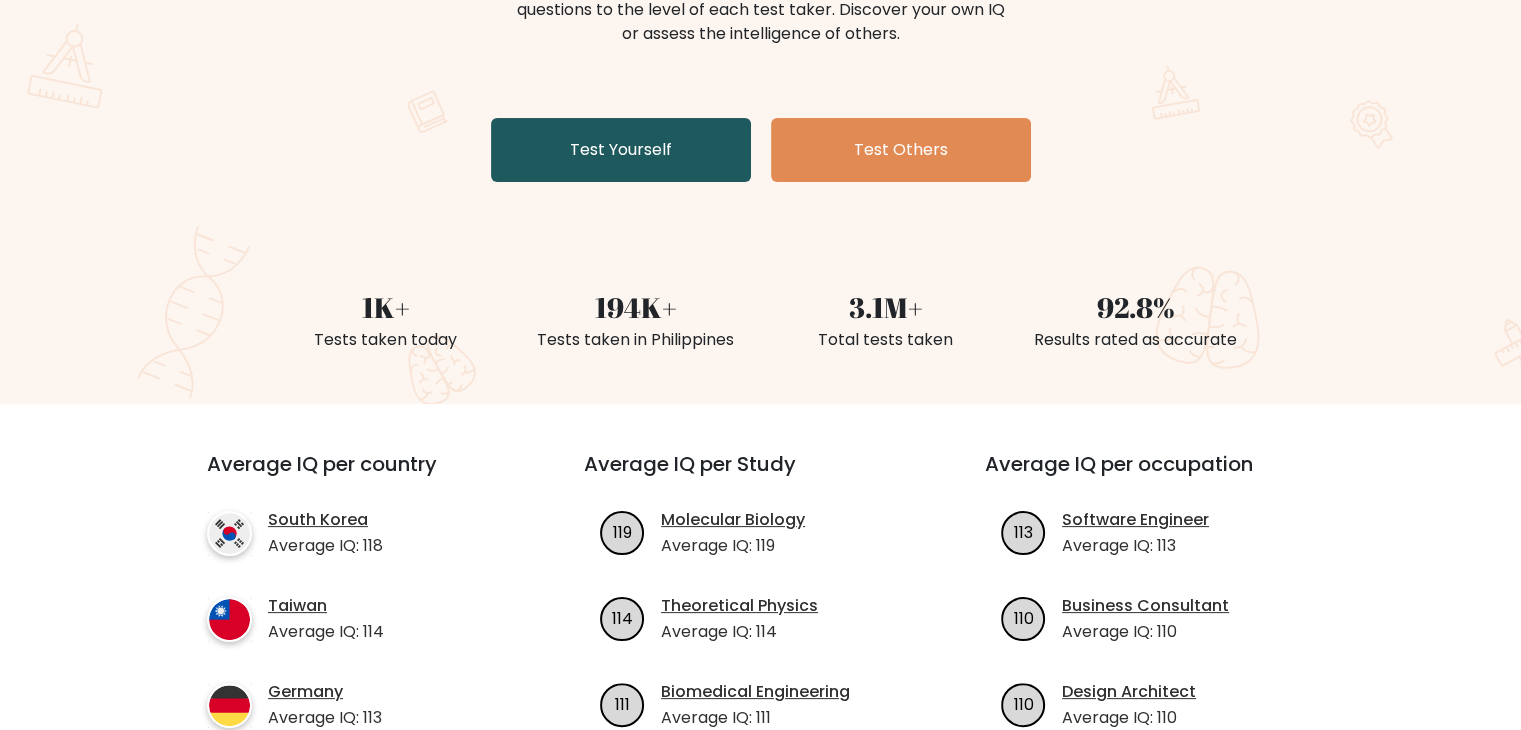 click on "Test Yourself" at bounding box center [621, 150] 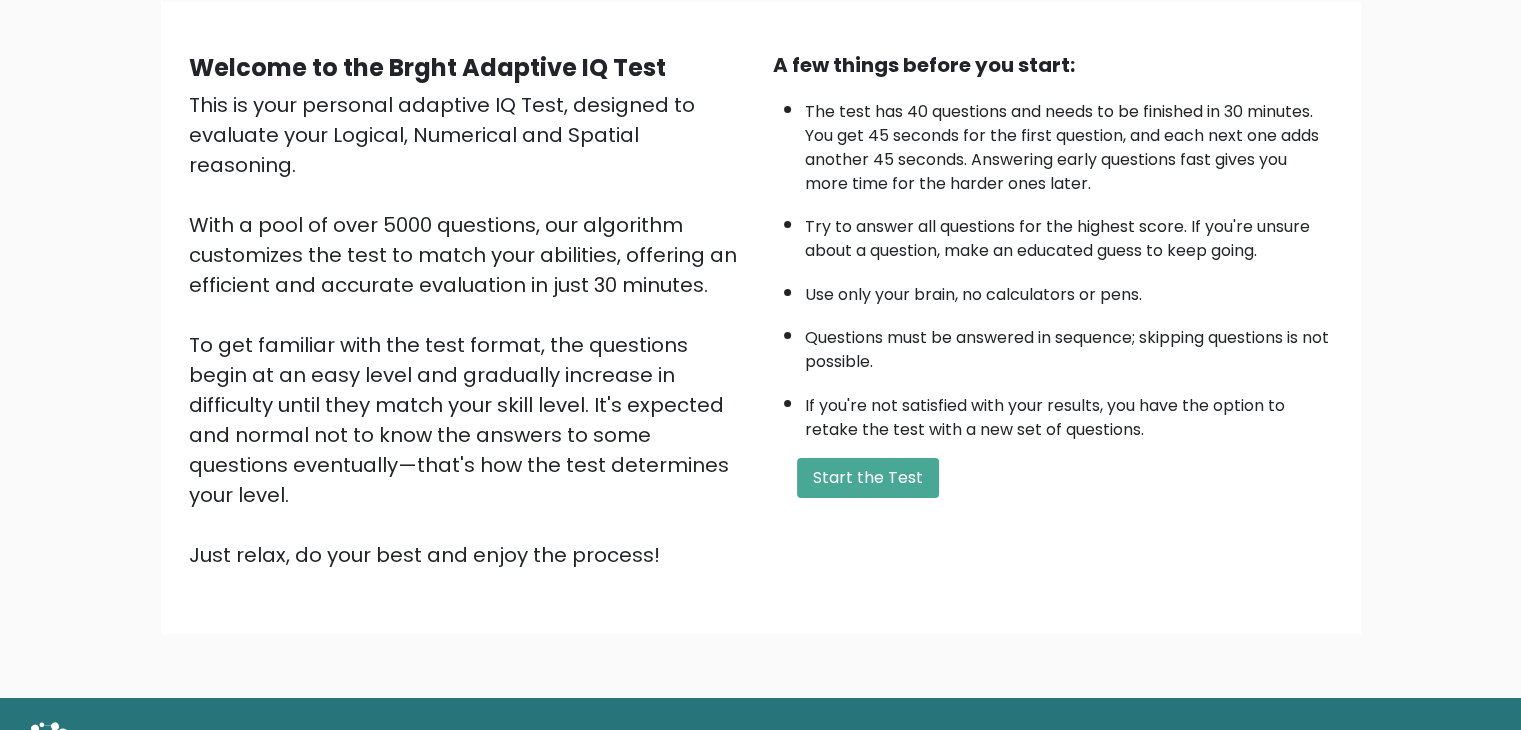 scroll, scrollTop: 186, scrollLeft: 0, axis: vertical 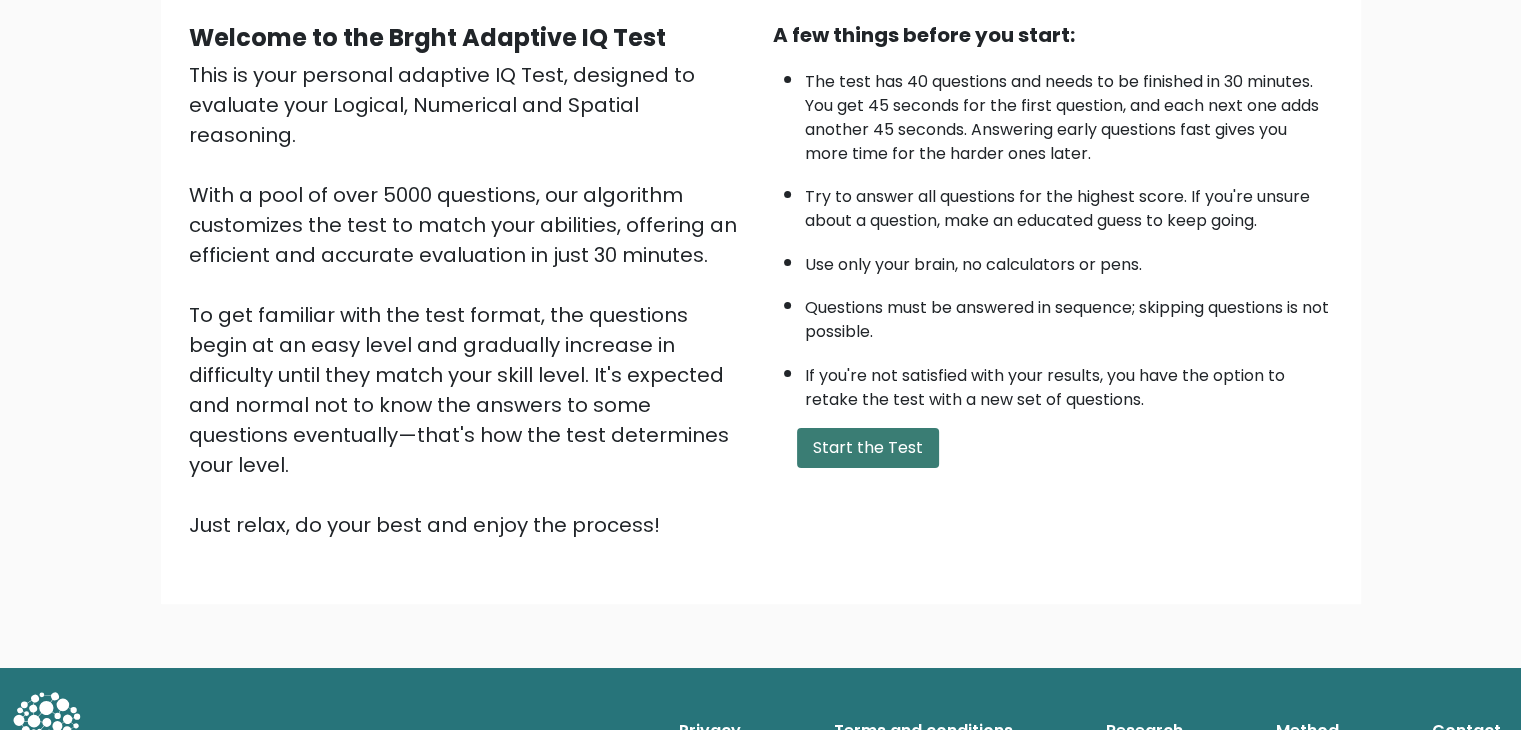 click on "Start the Test" at bounding box center (868, 448) 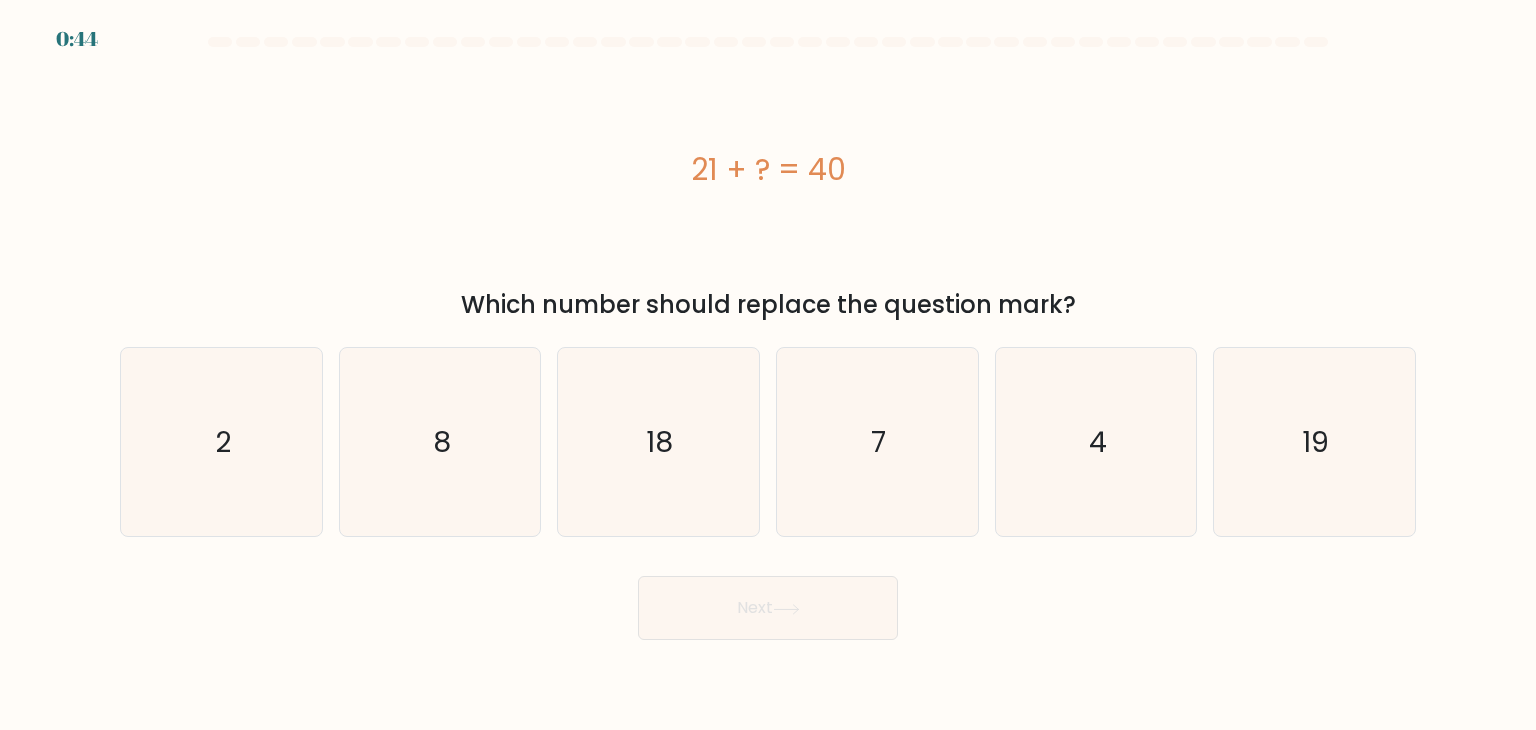scroll, scrollTop: 0, scrollLeft: 0, axis: both 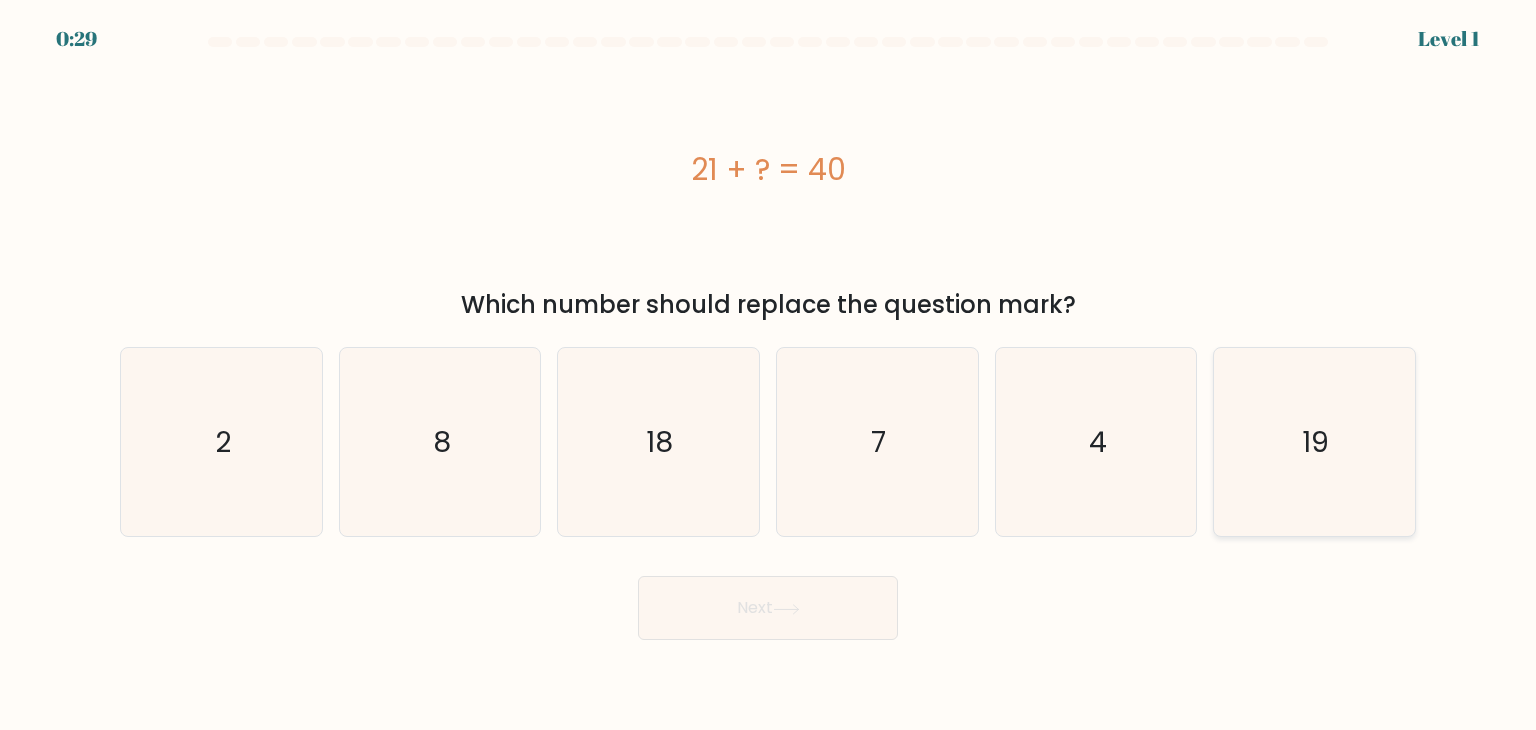 click on "19" at bounding box center [1316, 442] 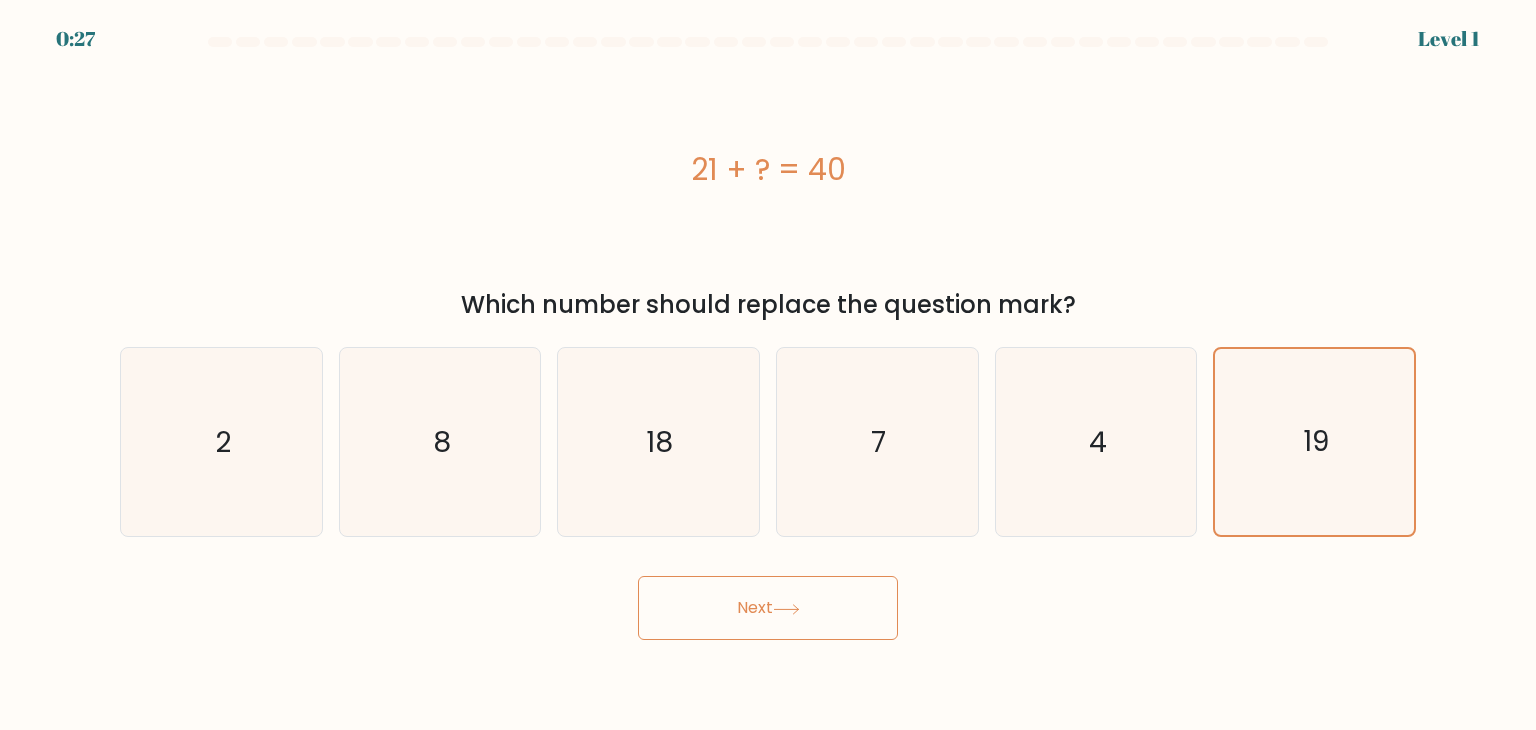 click on "Next" at bounding box center (768, 608) 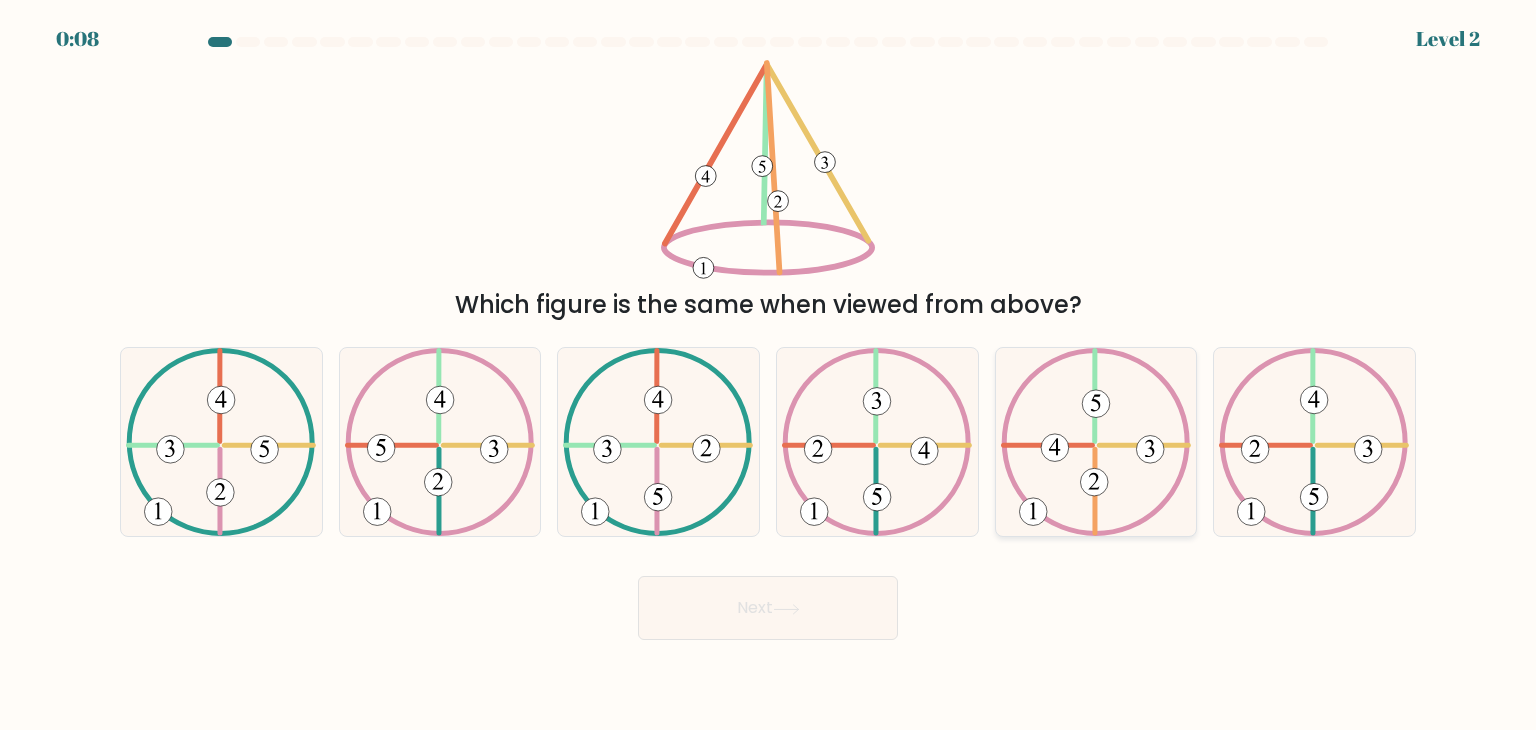 click at bounding box center [1096, 442] 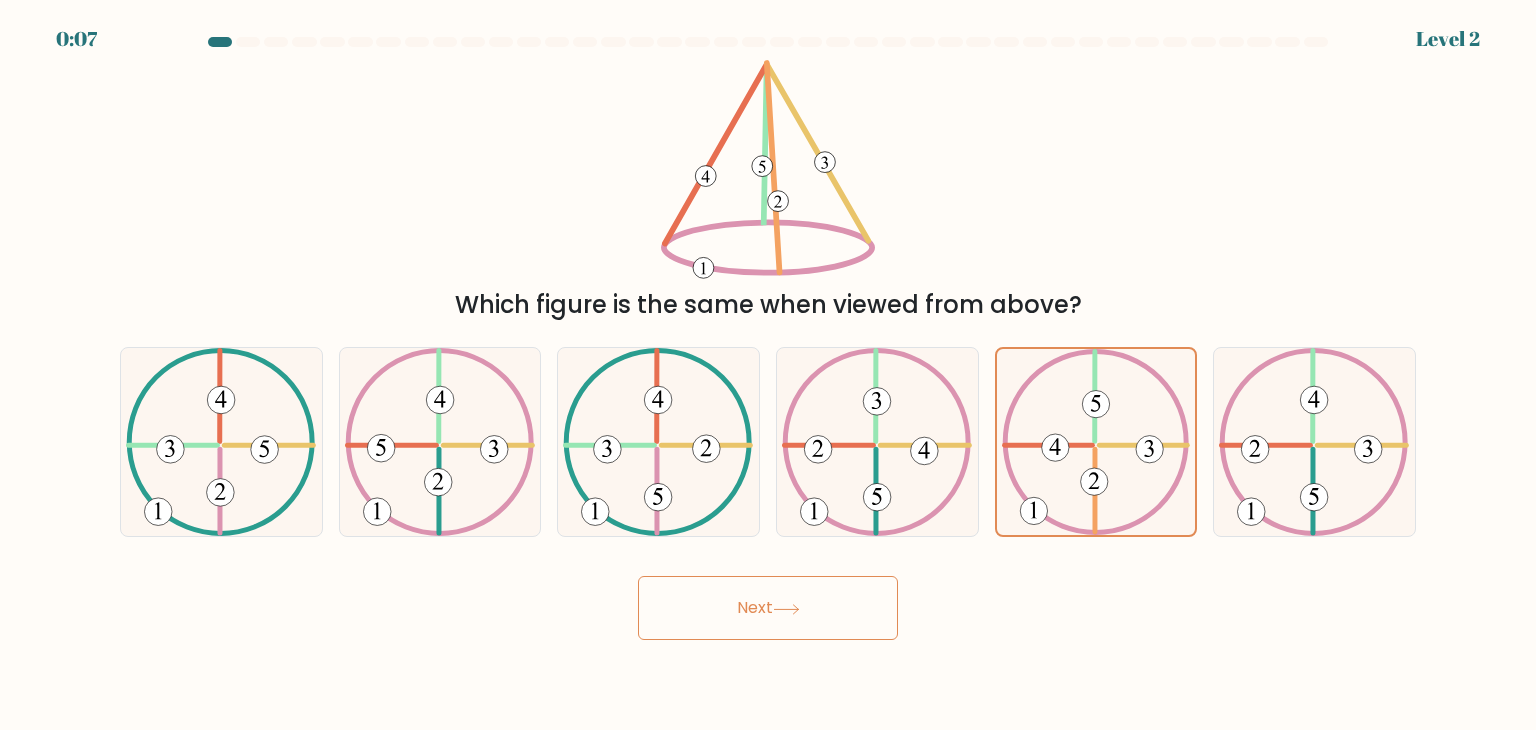 click on "Next" at bounding box center [768, 608] 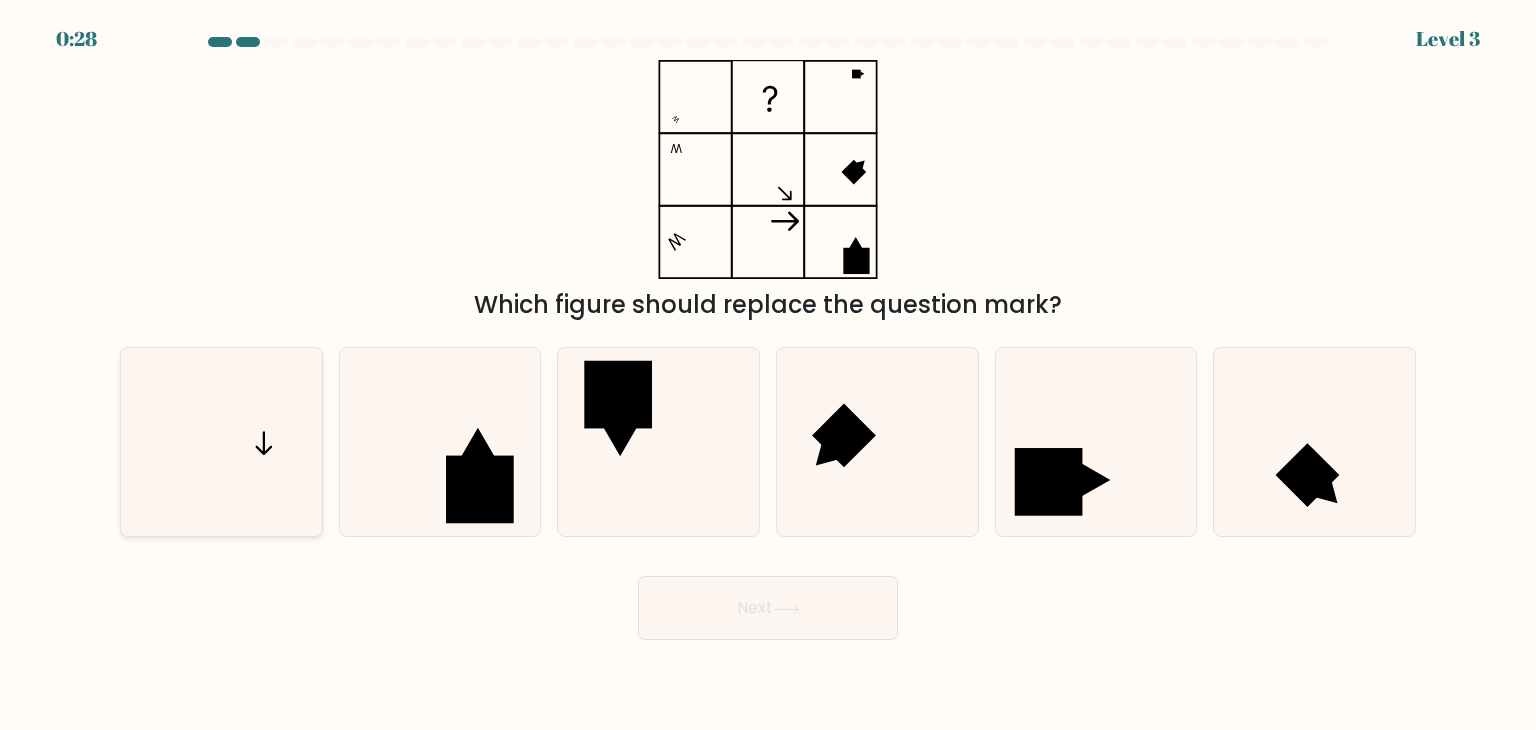 click at bounding box center (221, 442) 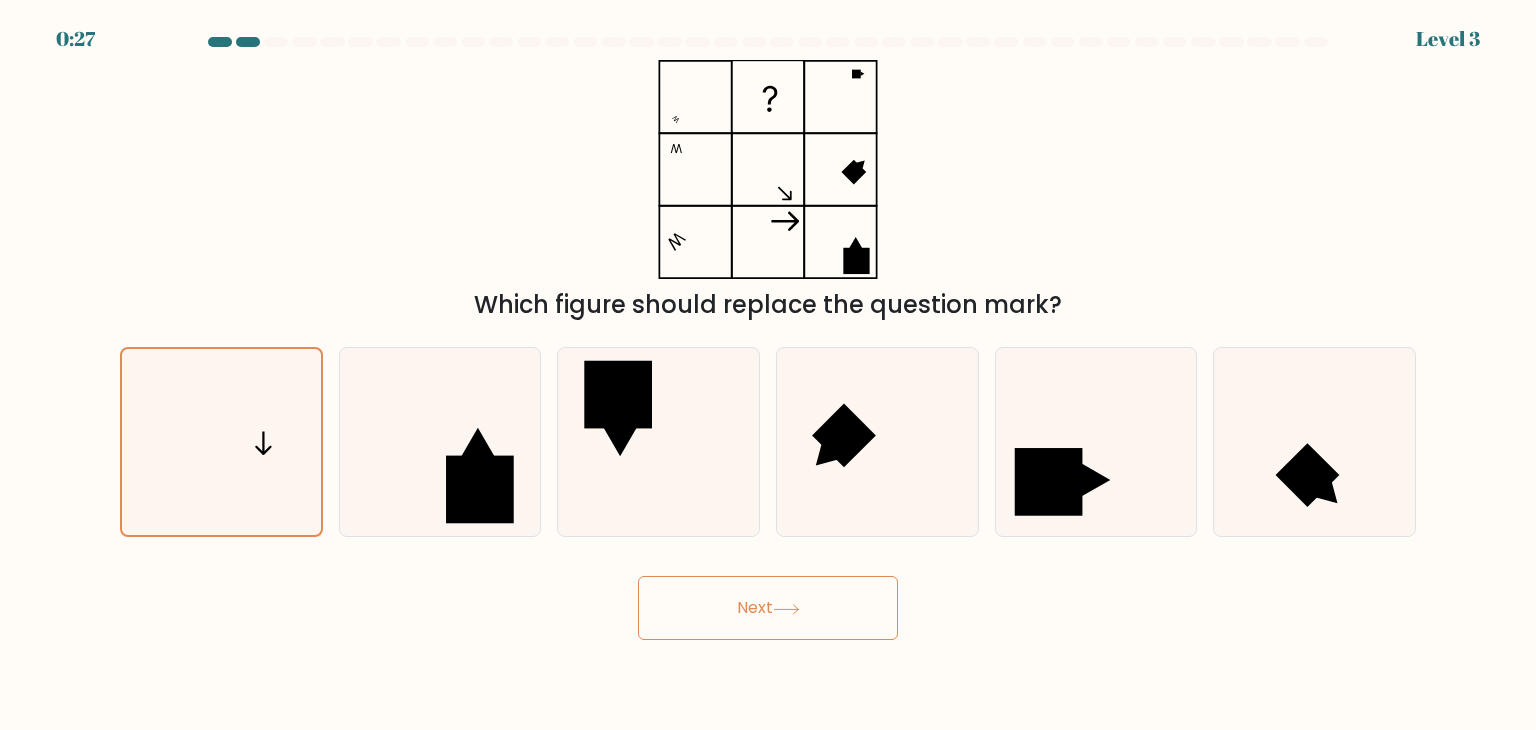 click on "Next" at bounding box center [768, 608] 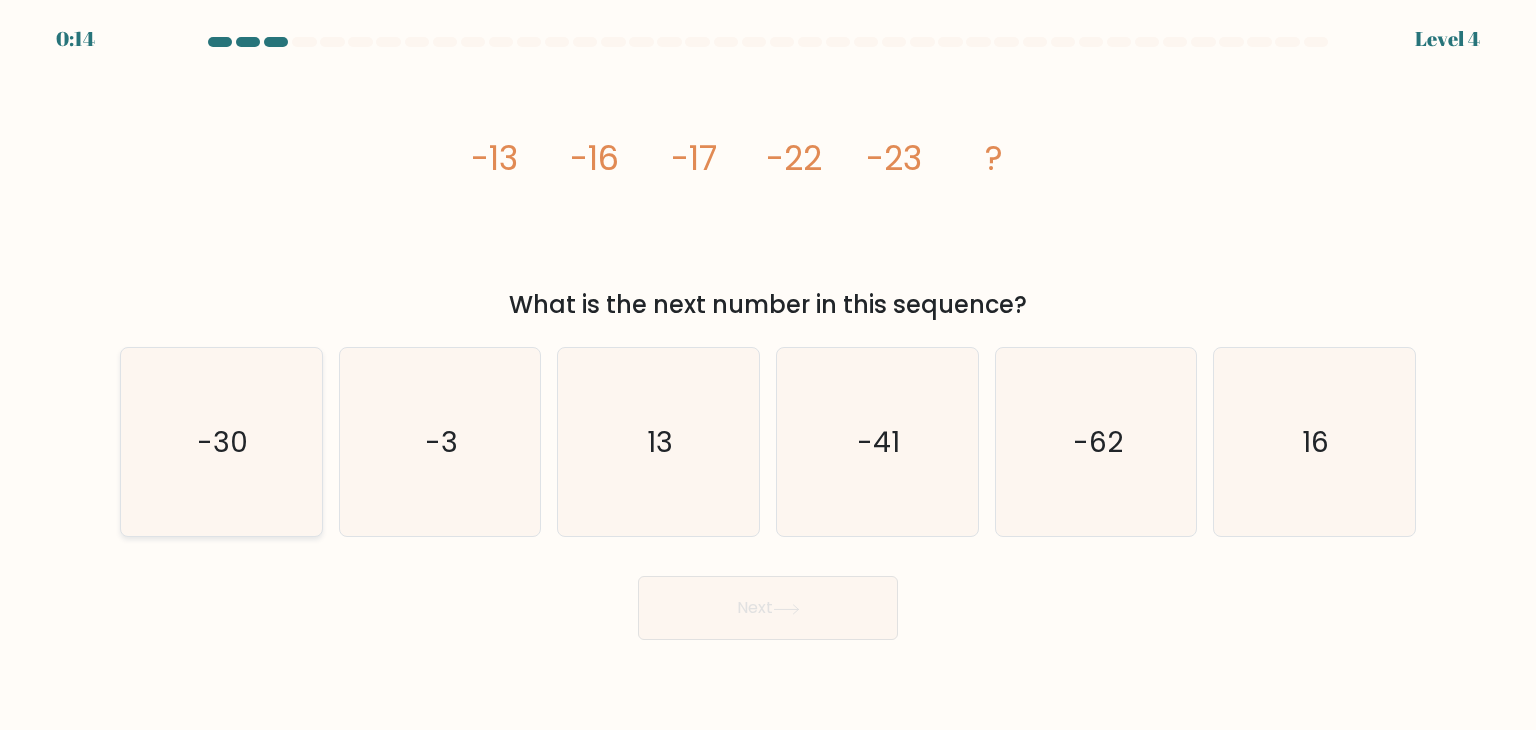 click on "-30" at bounding box center [221, 442] 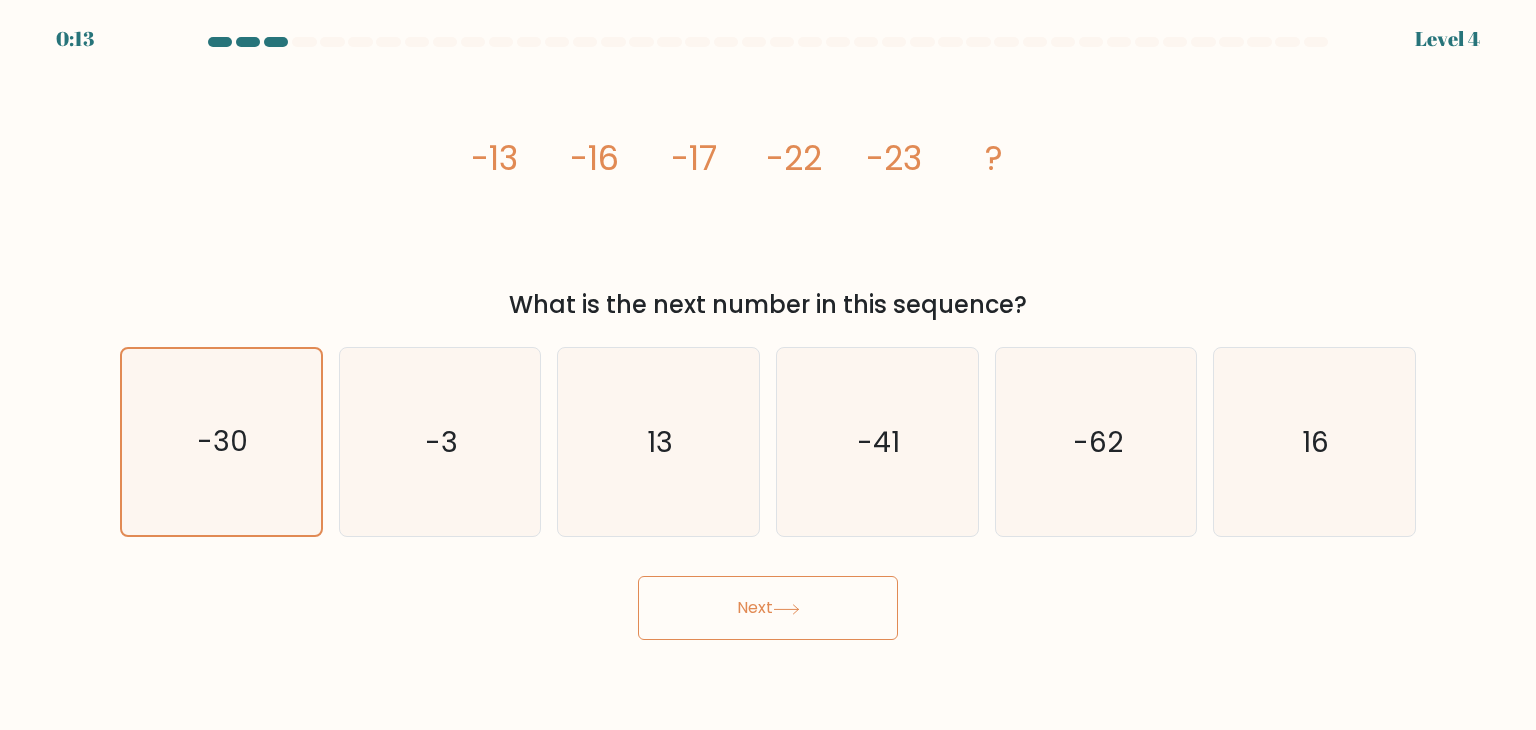 click on "Next" at bounding box center (768, 608) 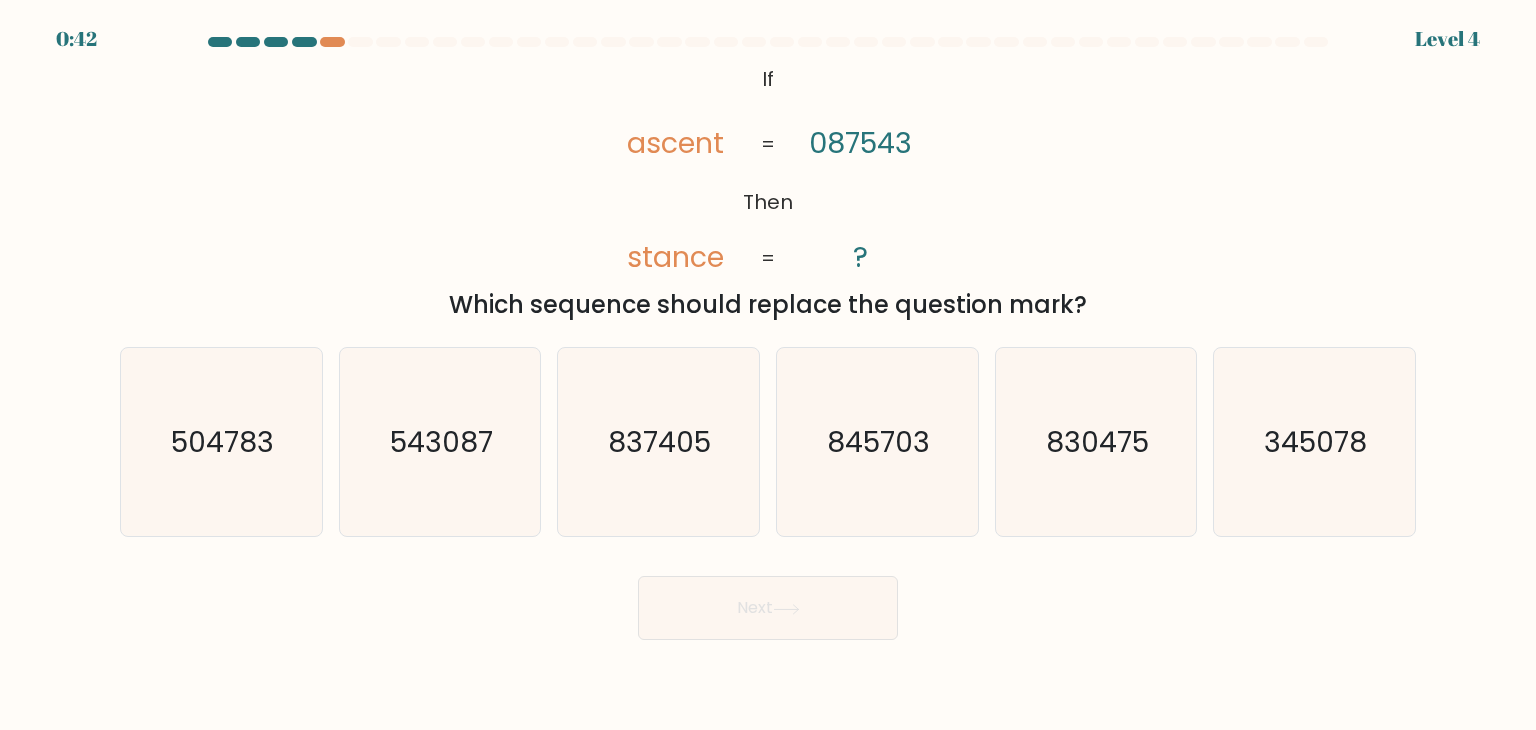 scroll, scrollTop: 0, scrollLeft: 0, axis: both 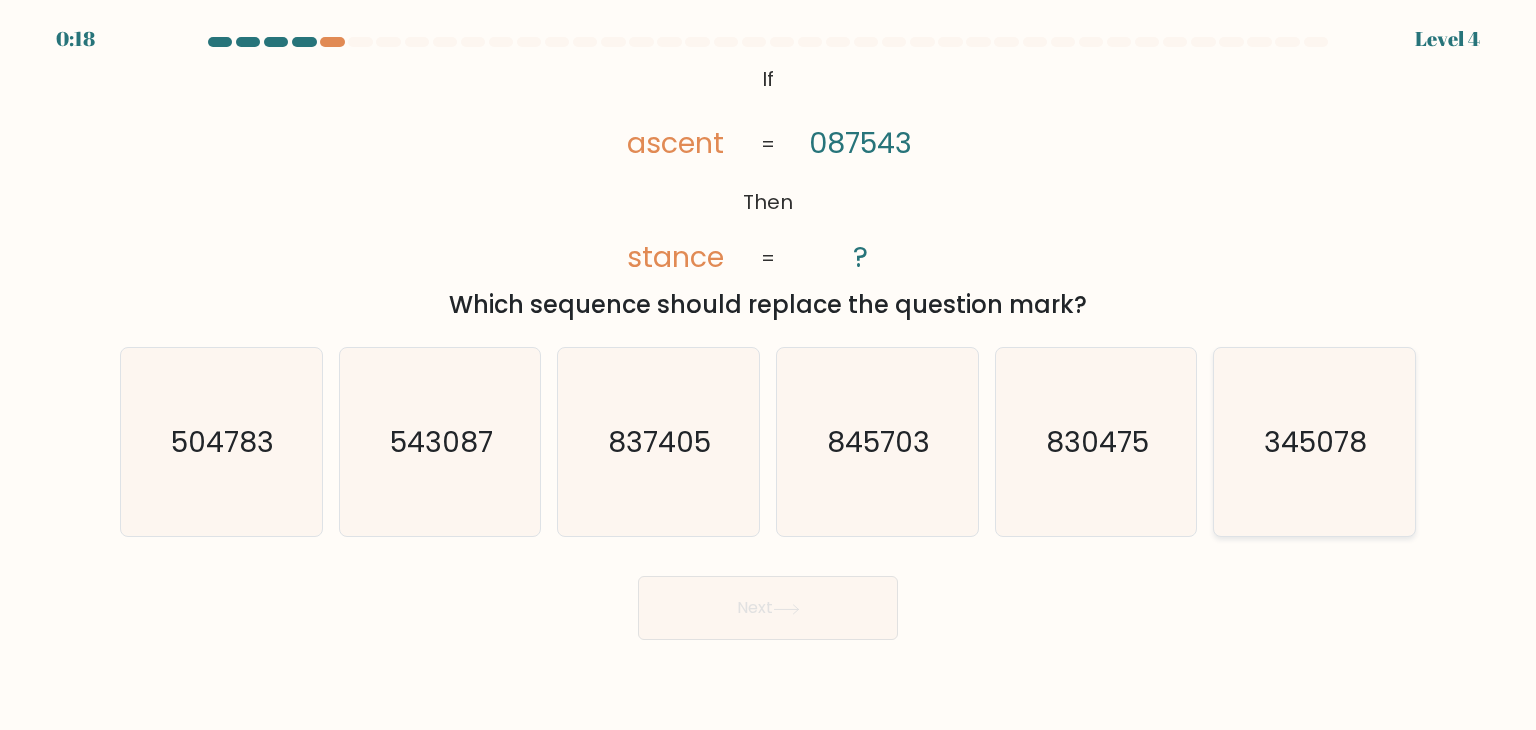 click on "345078" at bounding box center (1316, 442) 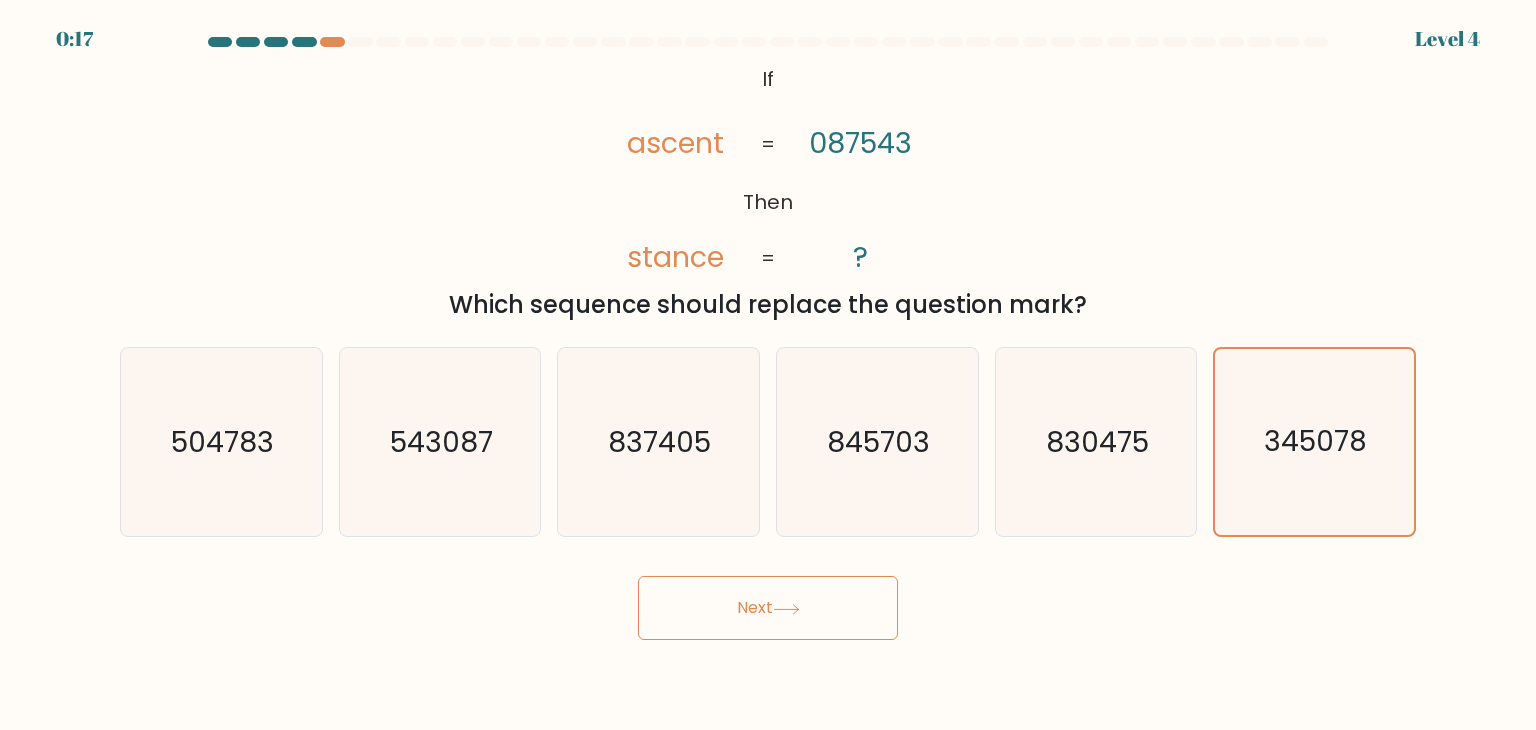 click on "Next" at bounding box center (768, 608) 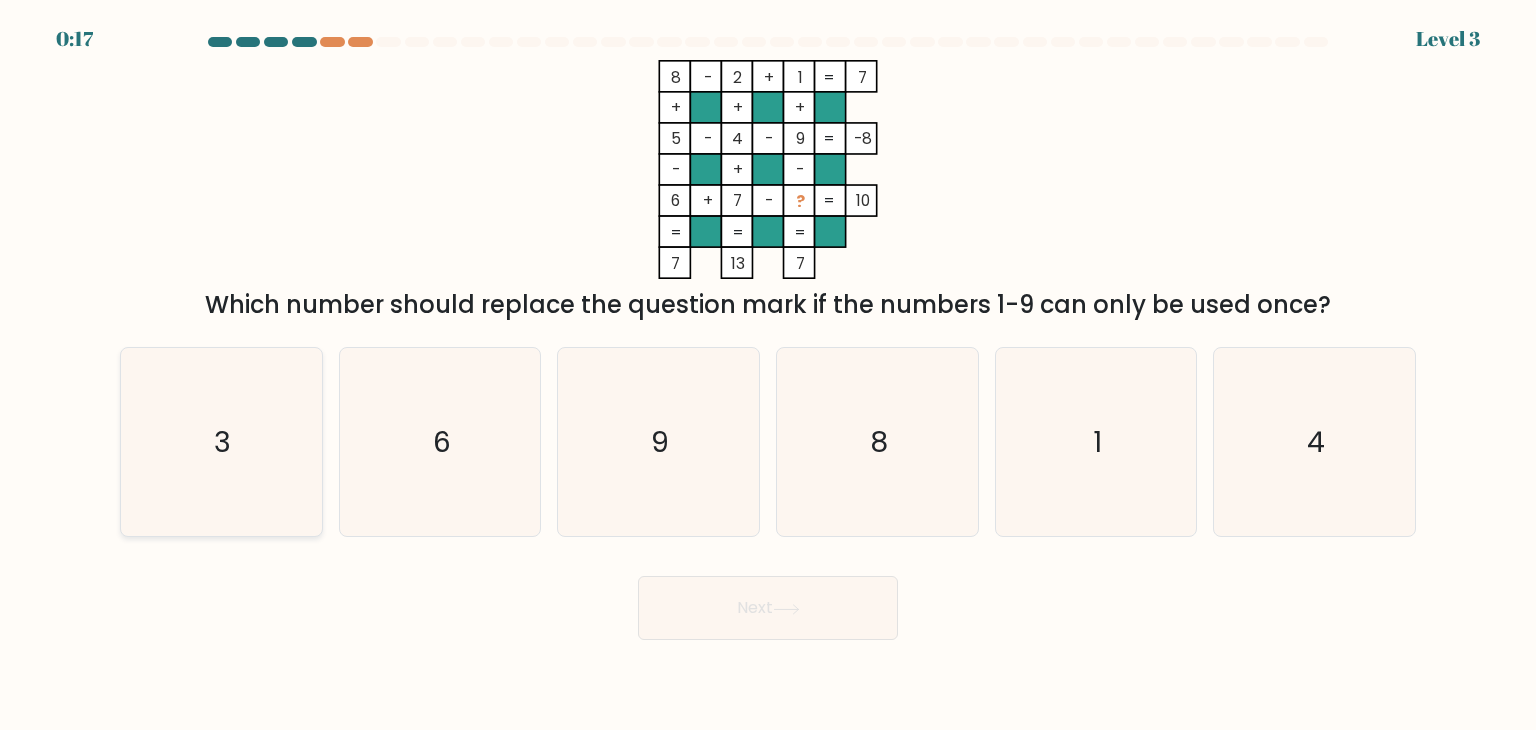click on "3" at bounding box center [221, 442] 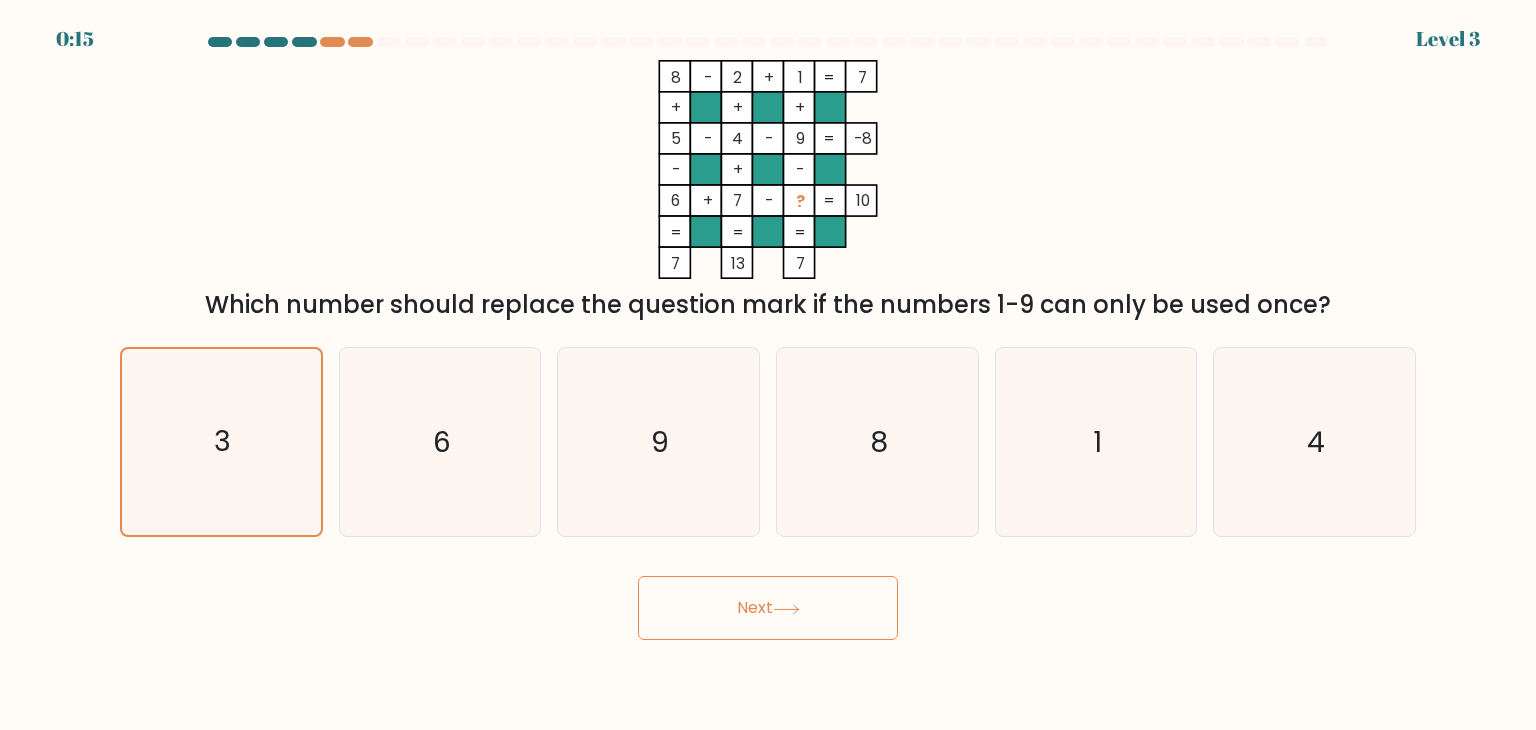 click on "Next" at bounding box center (768, 608) 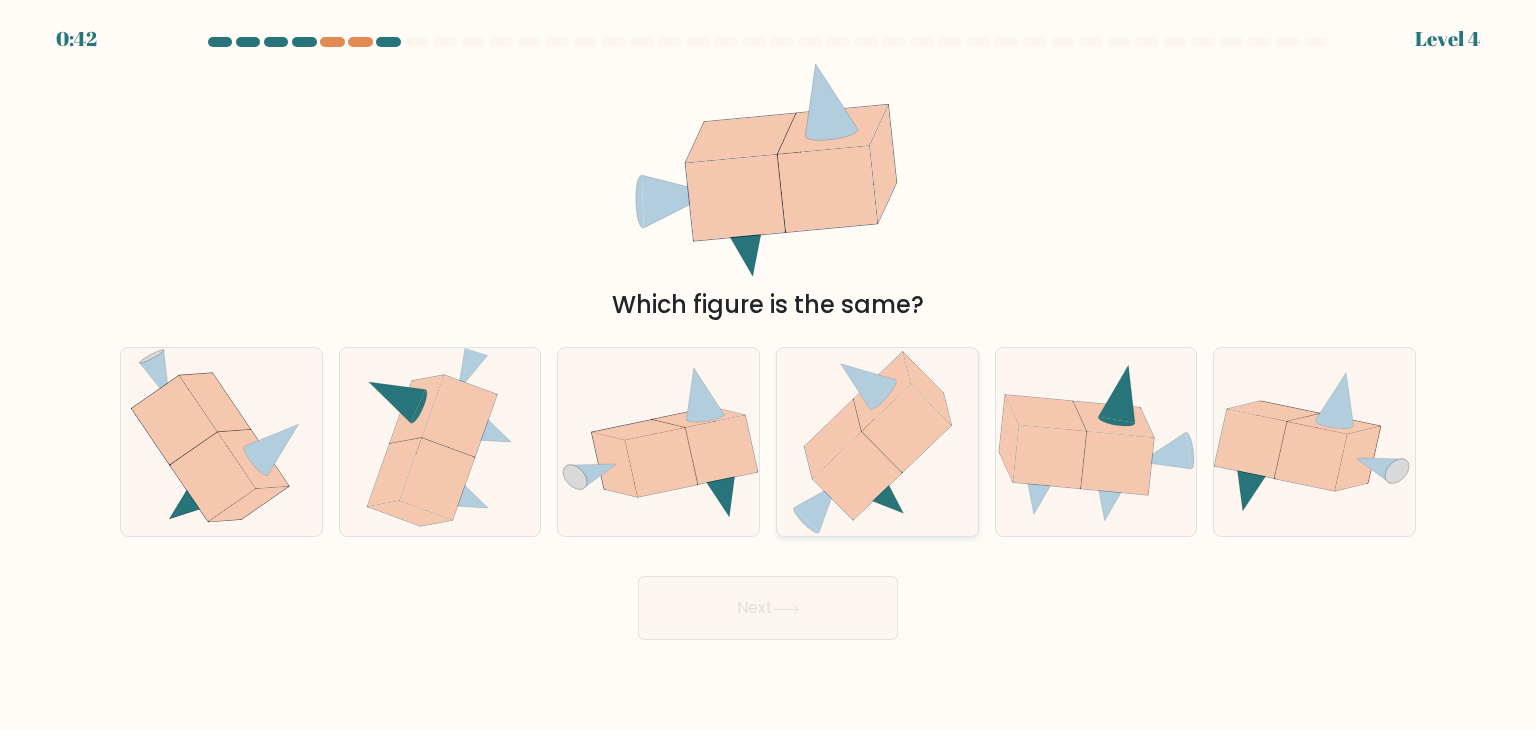 click at bounding box center [906, 429] 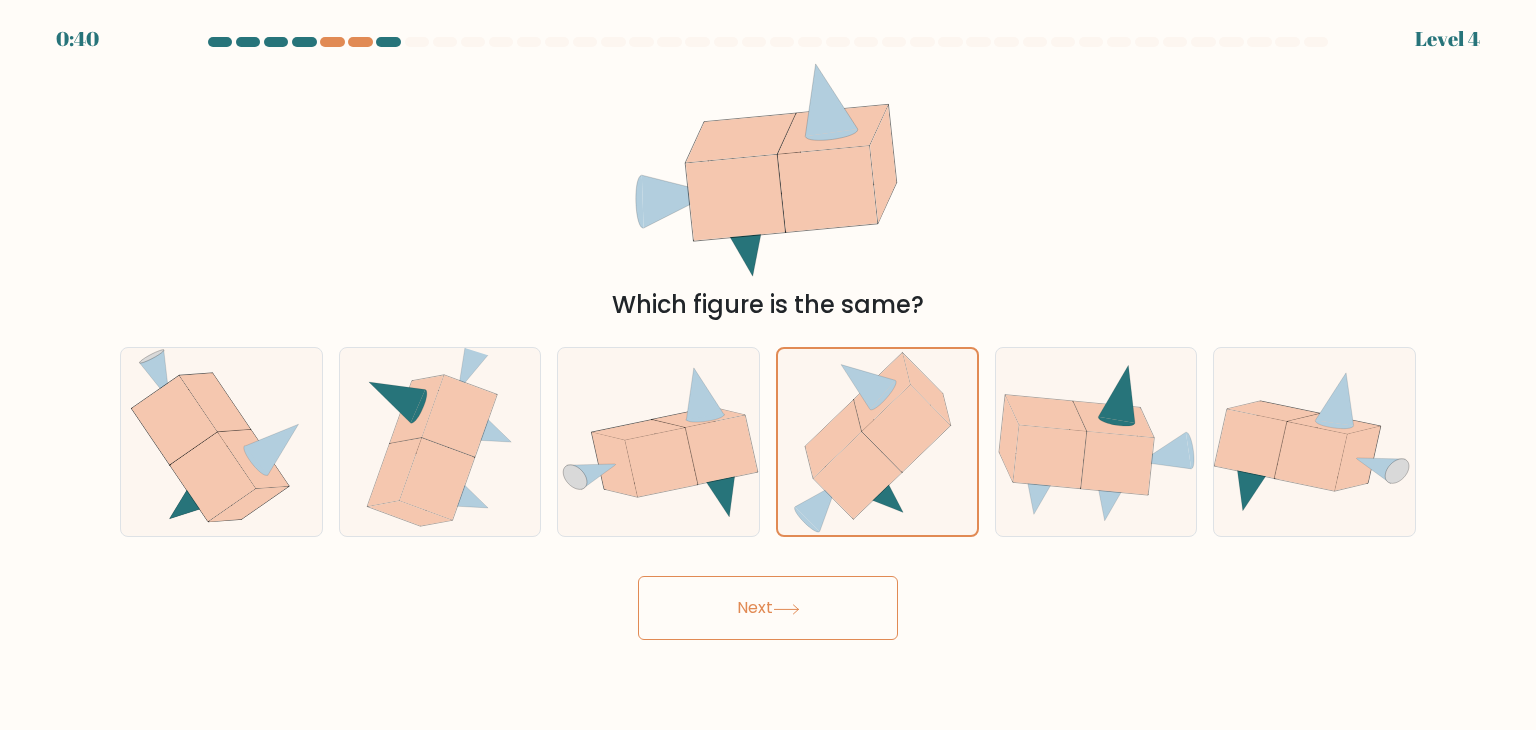 click on "Next" at bounding box center [768, 608] 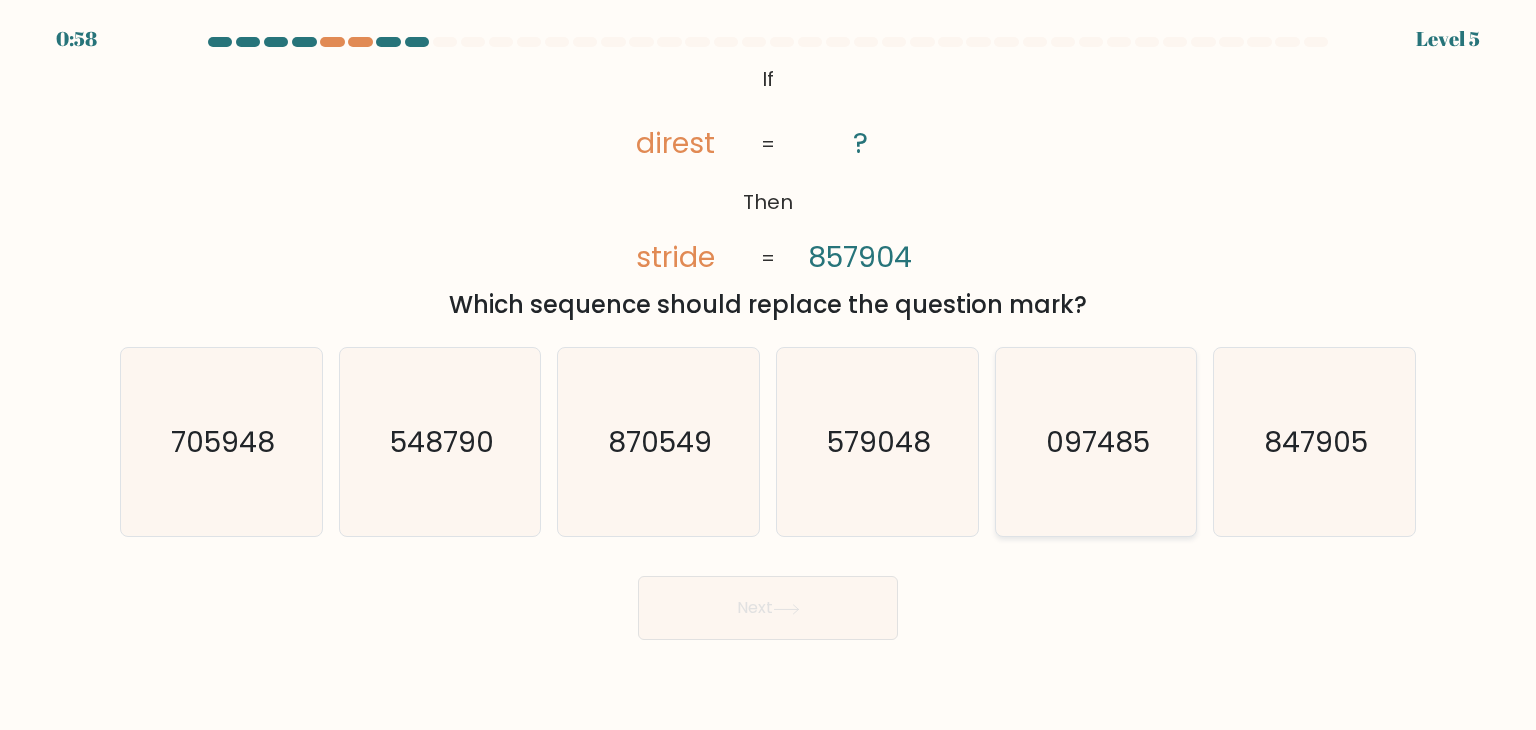 drag, startPoint x: 1102, startPoint y: 425, endPoint x: 1068, endPoint y: 485, distance: 68.96376 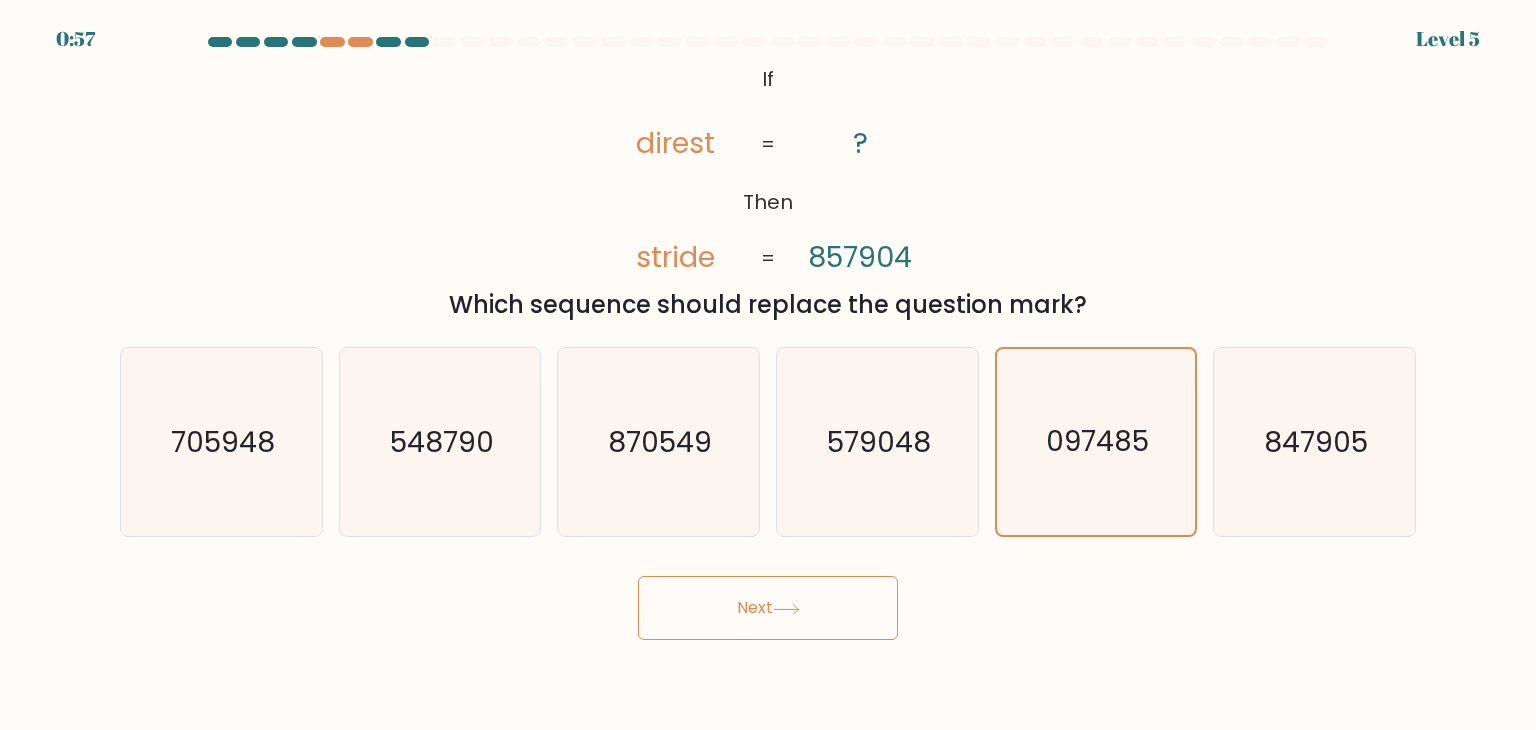 click on "Next" at bounding box center [768, 608] 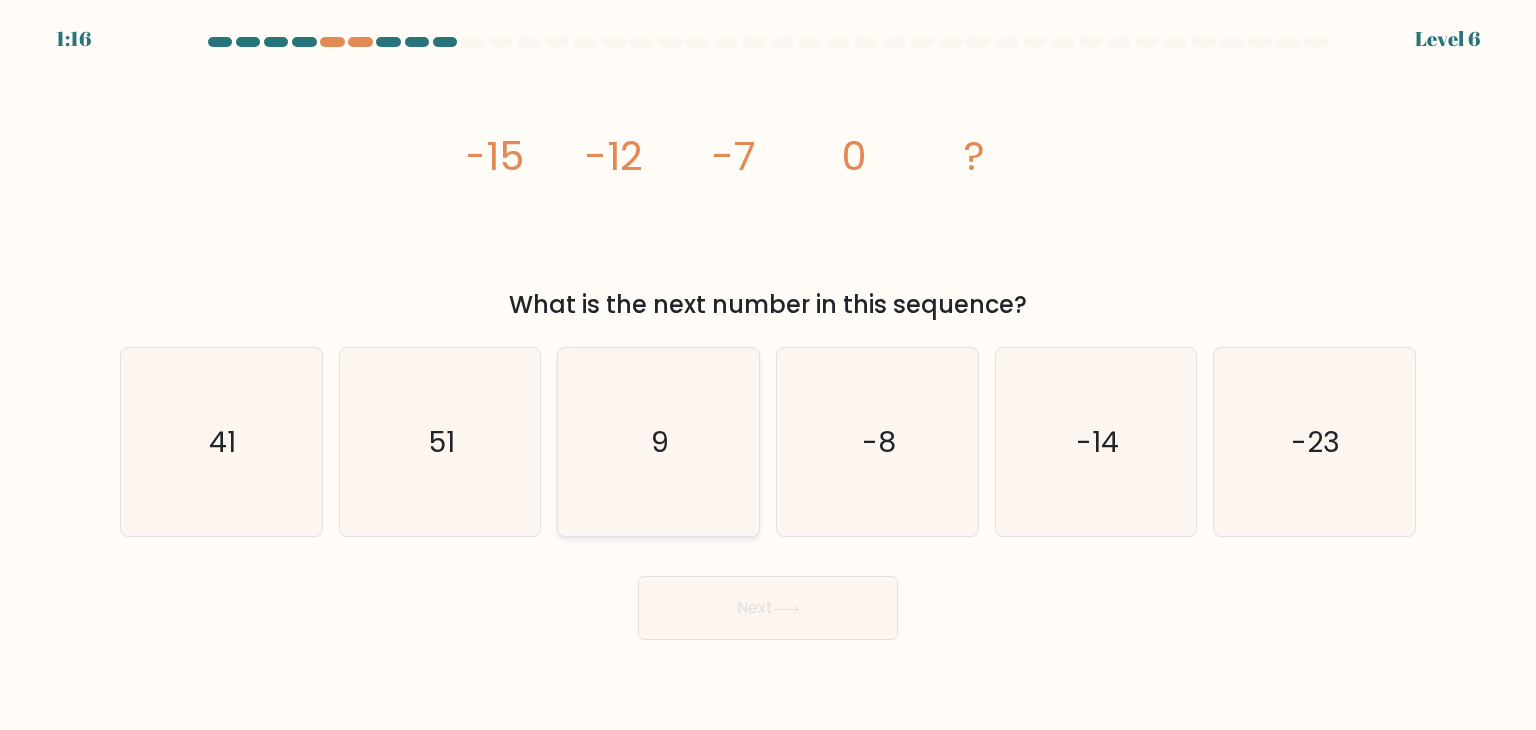 click on "9" at bounding box center [658, 442] 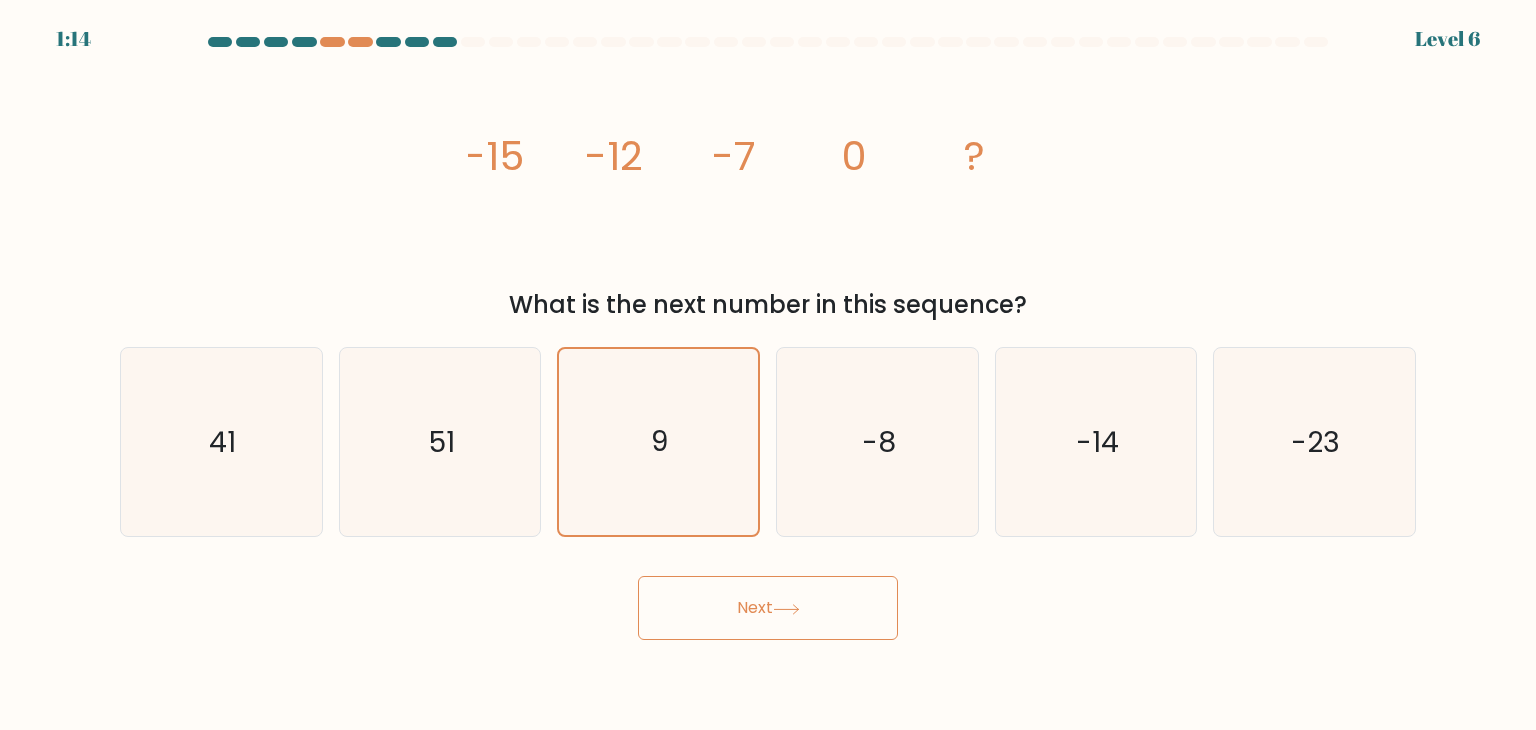 click on "Next" at bounding box center [768, 608] 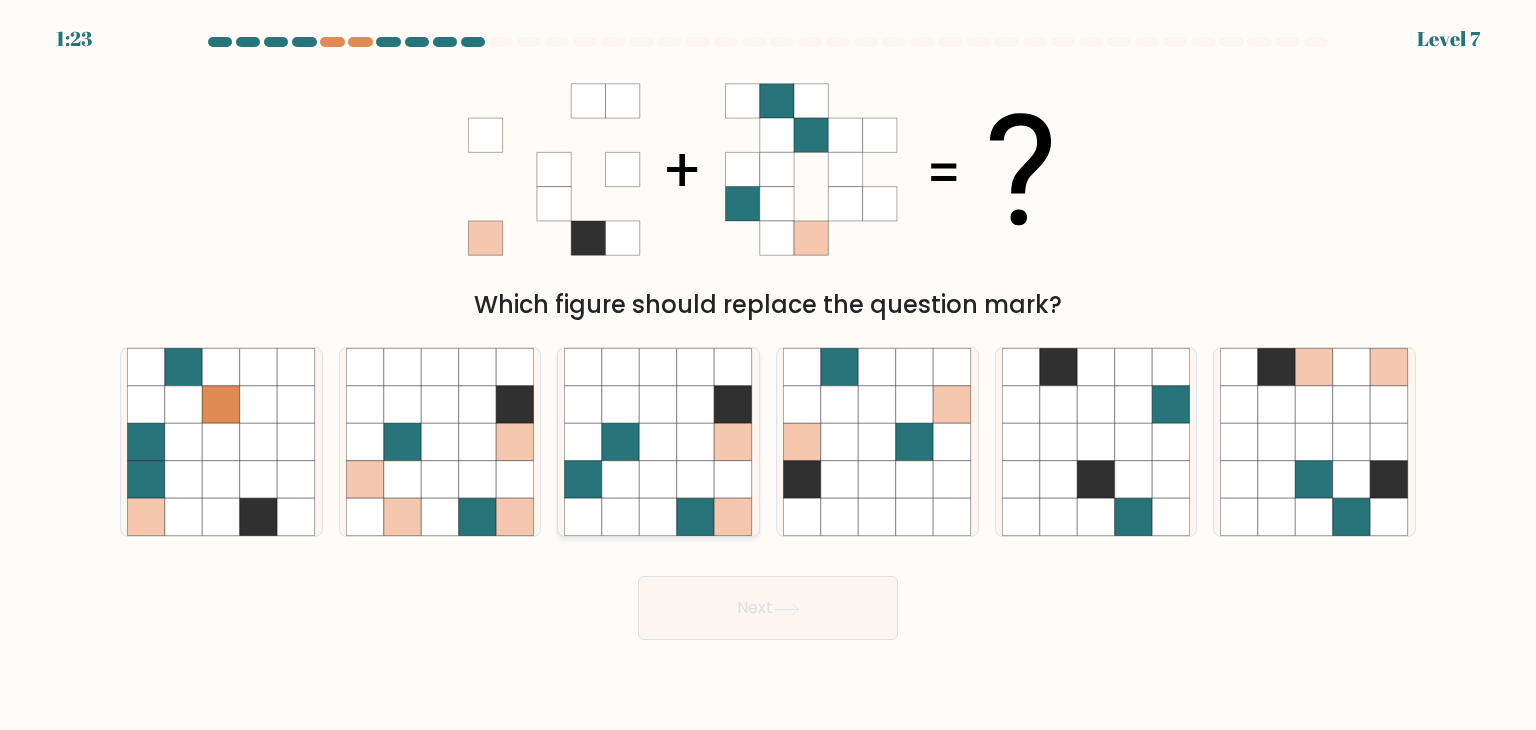 click at bounding box center [659, 442] 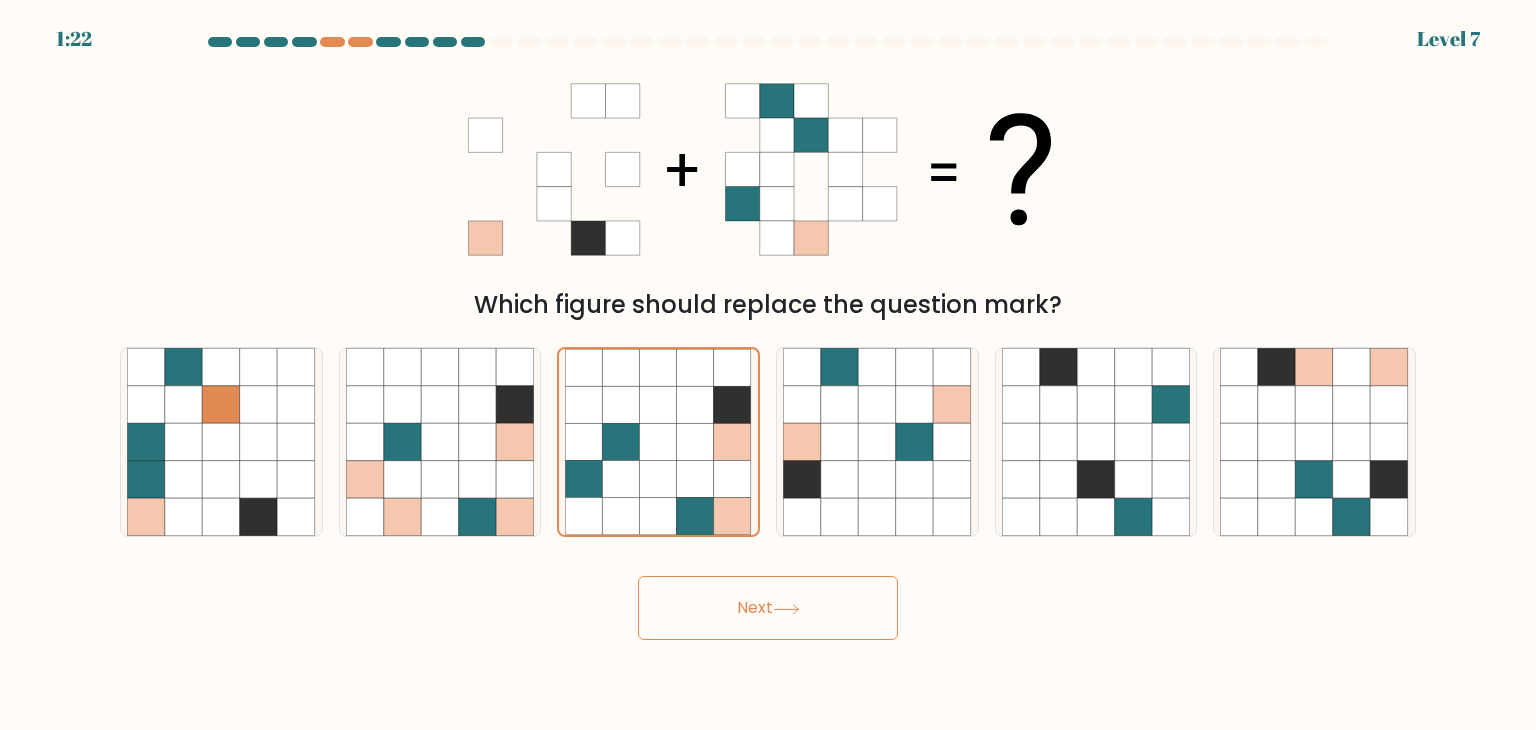 click on "Next" at bounding box center [768, 608] 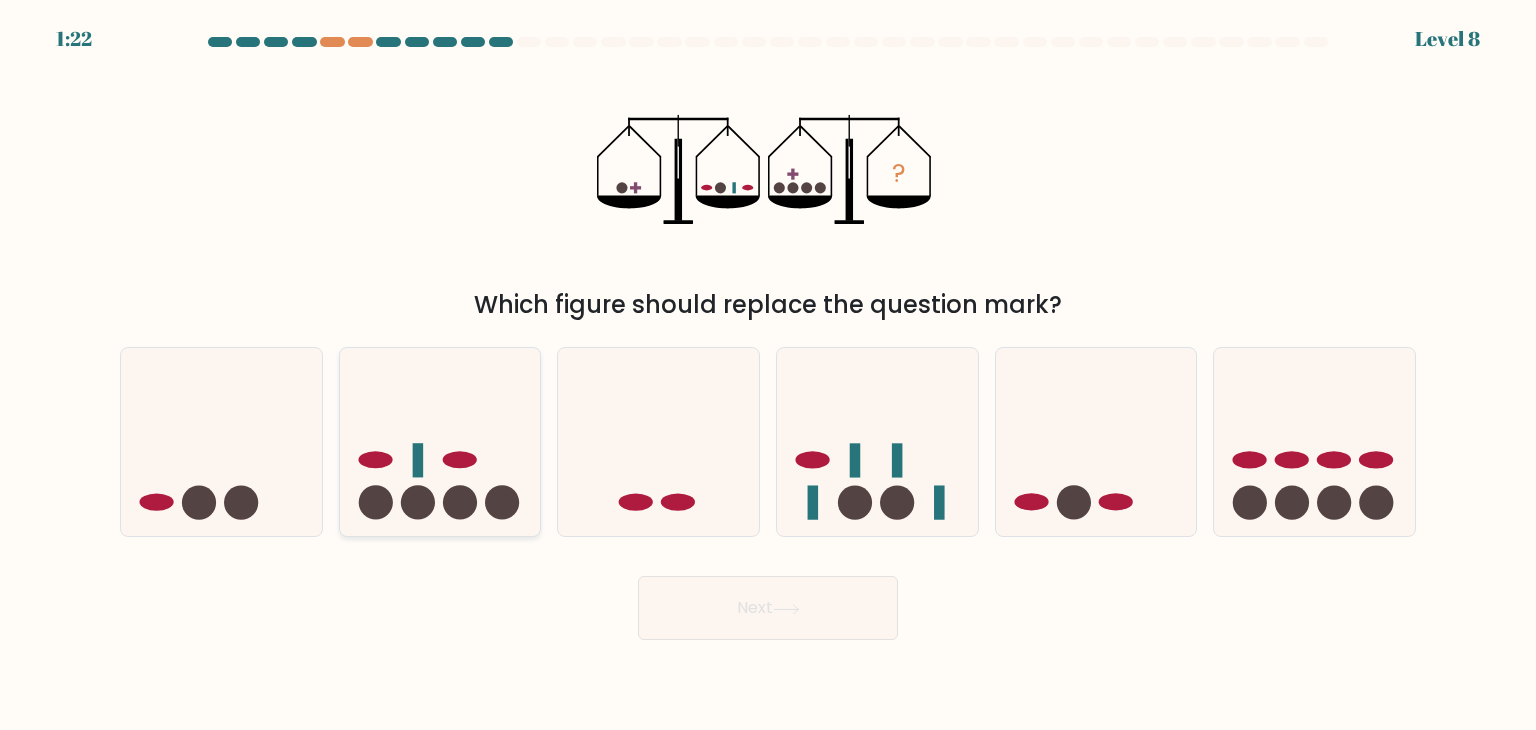 click at bounding box center [440, 442] 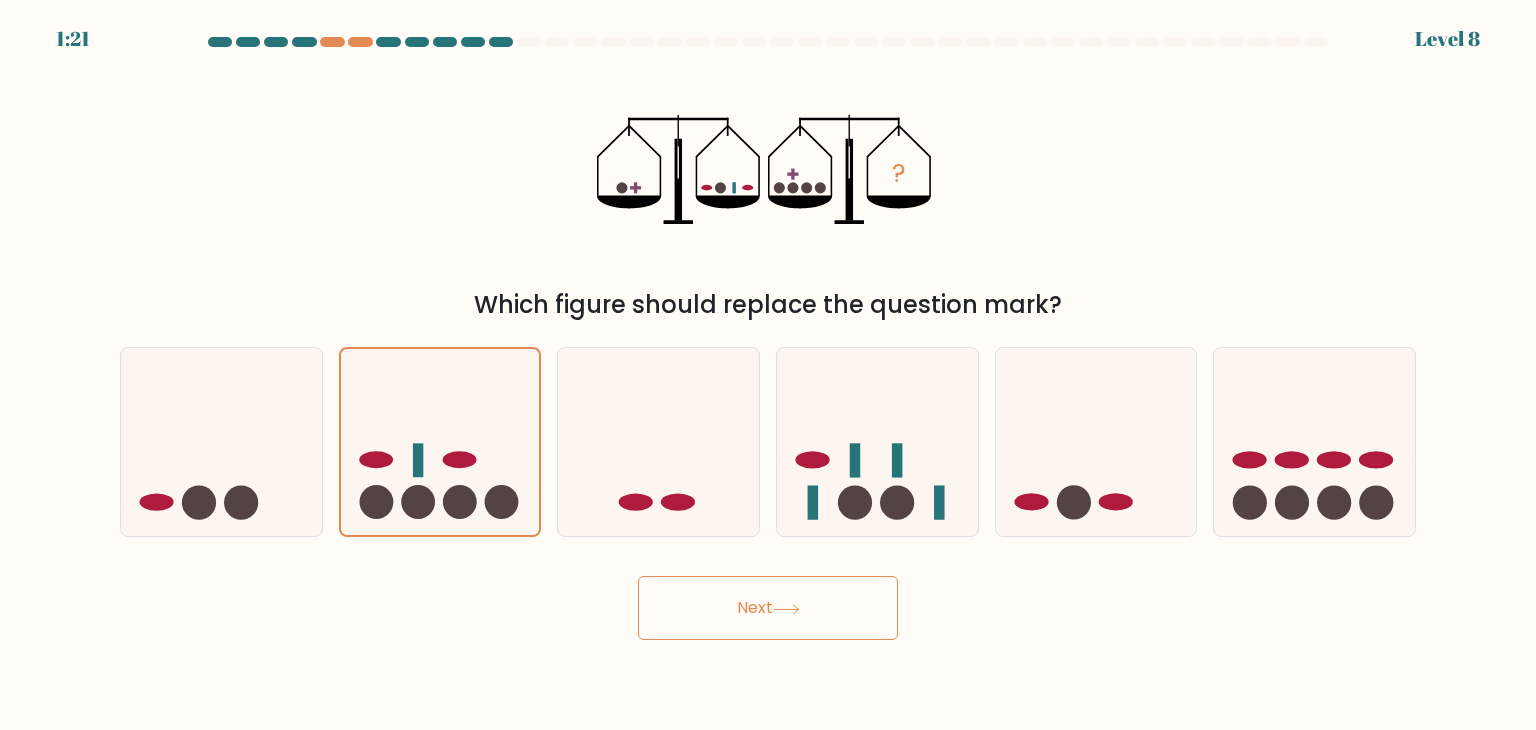 click on "Next" at bounding box center (768, 608) 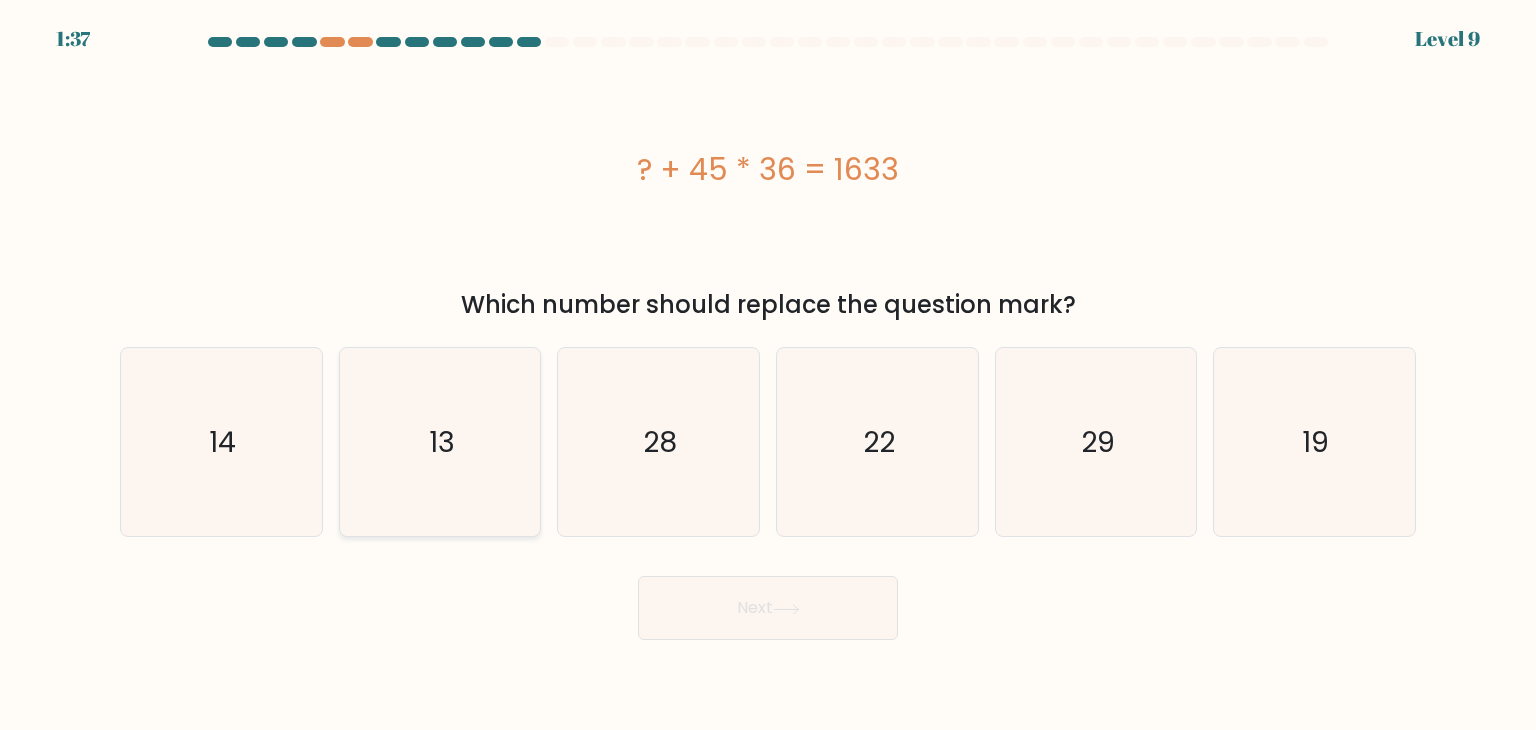 click on "13" at bounding box center (440, 442) 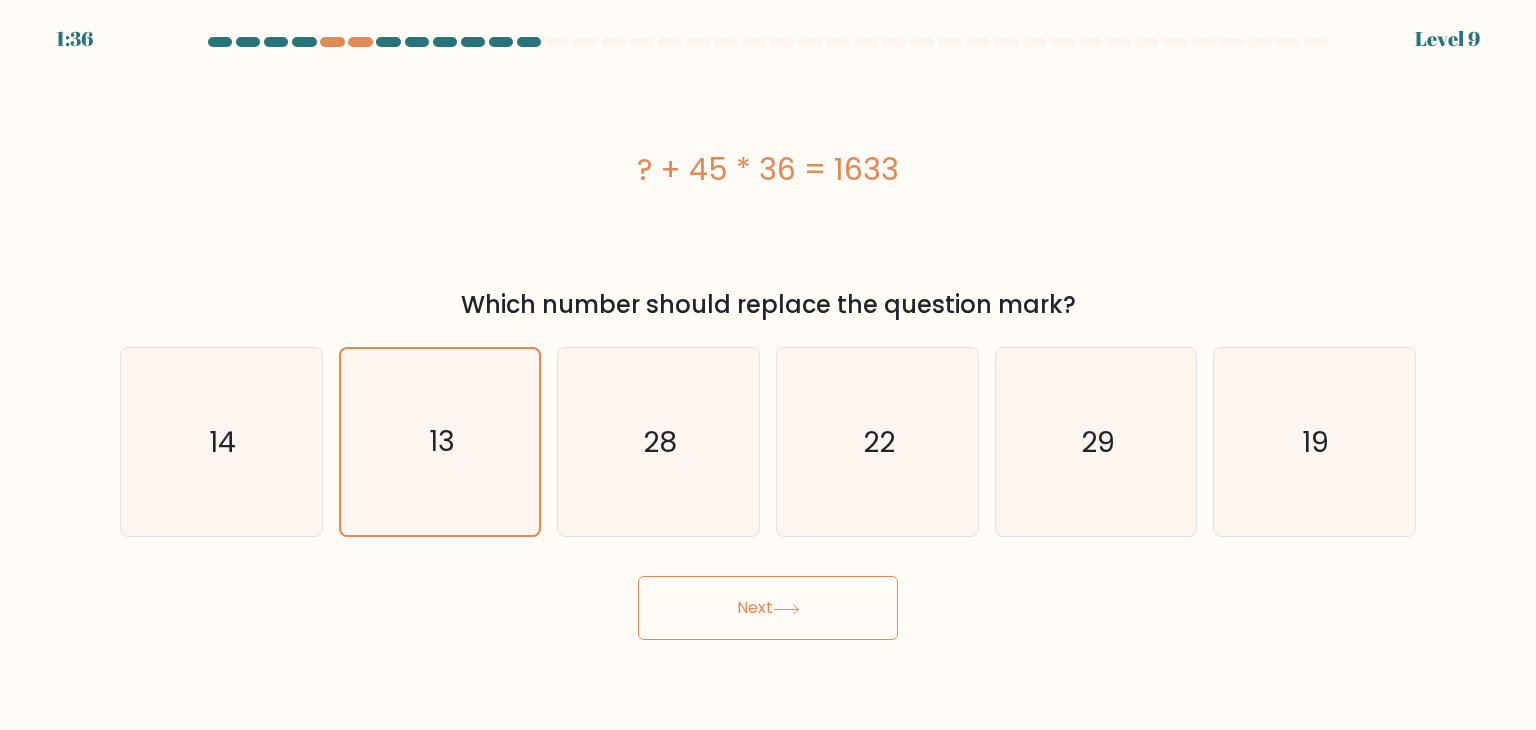 click on "Next" at bounding box center (768, 608) 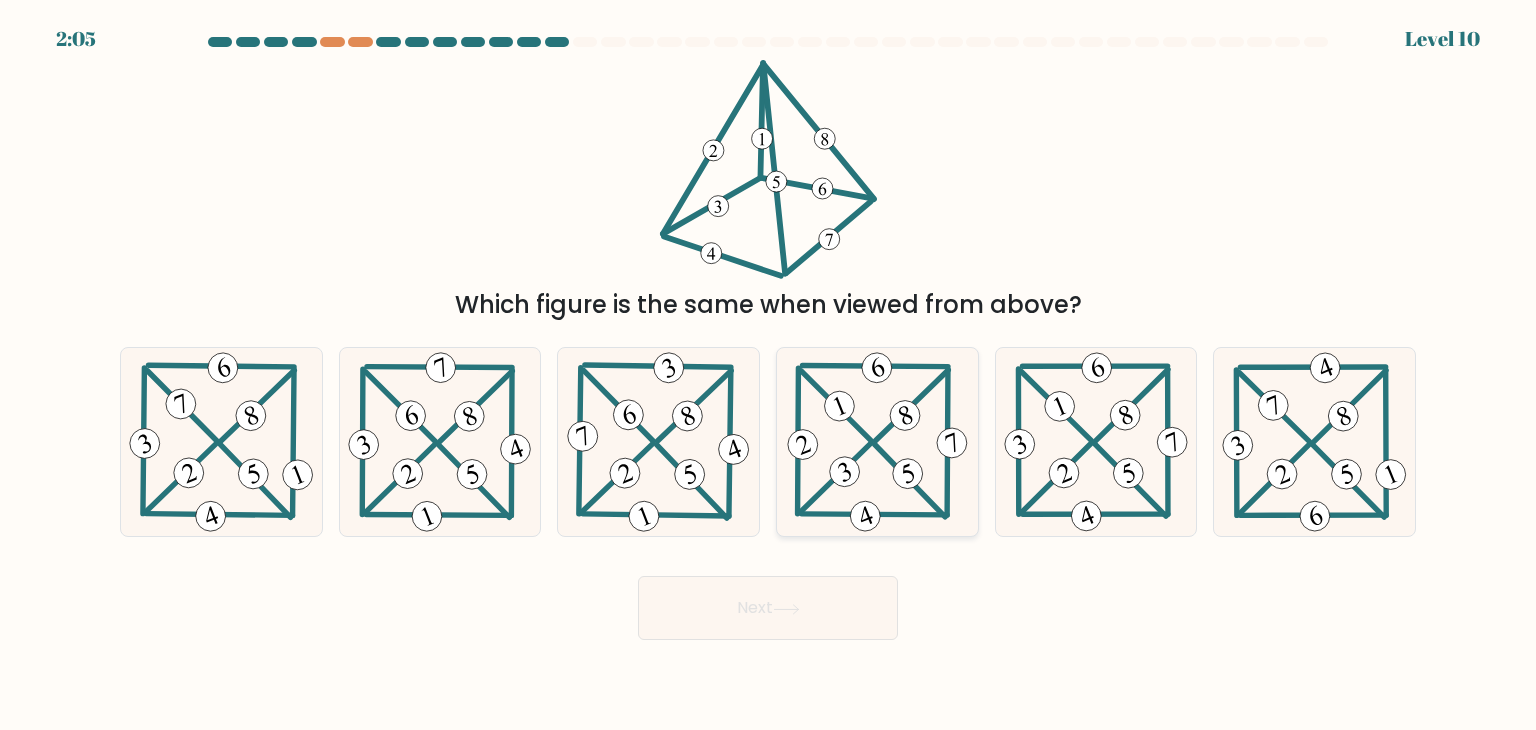 click at bounding box center (911, 405) 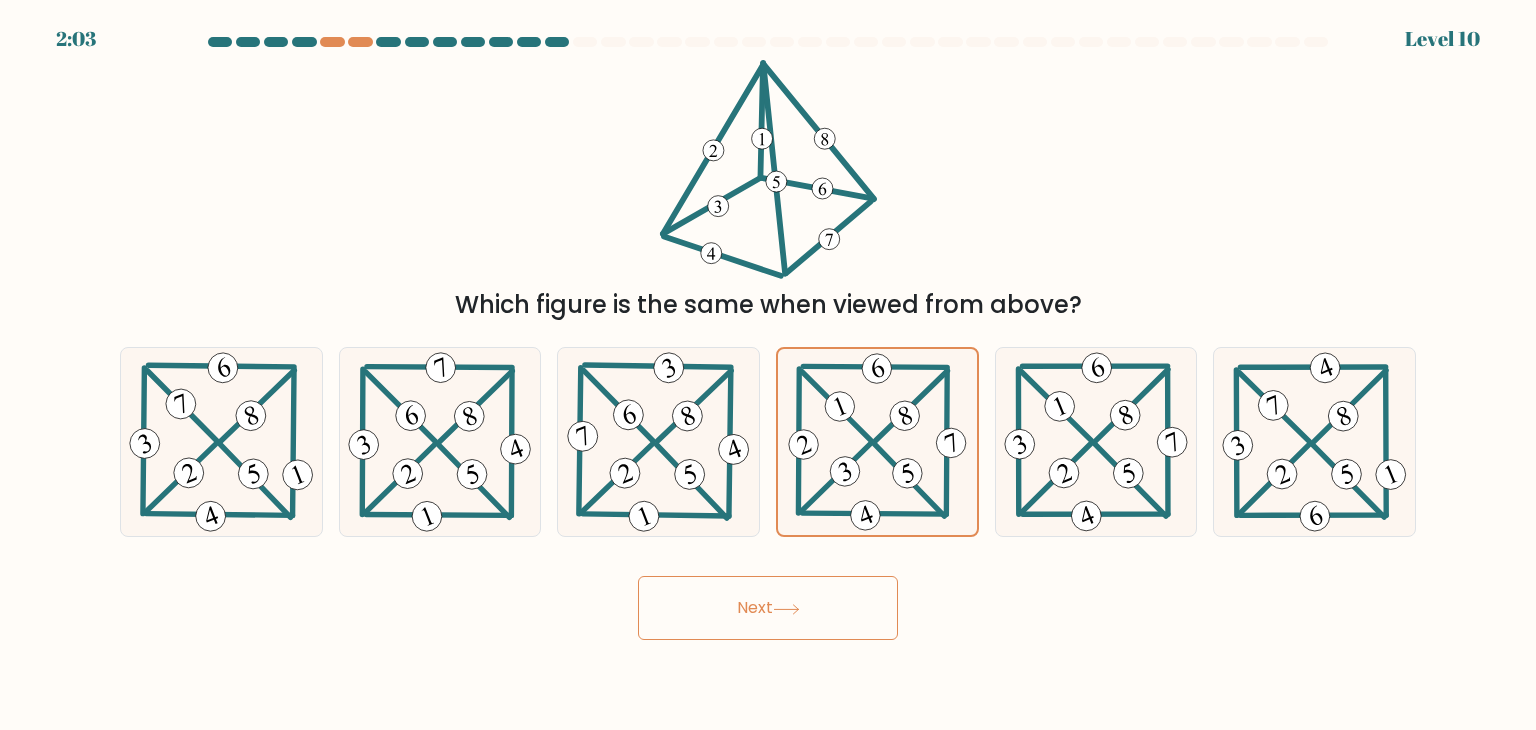 click on "Next" at bounding box center (768, 608) 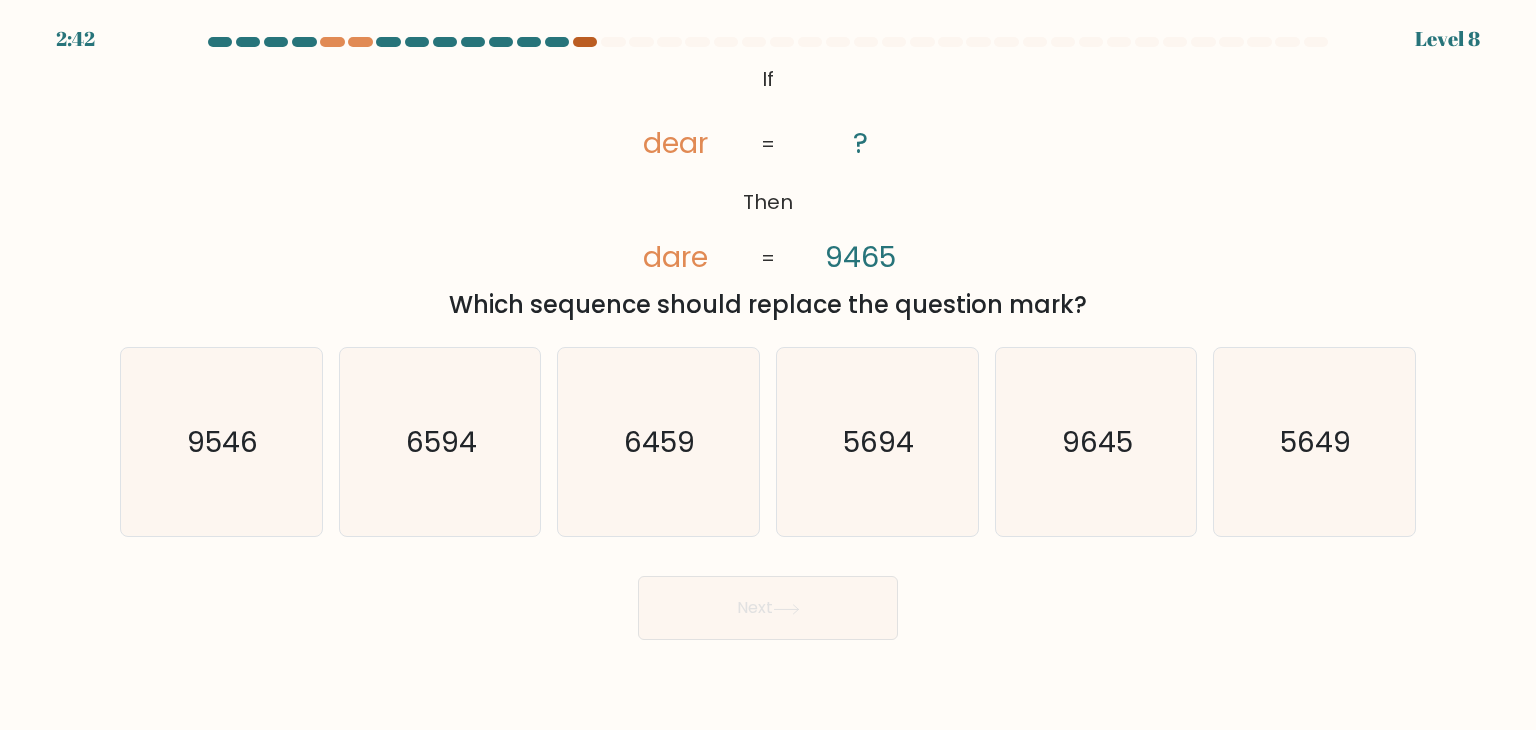 click at bounding box center (585, 42) 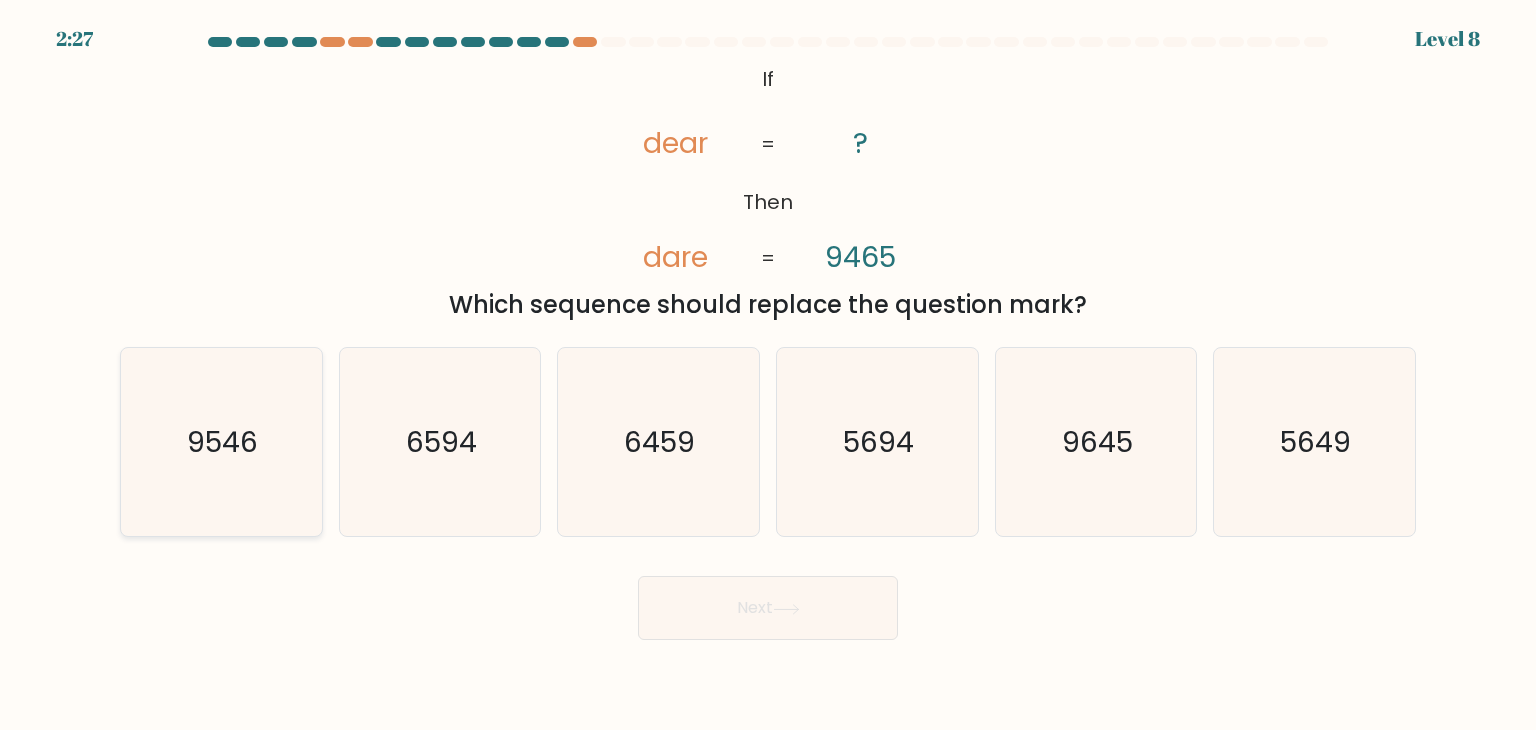 drag, startPoint x: 242, startPoint y: 443, endPoint x: 256, endPoint y: 448, distance: 14.866069 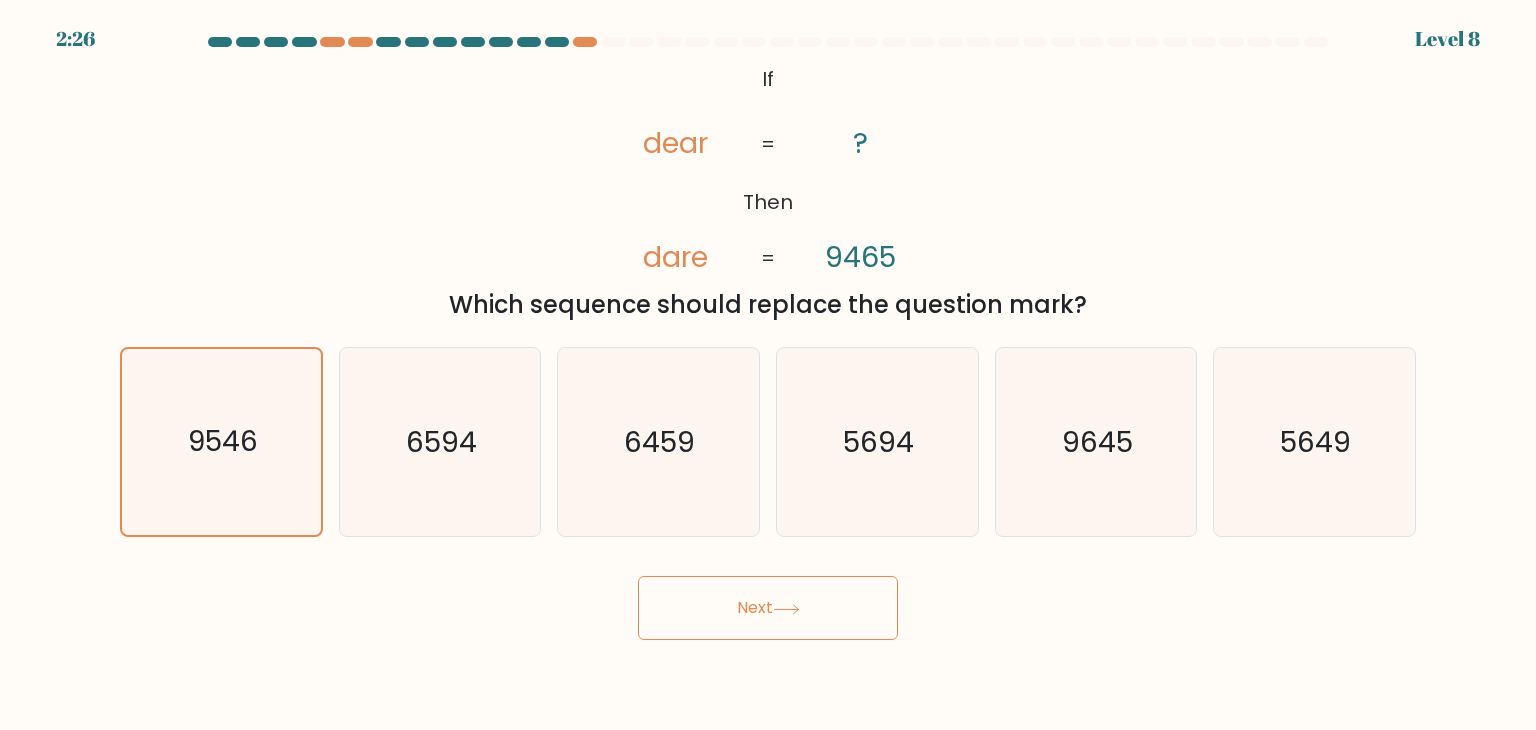 click on "Next" at bounding box center [768, 608] 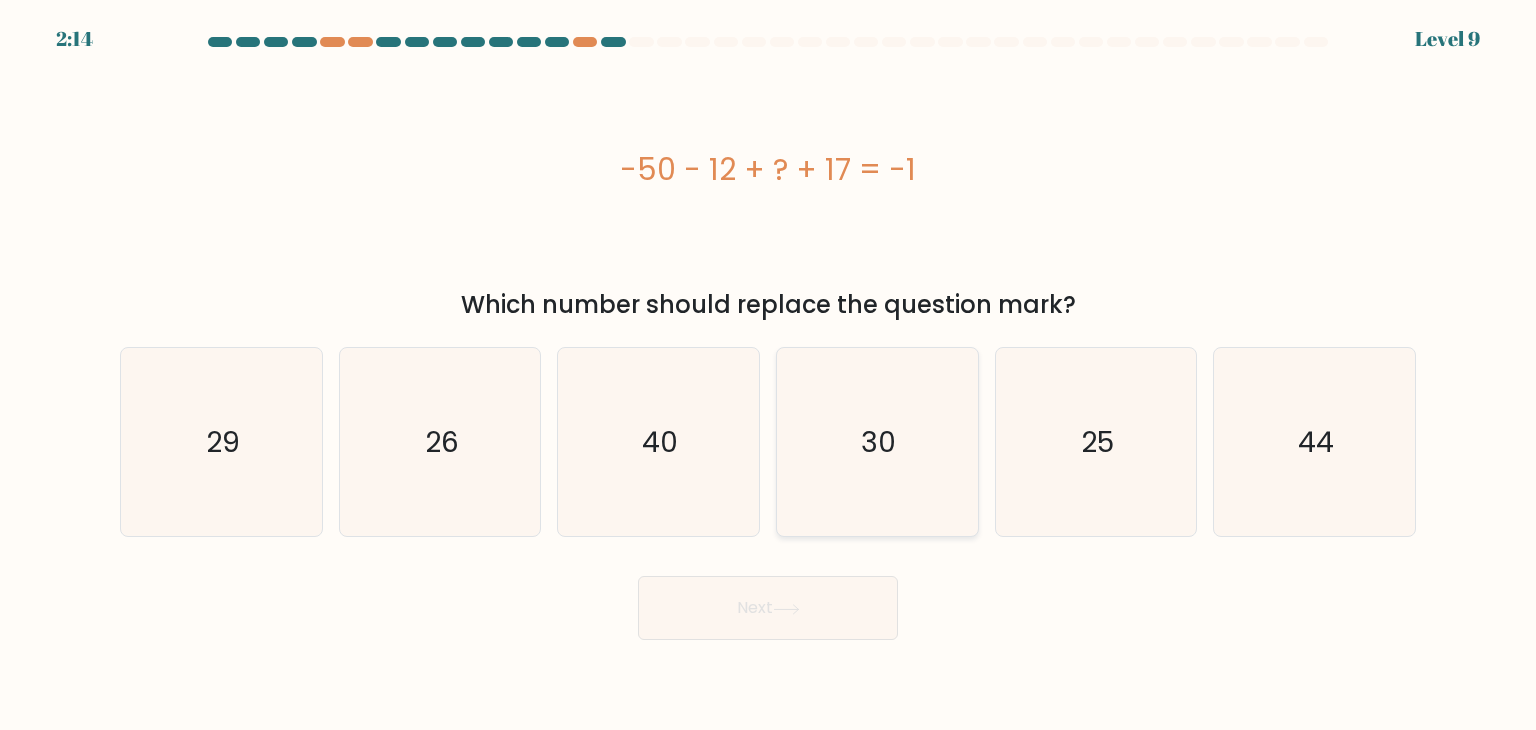 click on "30" at bounding box center (877, 442) 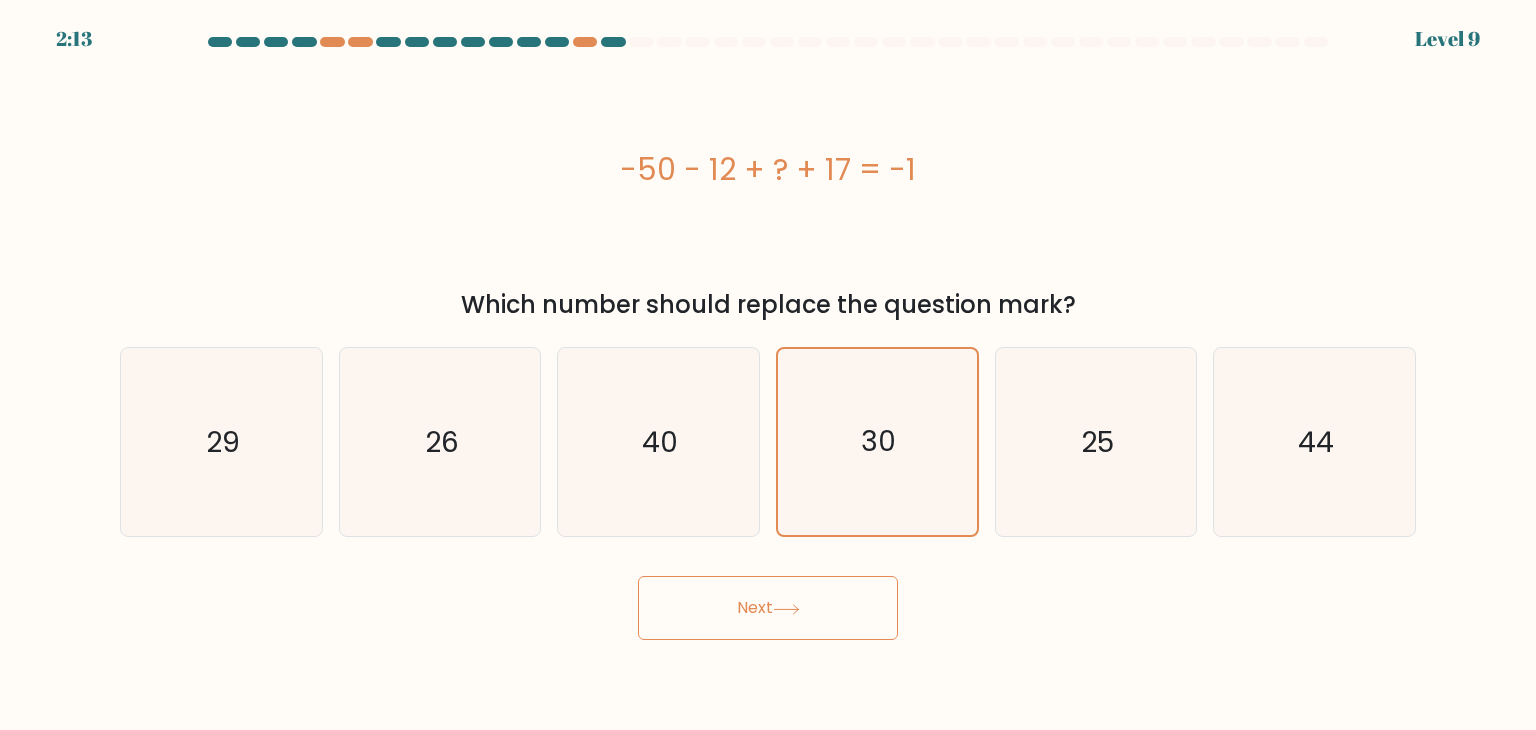 click on "Next" at bounding box center [768, 608] 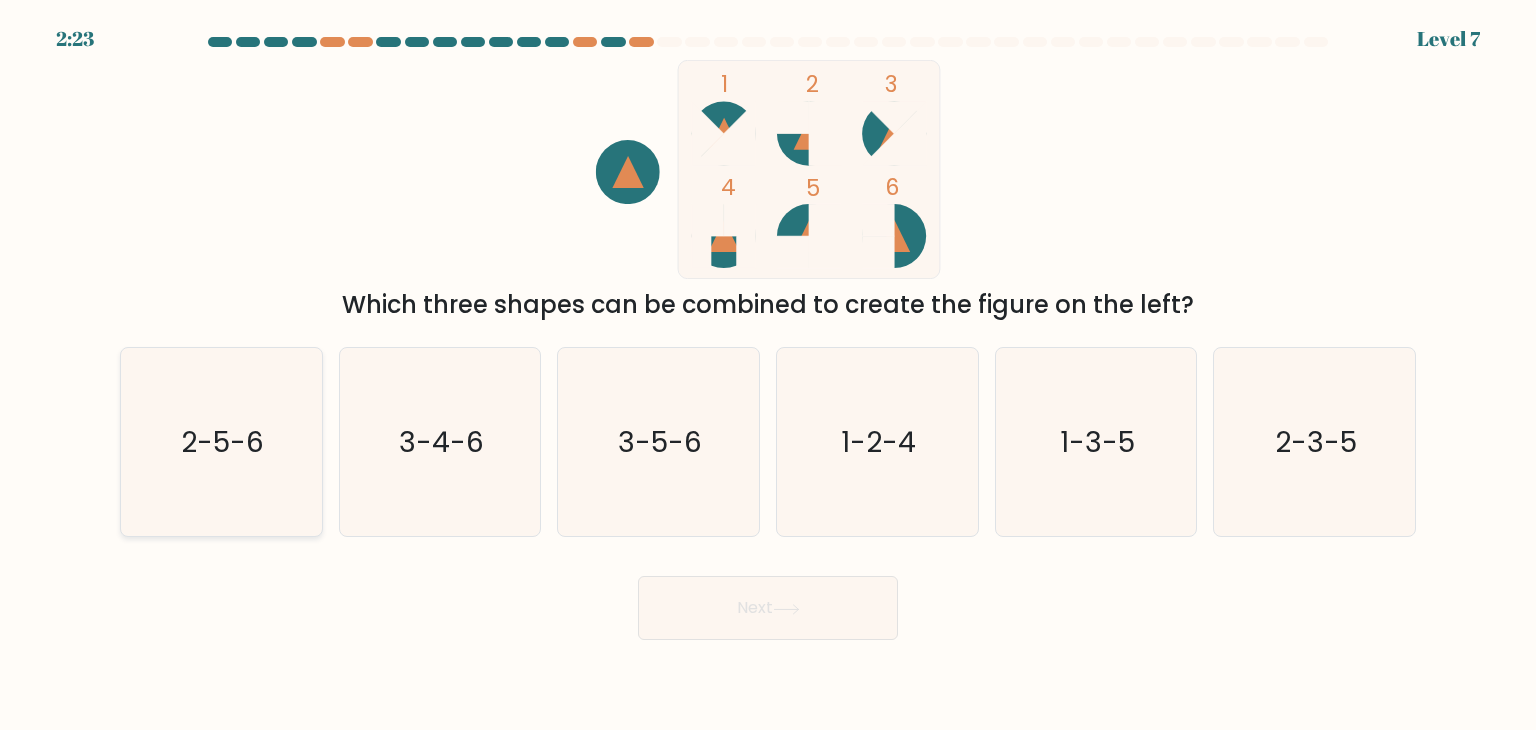 click on "2-5-6" at bounding box center [223, 442] 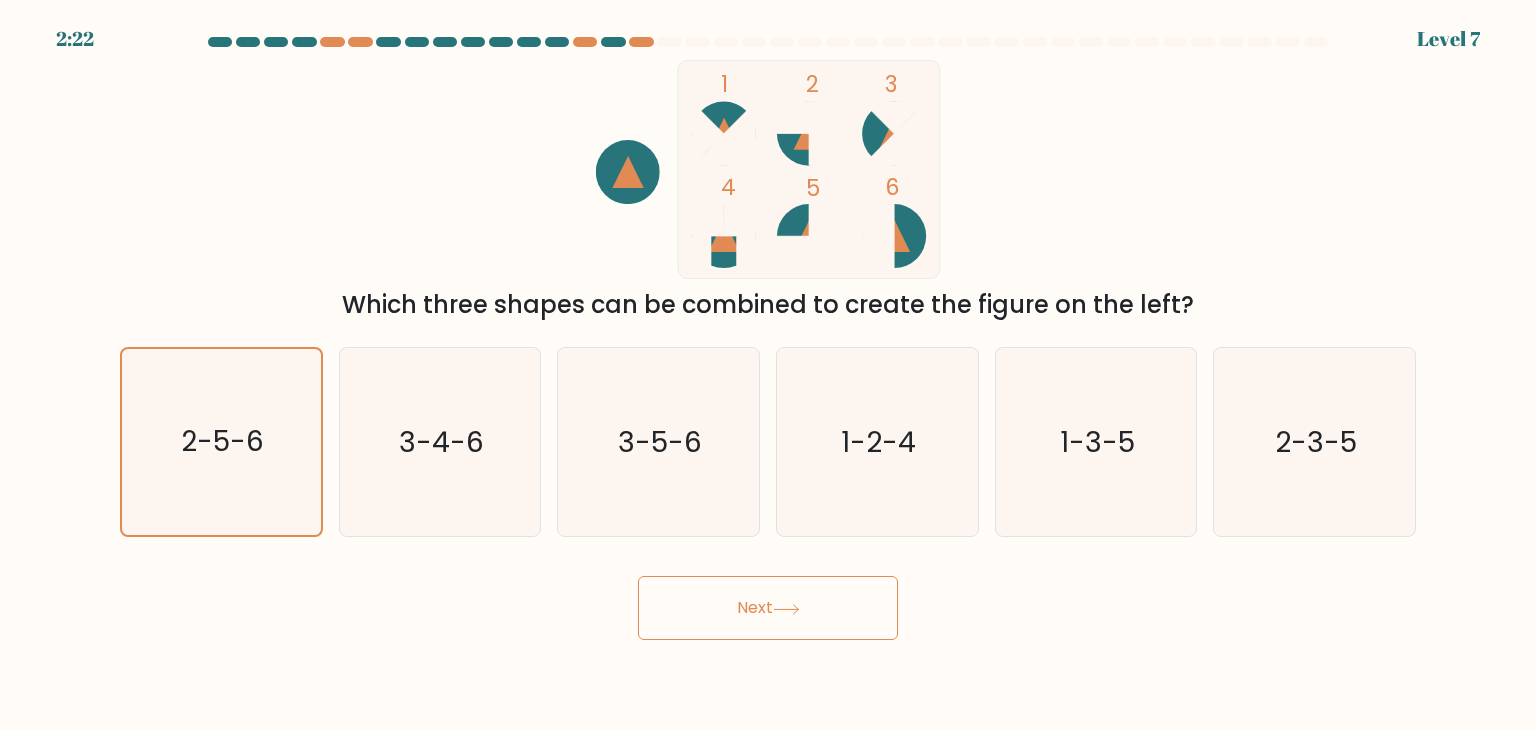 click at bounding box center (786, 609) 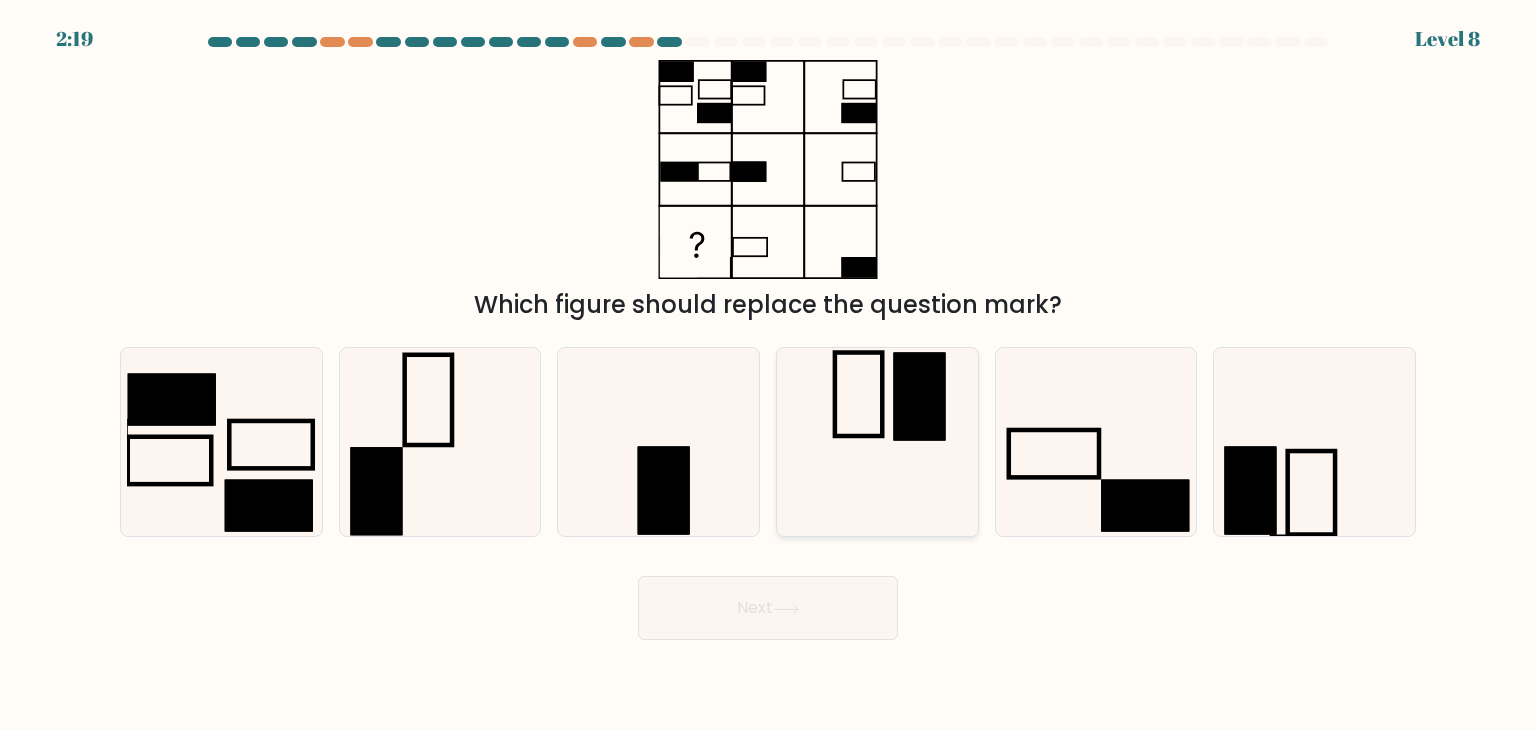 click at bounding box center [877, 442] 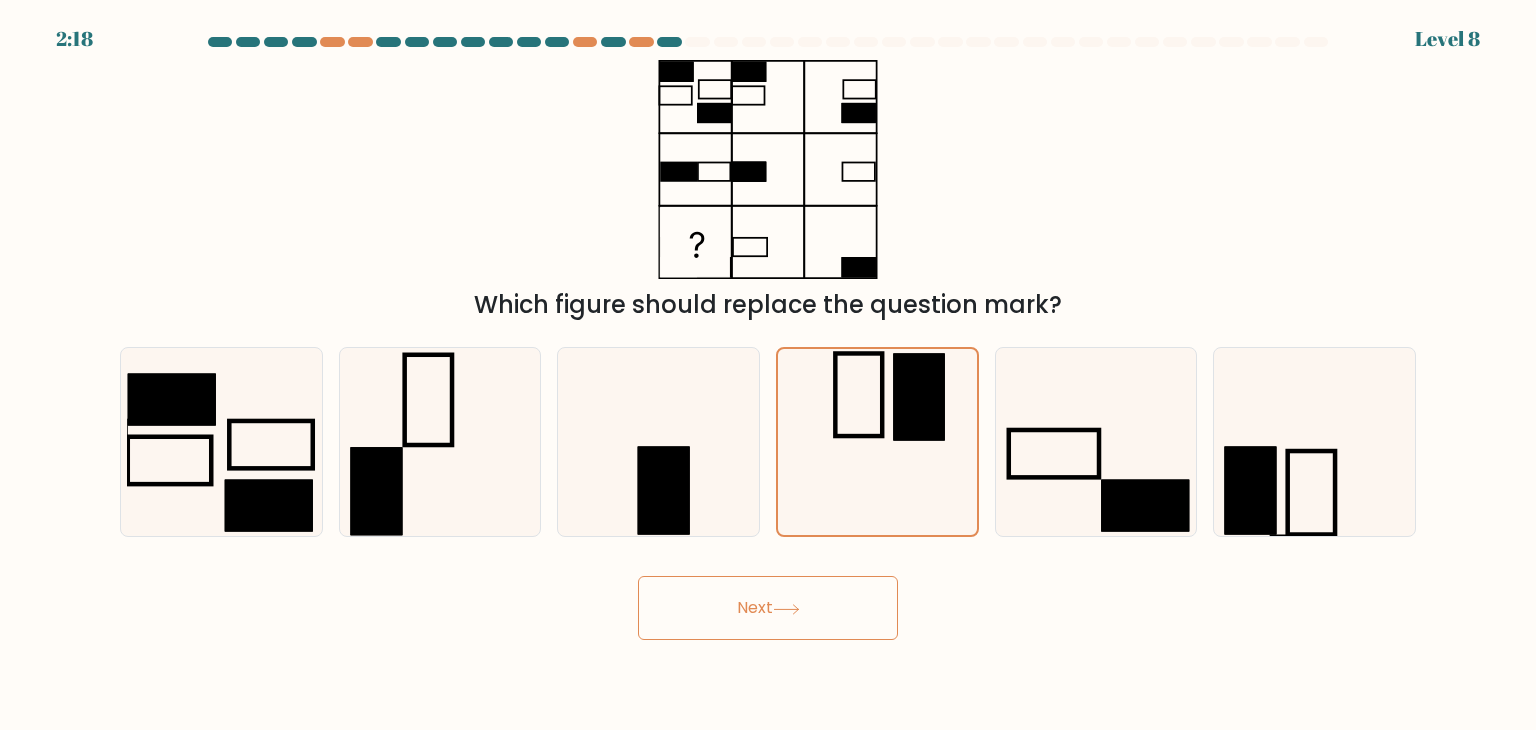 click at bounding box center (786, 609) 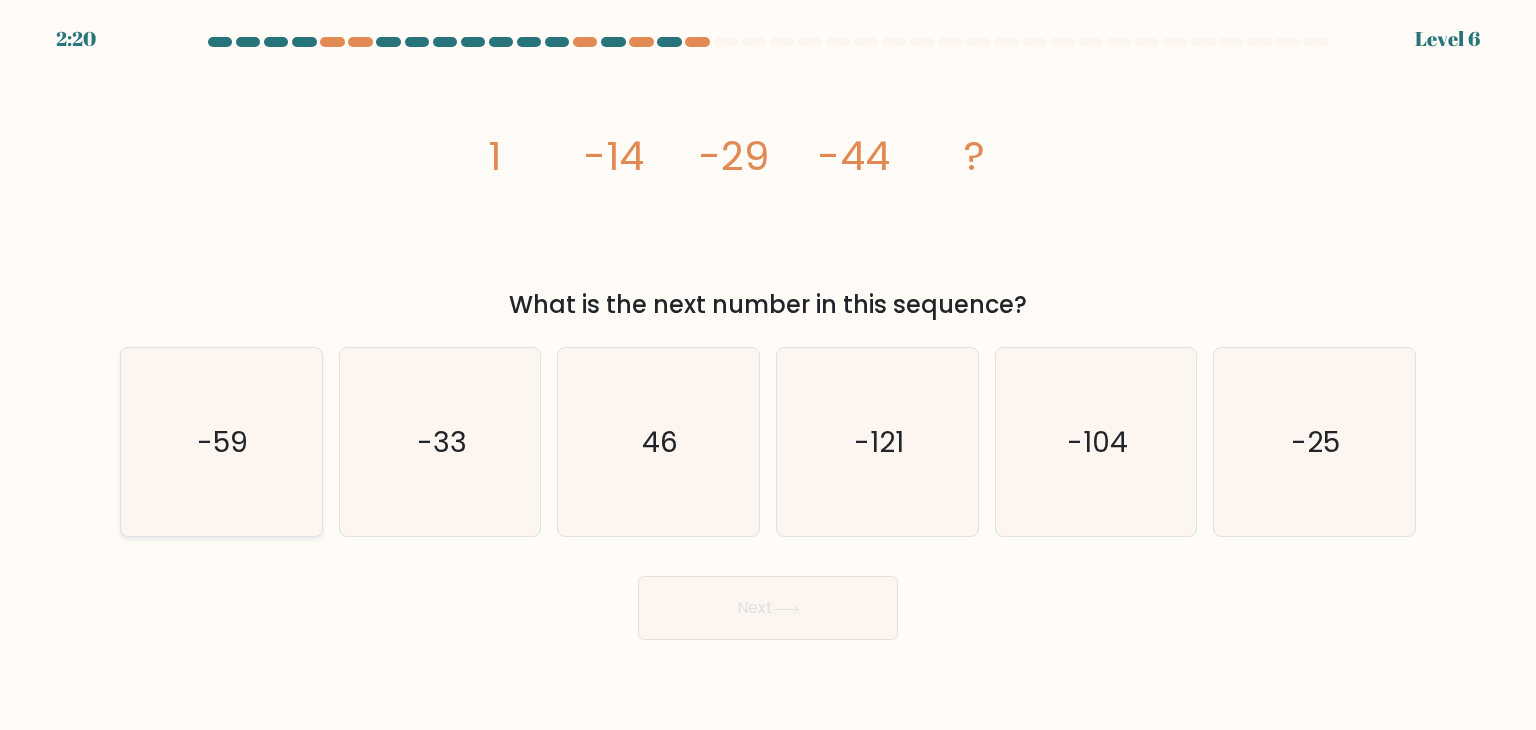 click on "-59" at bounding box center (221, 442) 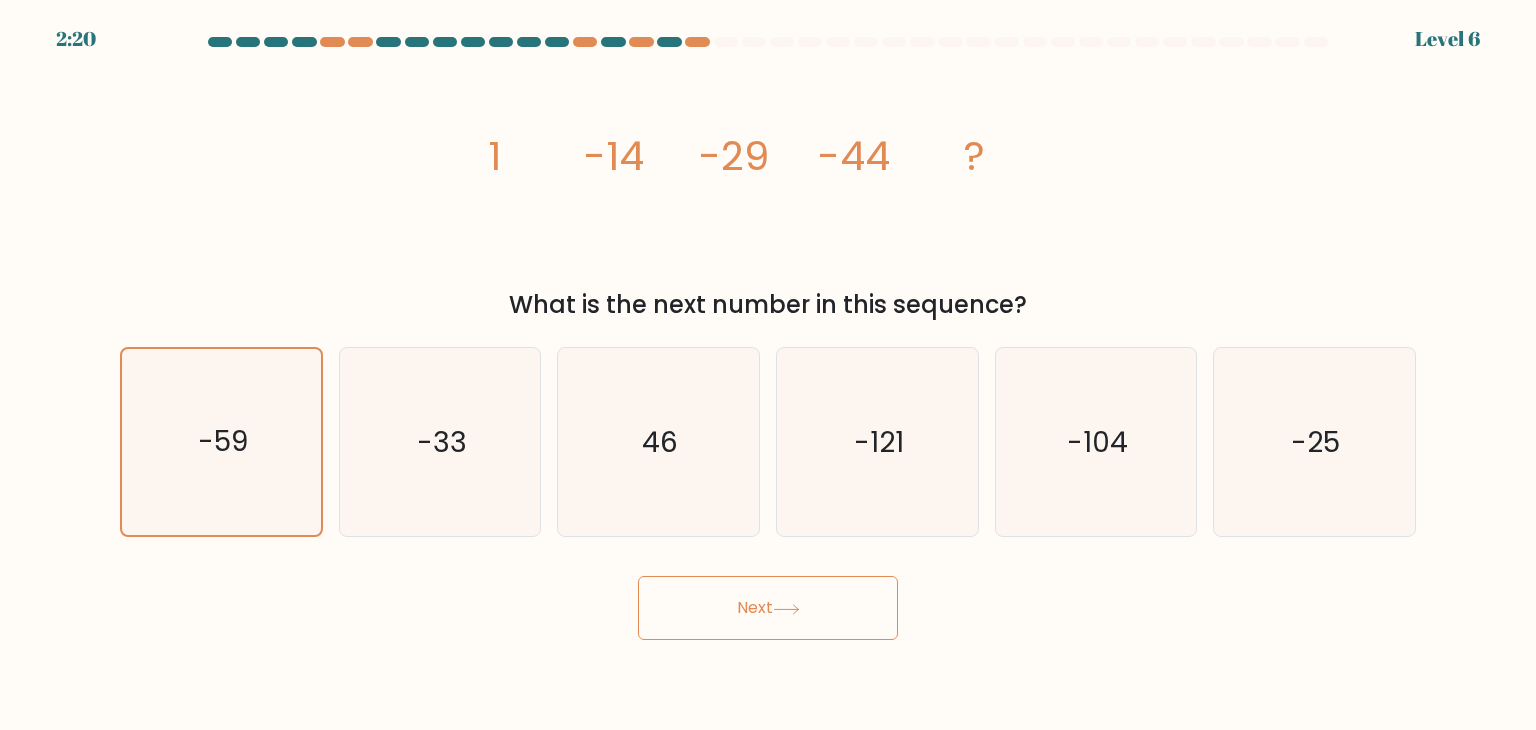 click on "Next" at bounding box center (768, 608) 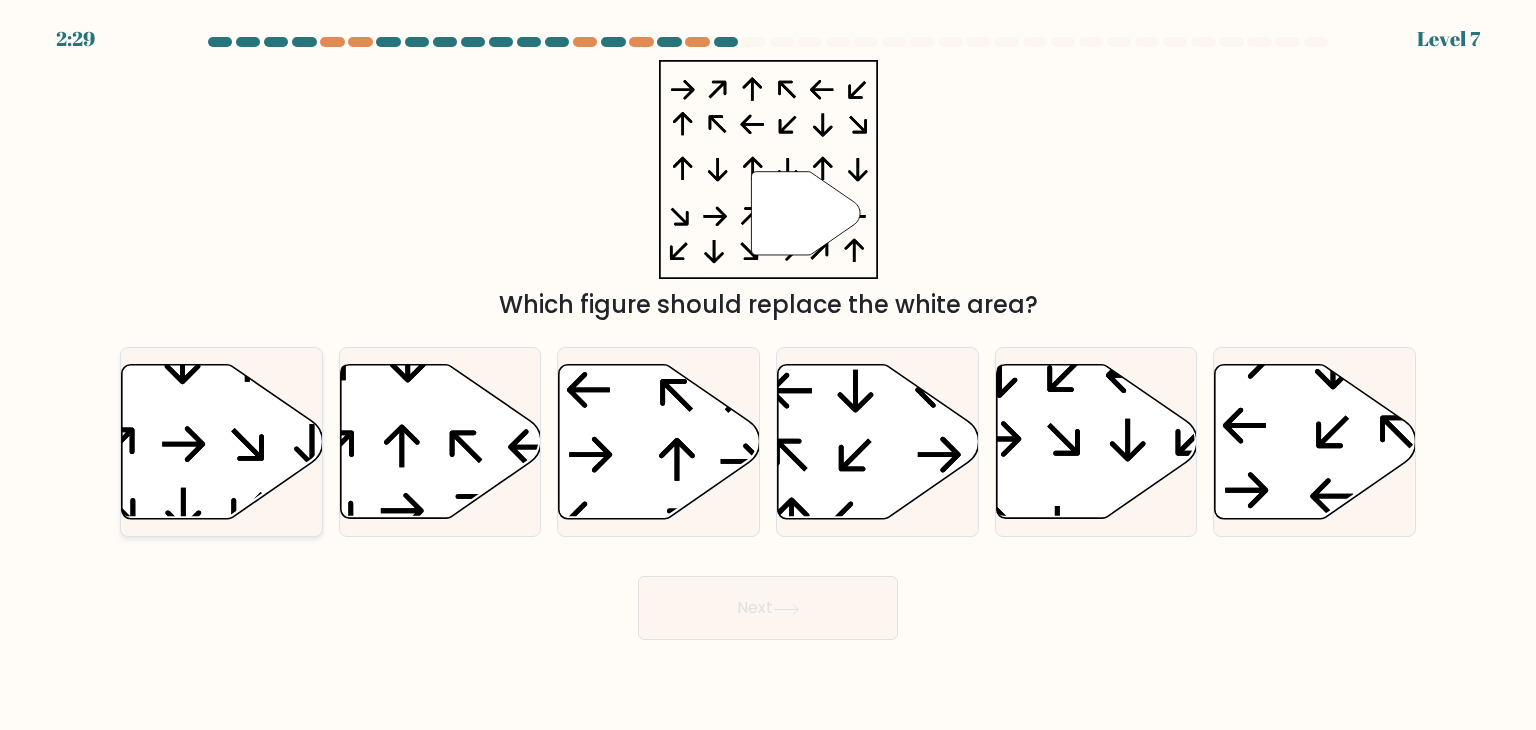 click at bounding box center (222, 442) 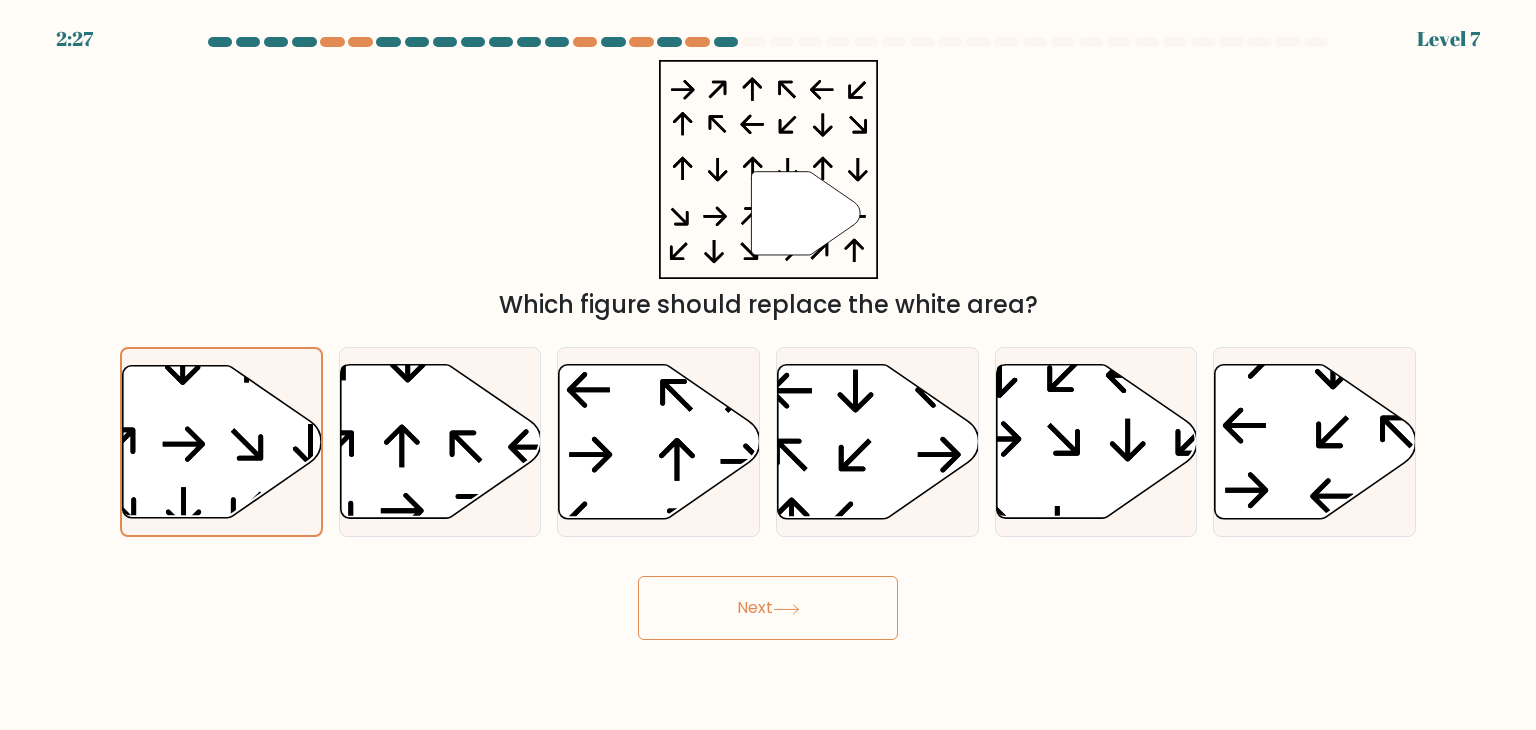 click on "Next" at bounding box center [768, 608] 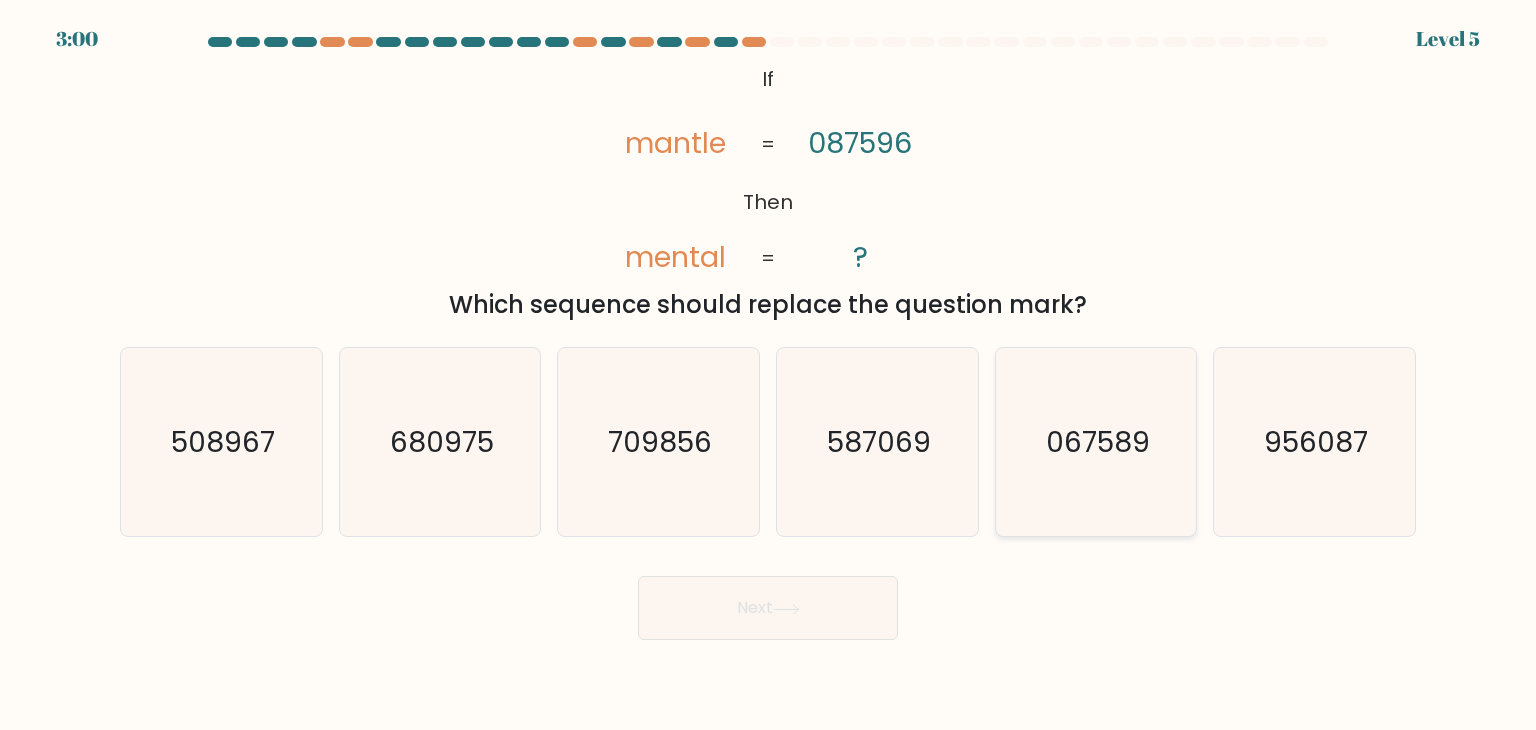 click on "067589" at bounding box center [1098, 442] 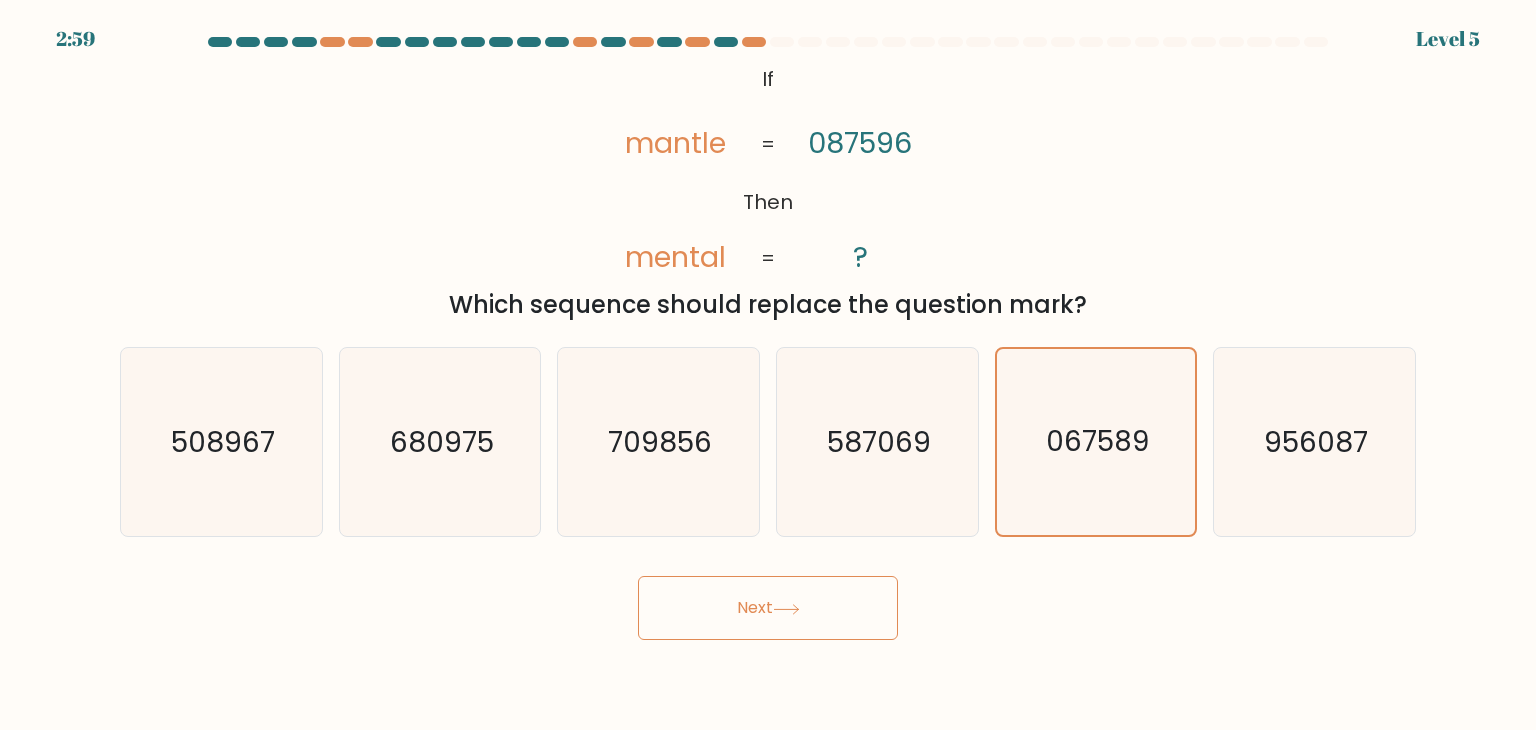 click on "Next" at bounding box center [768, 608] 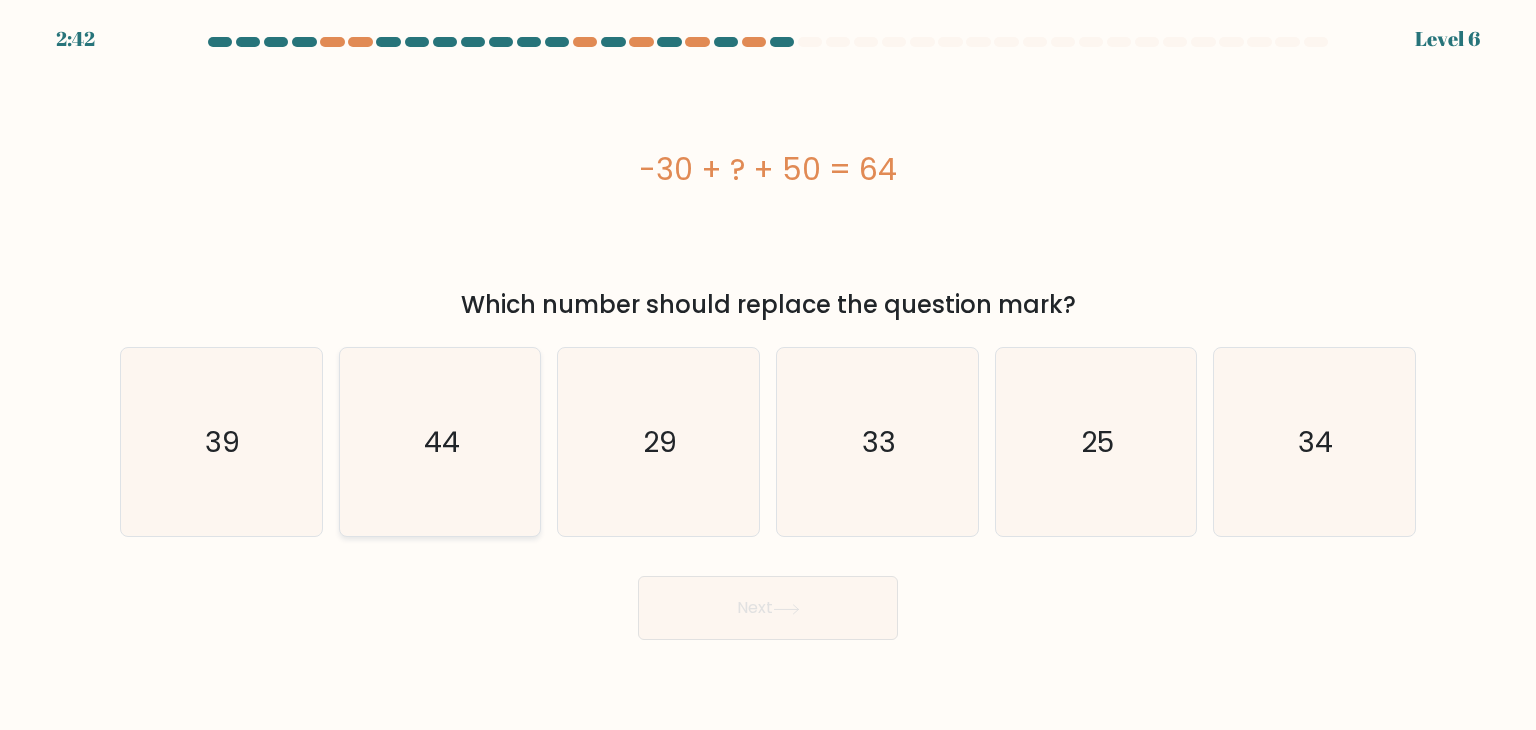click on "44" at bounding box center [440, 442] 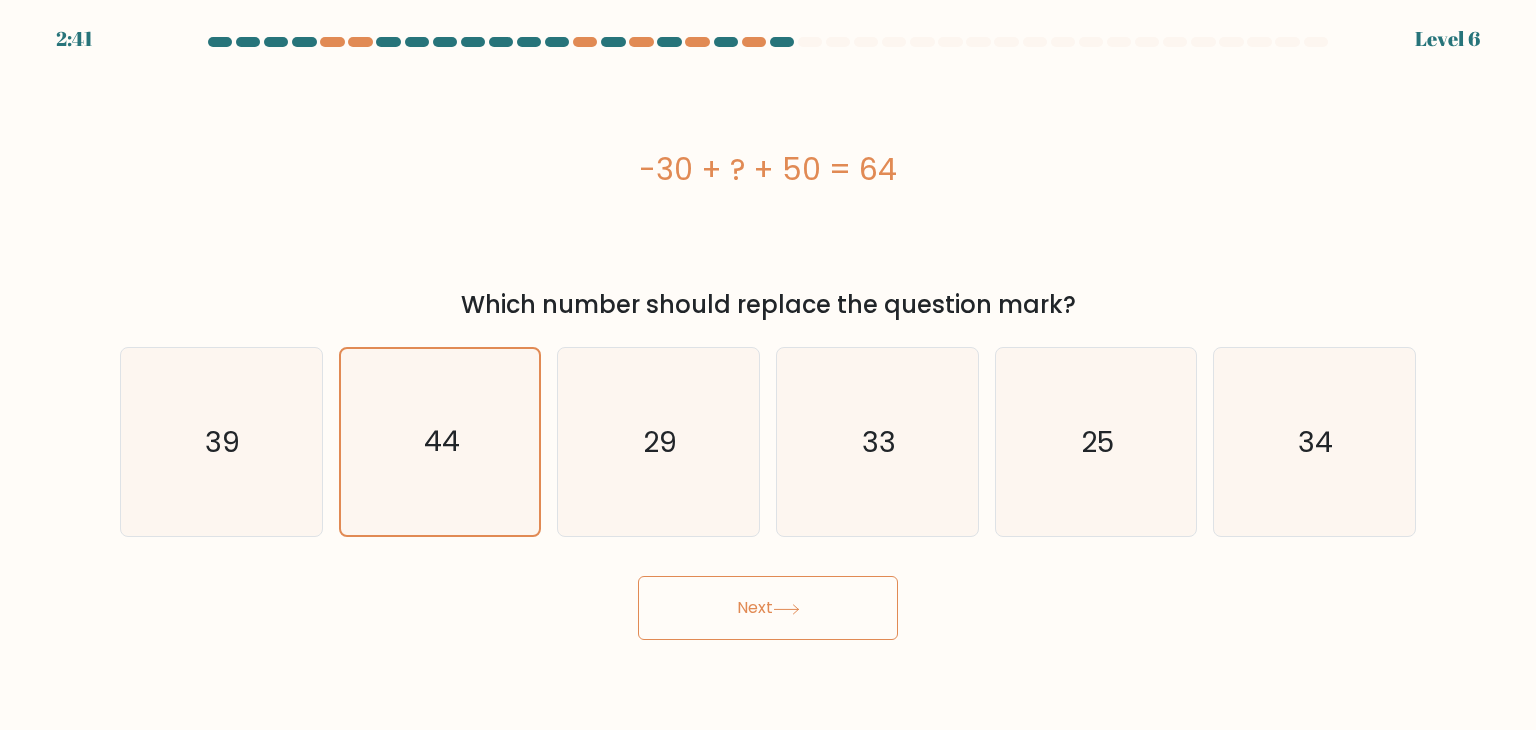 click on "Next" at bounding box center [768, 608] 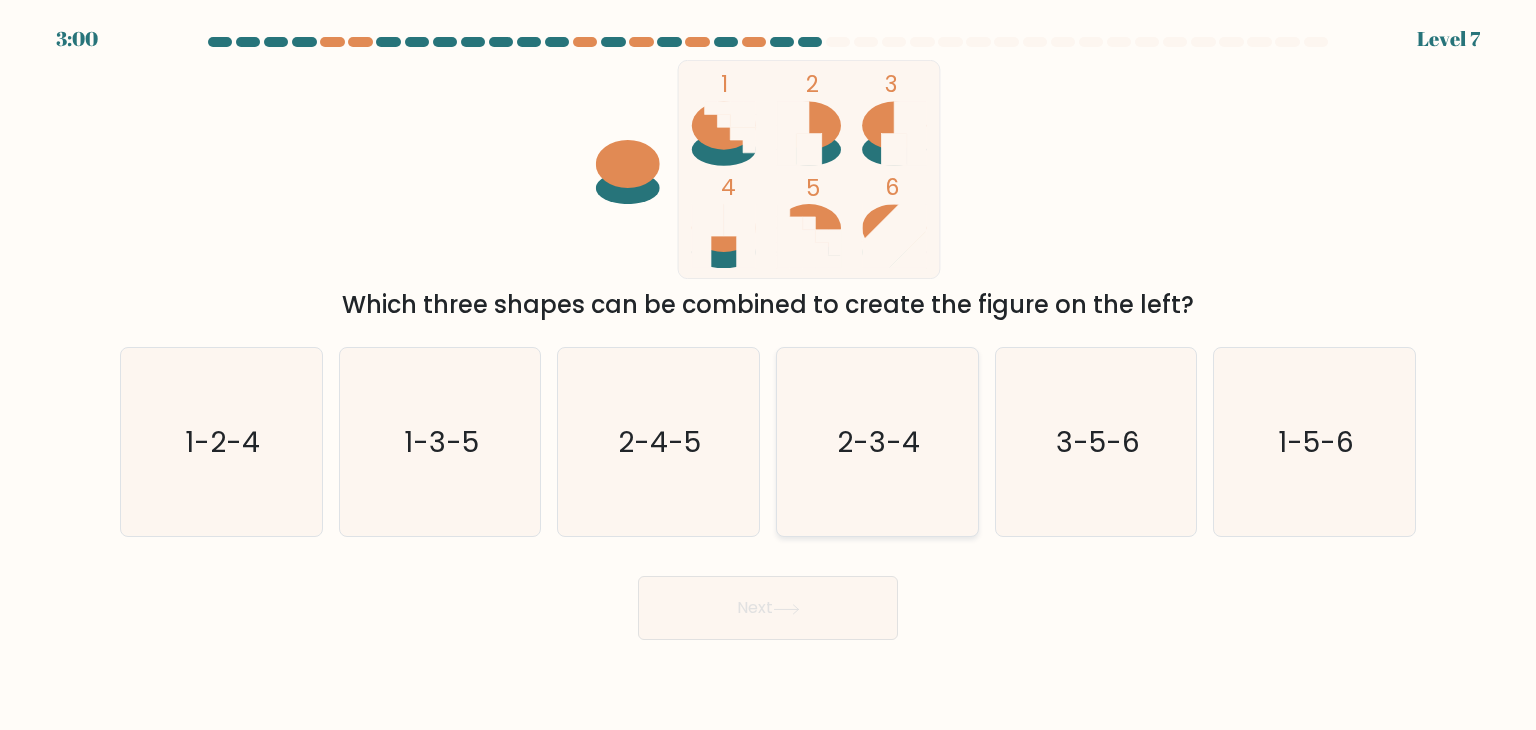 click on "2-3-4" at bounding box center (877, 442) 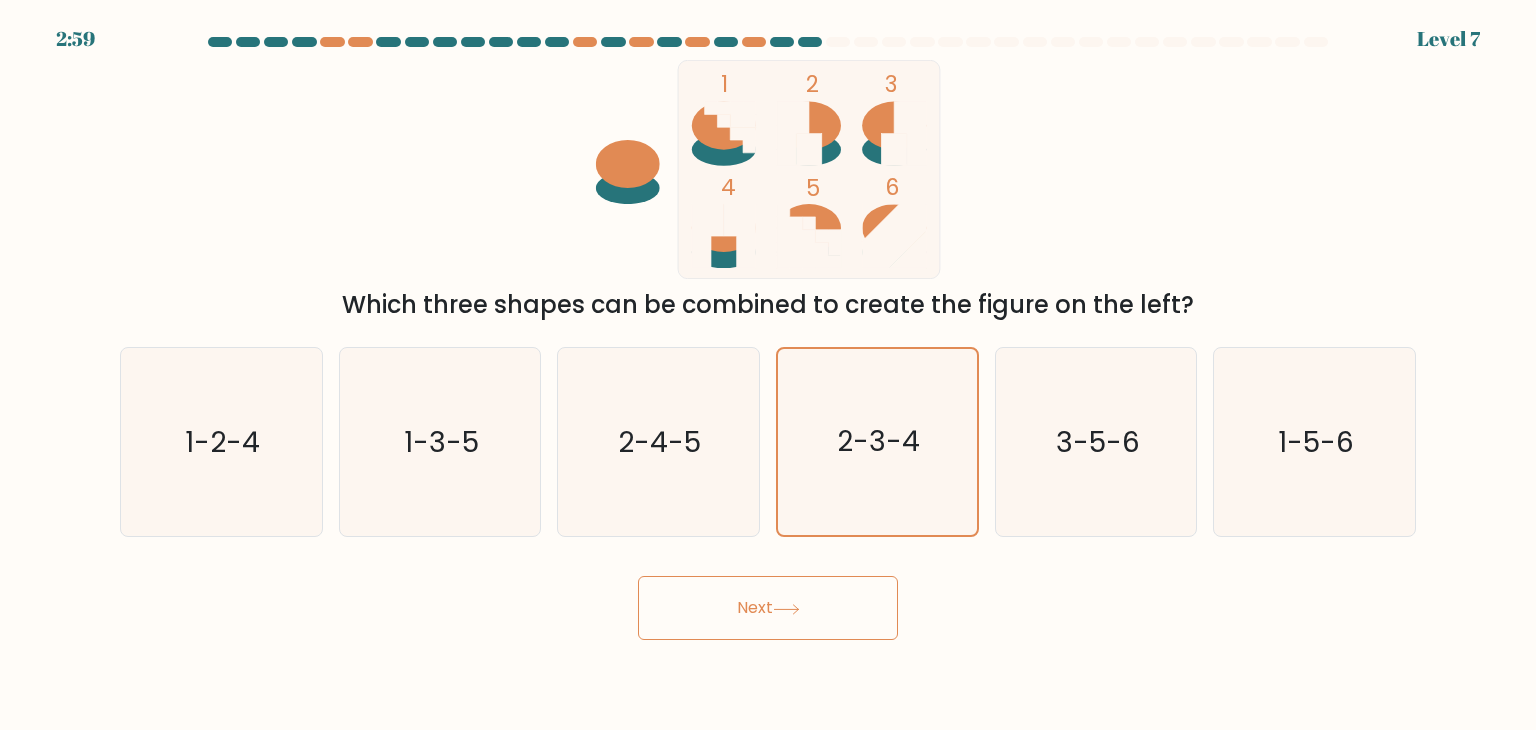 click on "Next" at bounding box center (768, 608) 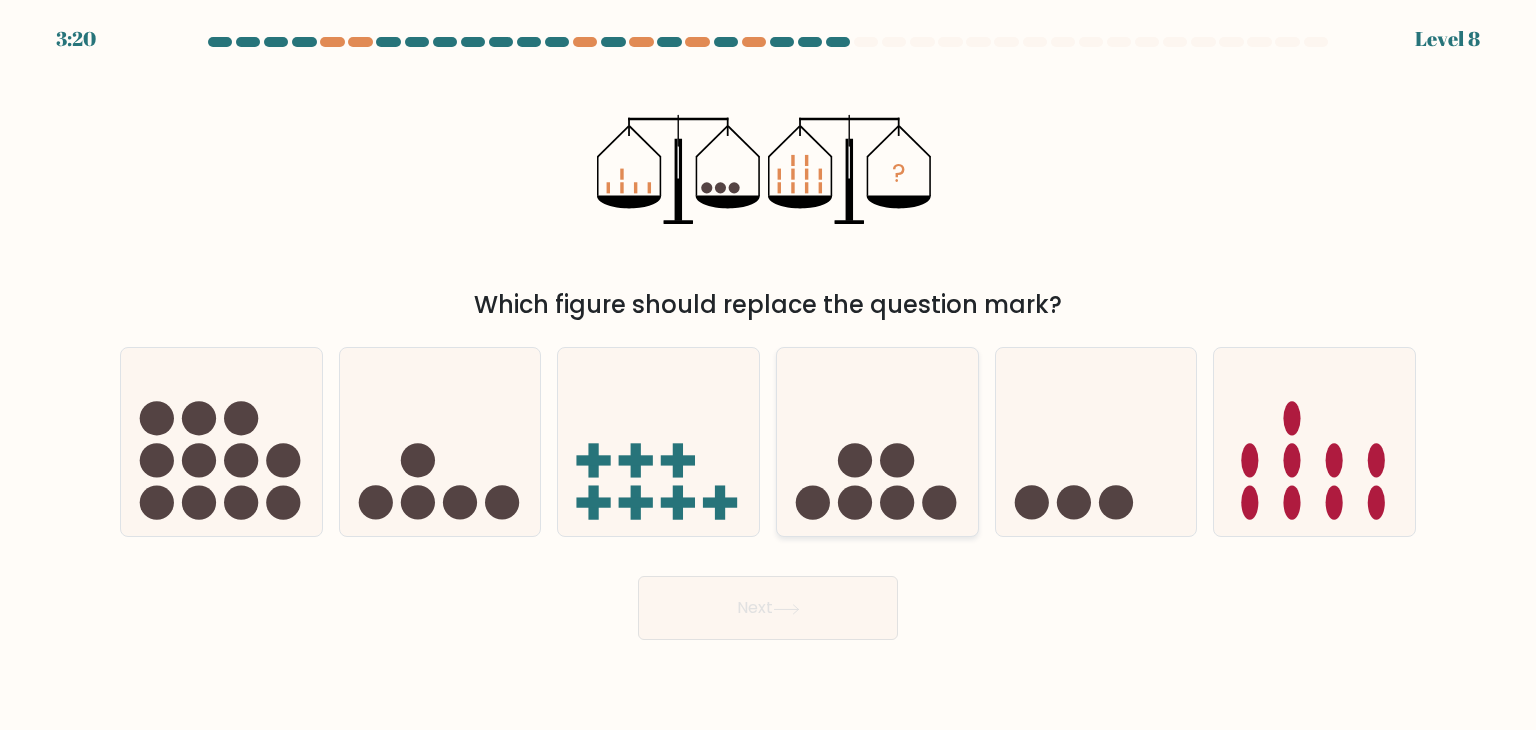 click at bounding box center [855, 503] 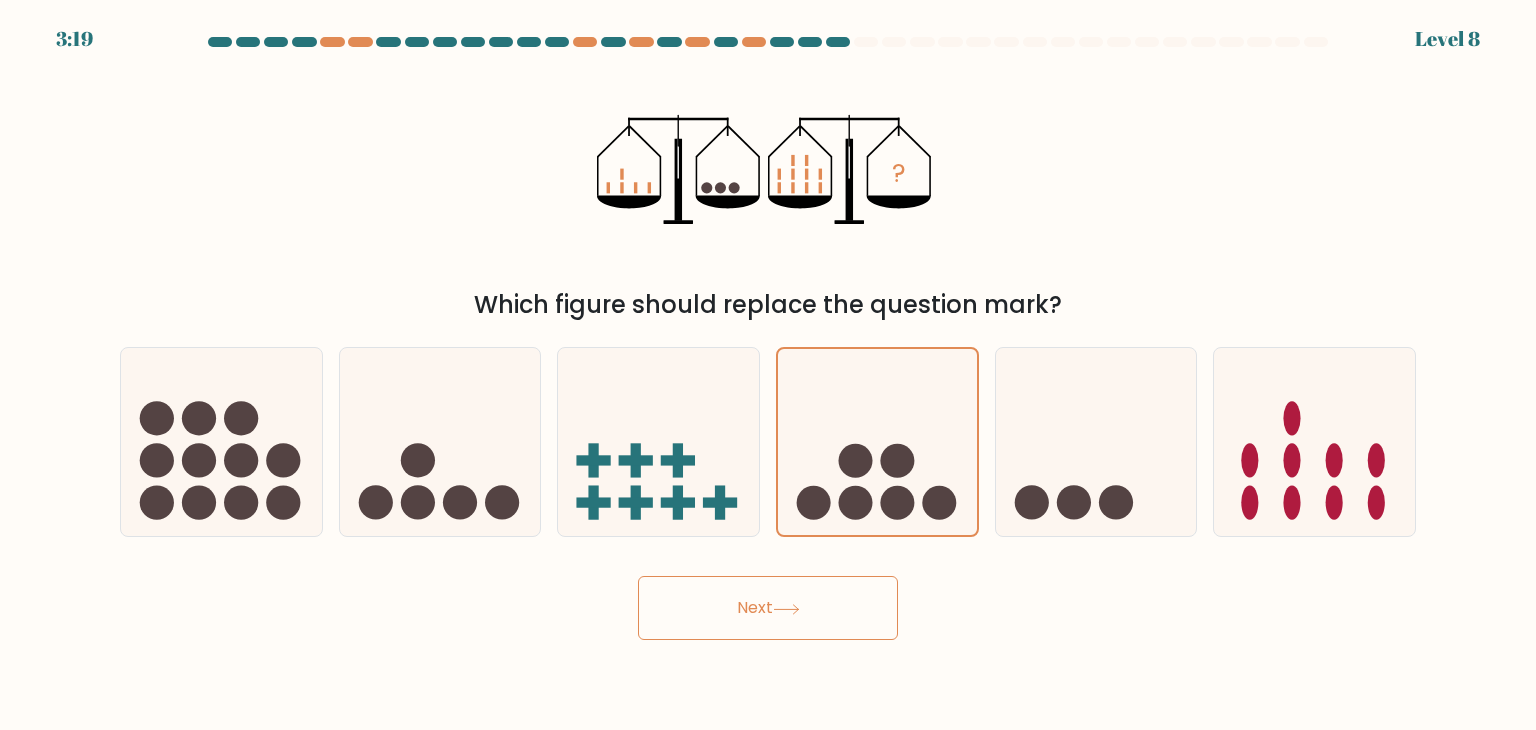click on "Next" at bounding box center (768, 608) 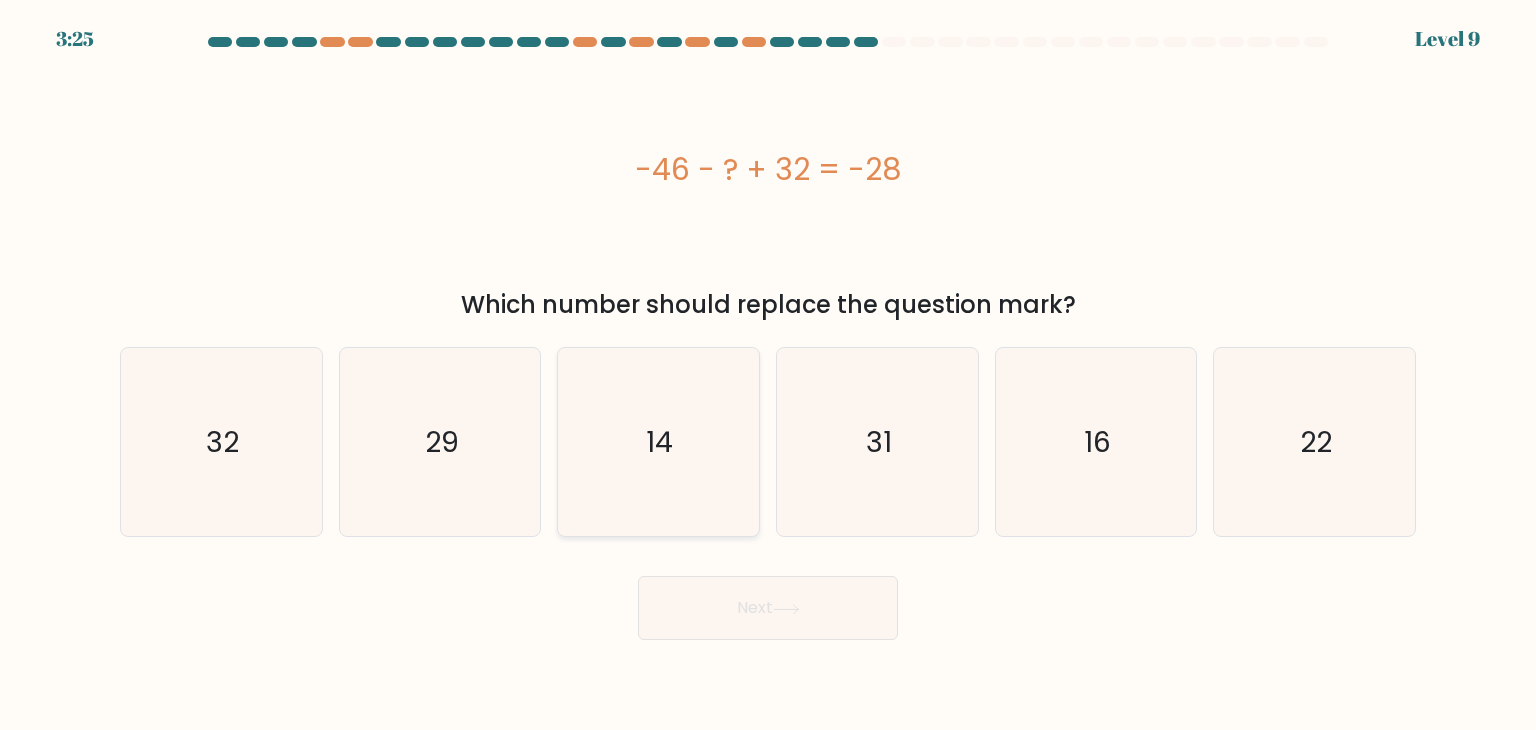 click on "14" at bounding box center (658, 442) 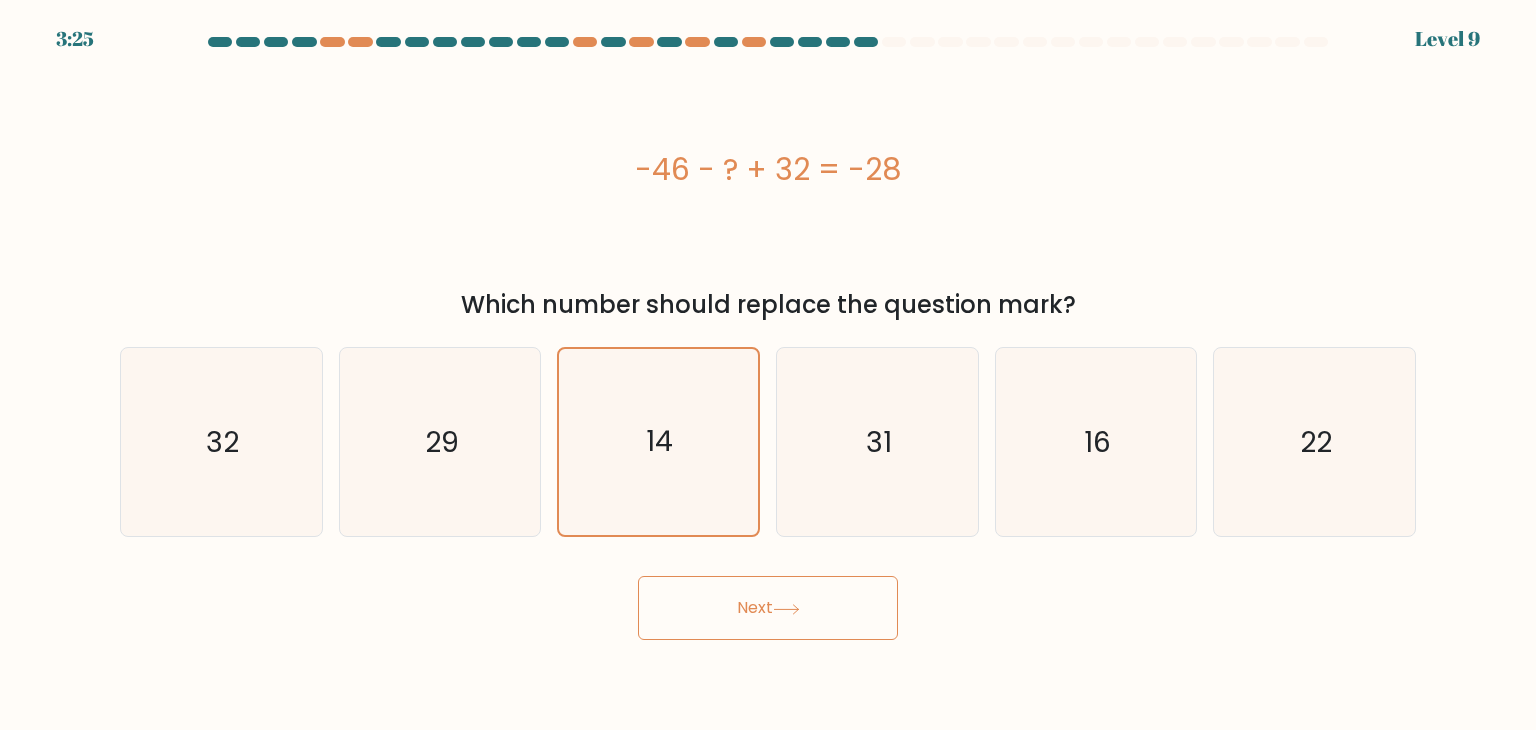 click on "Next" at bounding box center [768, 608] 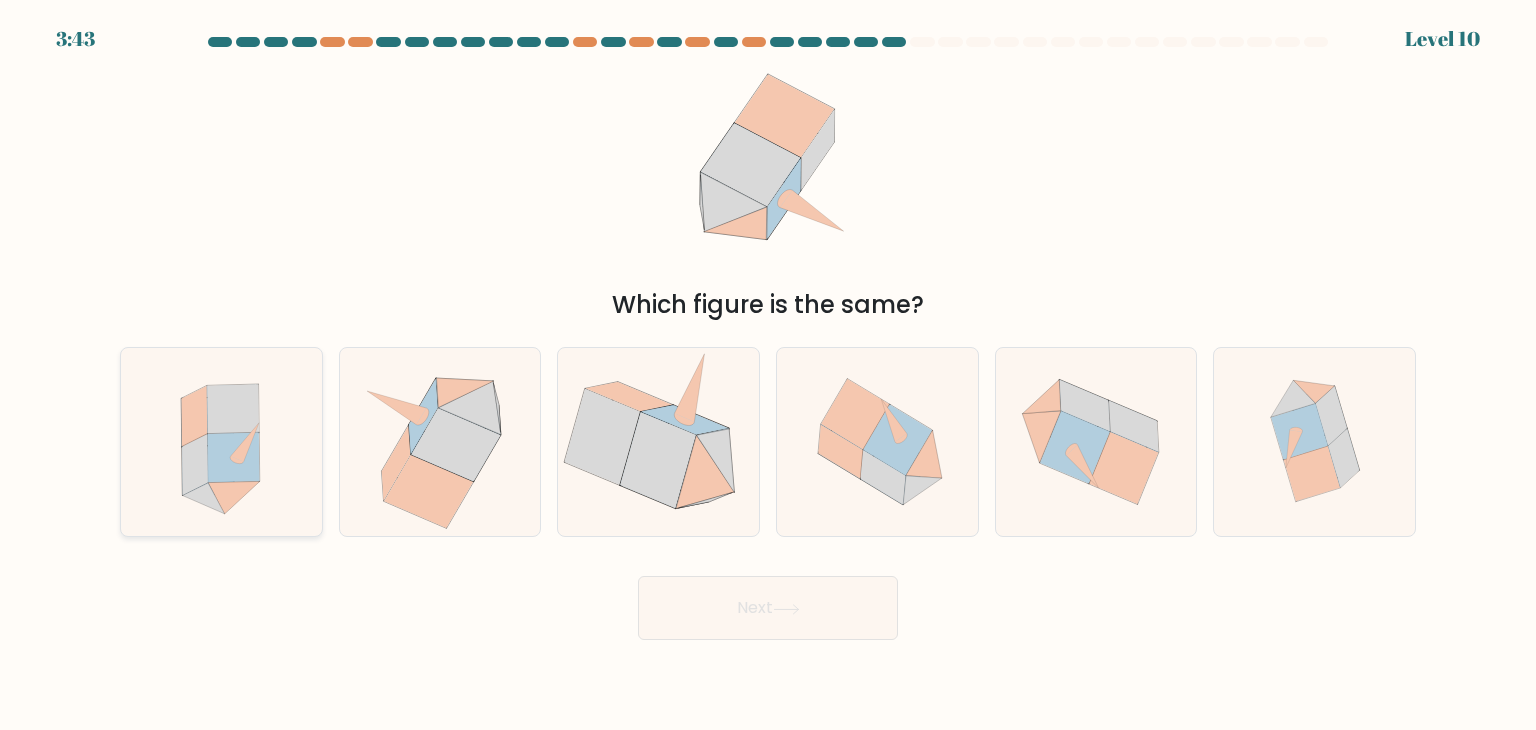 click at bounding box center [221, 442] 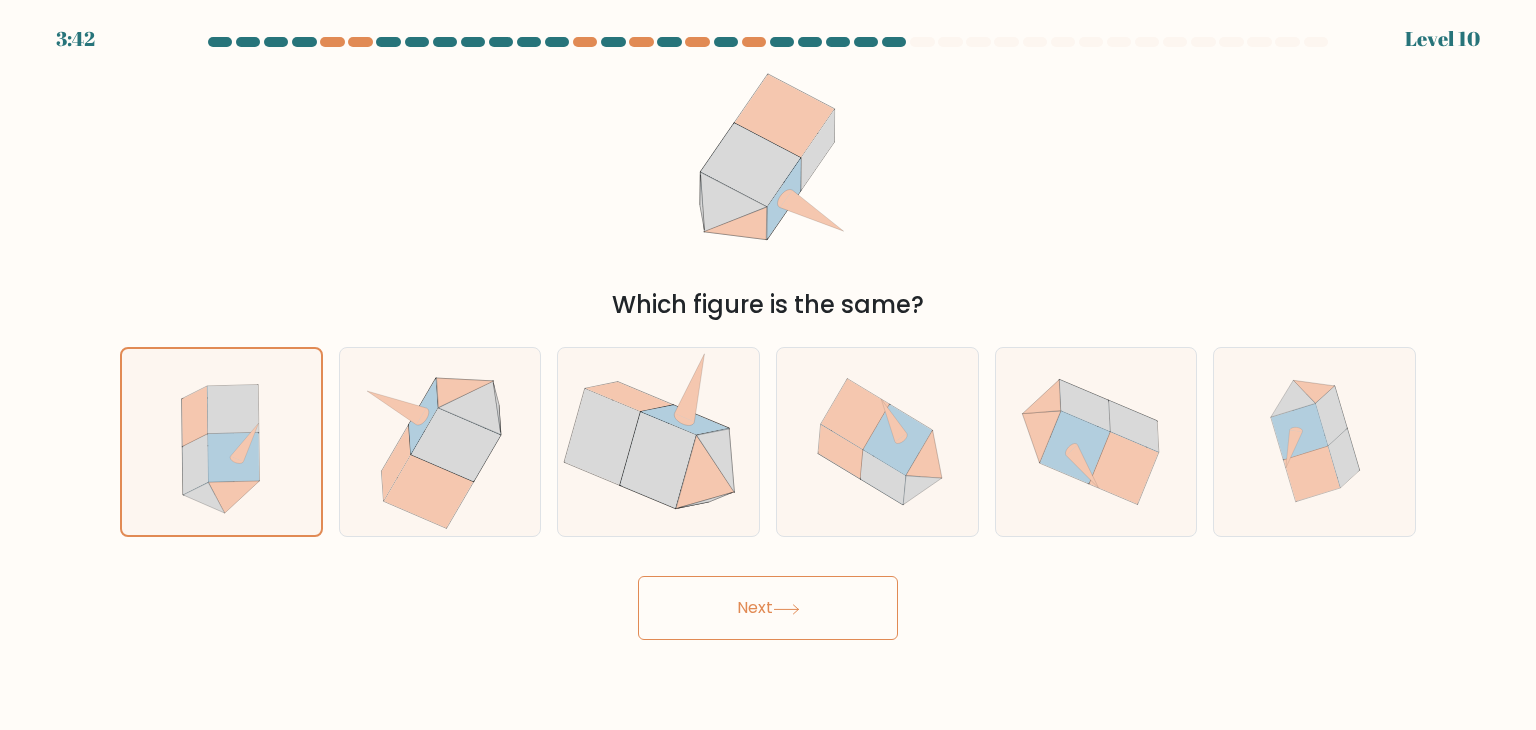 click on "Next" at bounding box center (768, 608) 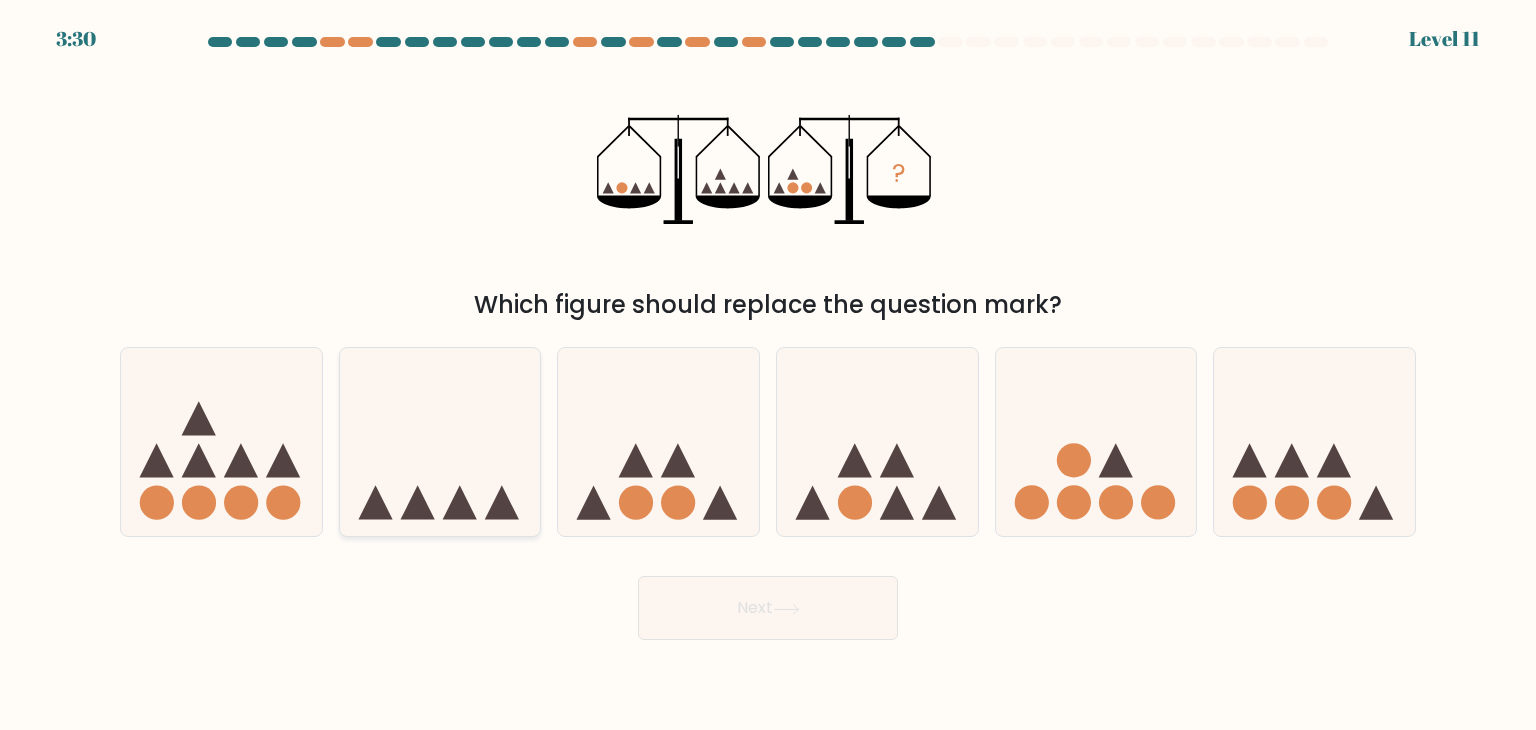 click at bounding box center (440, 442) 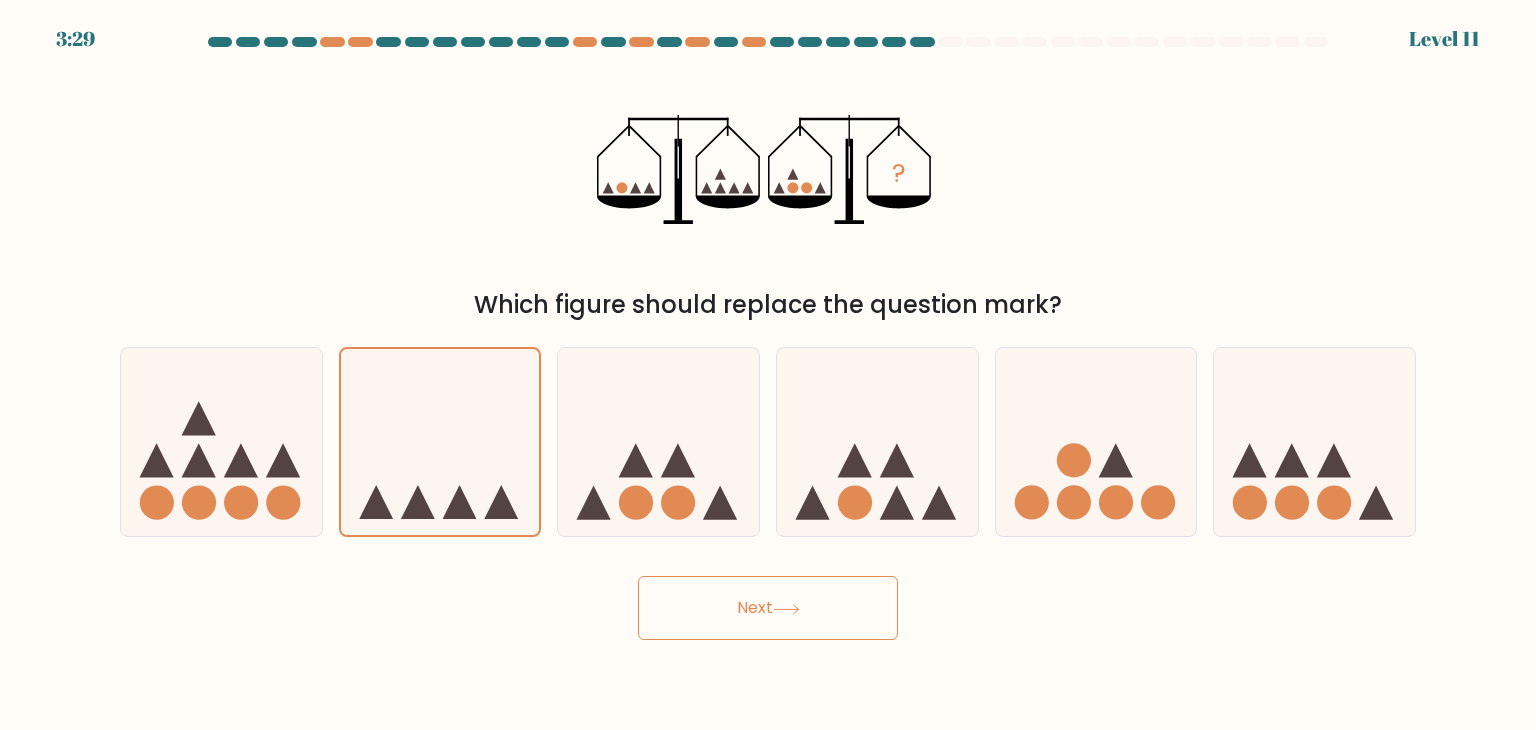 click on "Next" at bounding box center [768, 608] 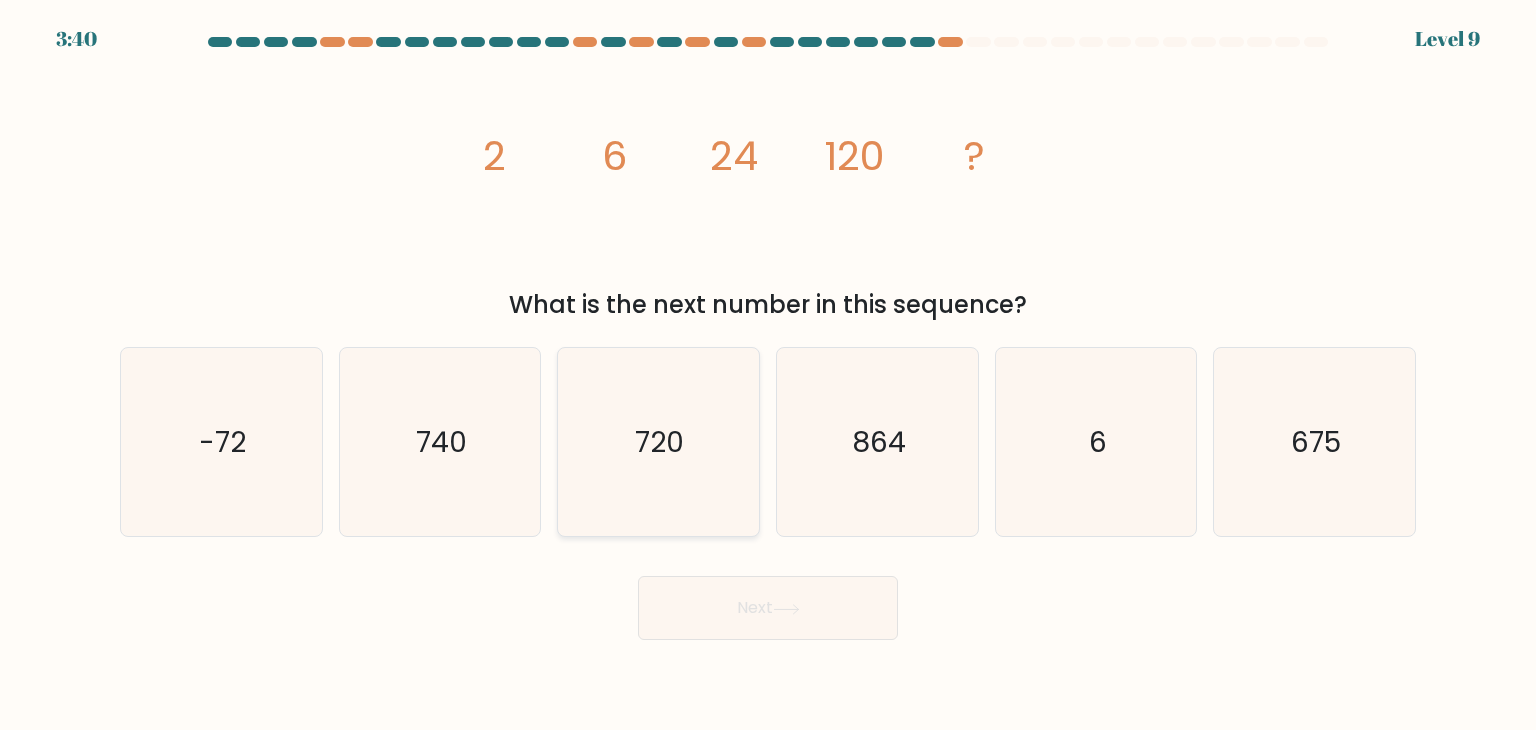 click on "720" at bounding box center (660, 442) 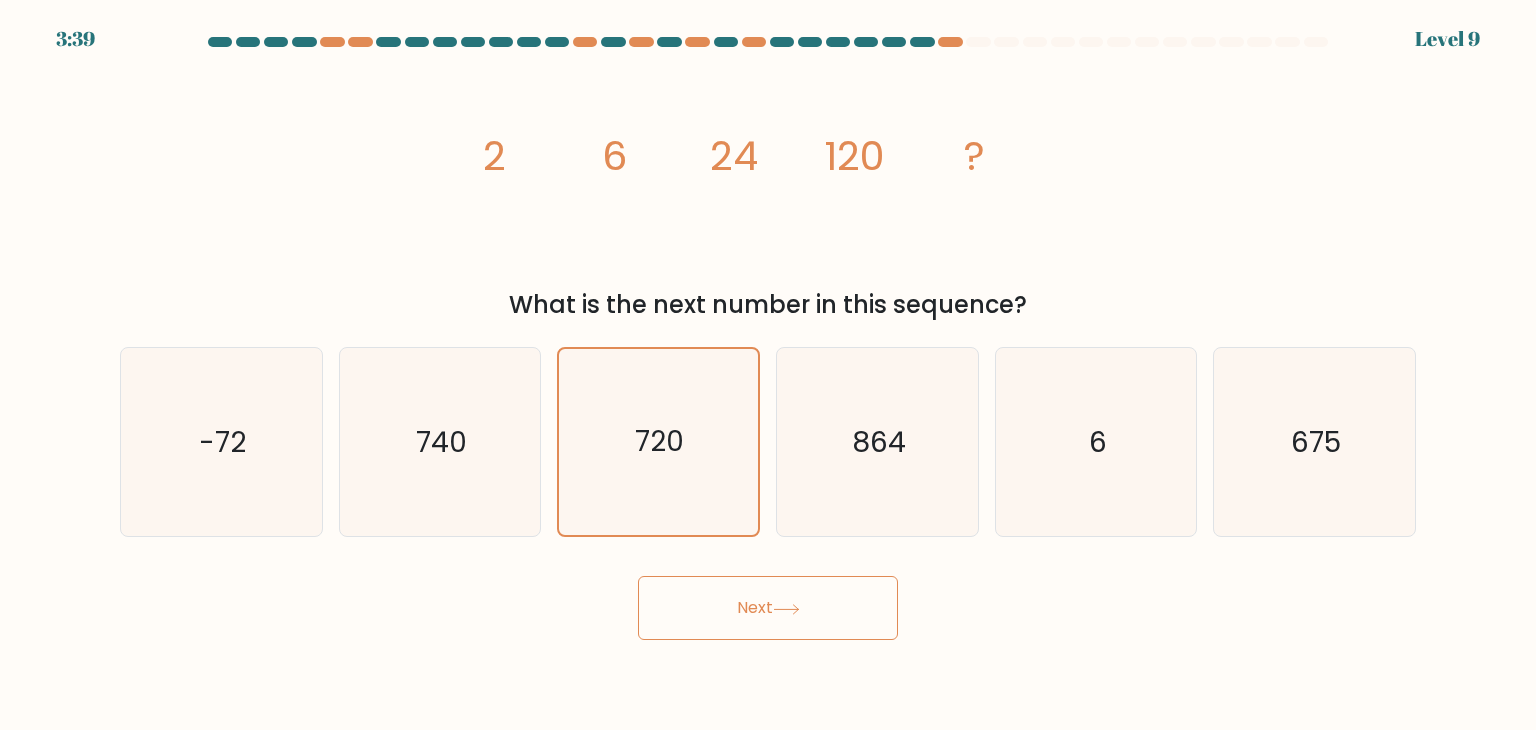 click on "Next" at bounding box center (768, 608) 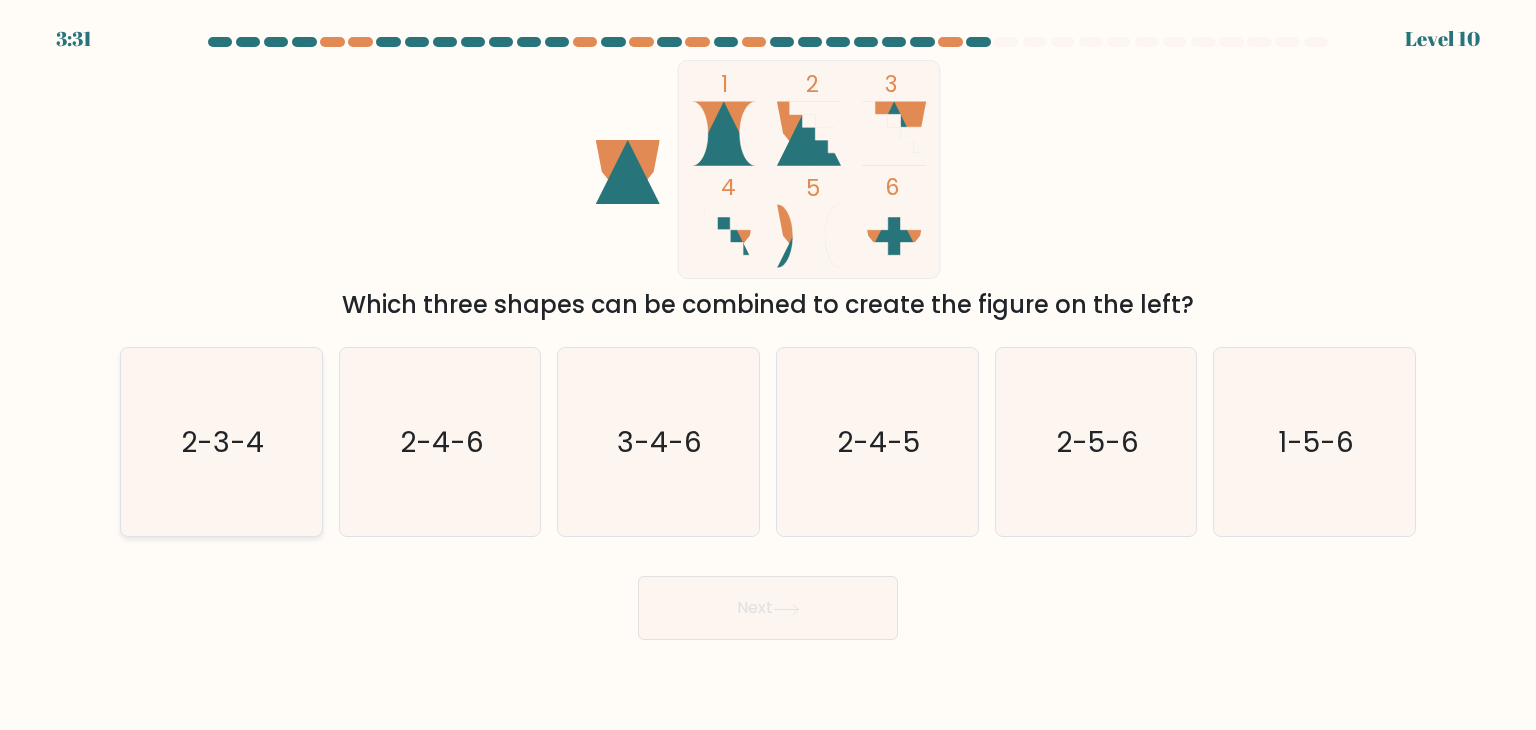 click on "2-3-4" at bounding box center (223, 442) 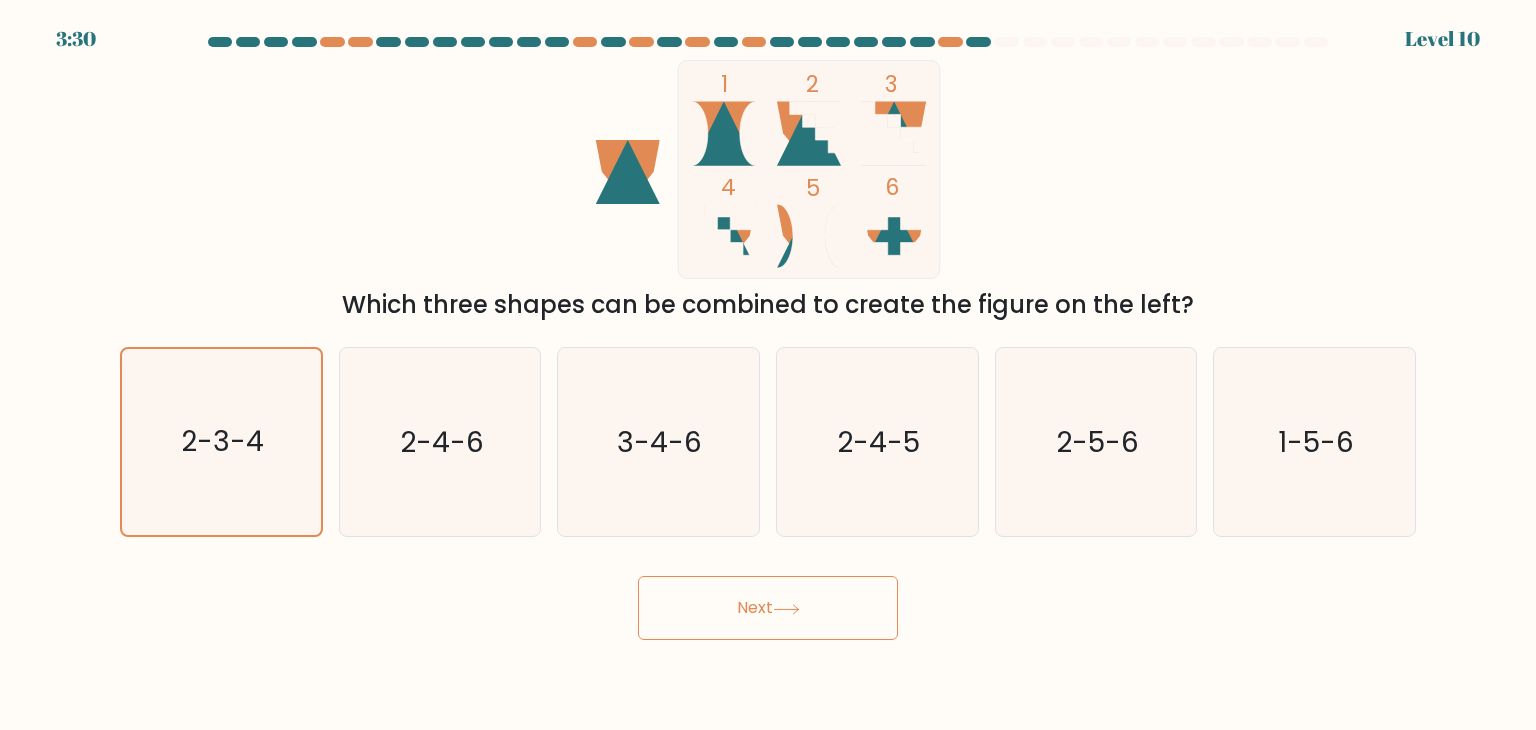 click on "Next" at bounding box center (768, 608) 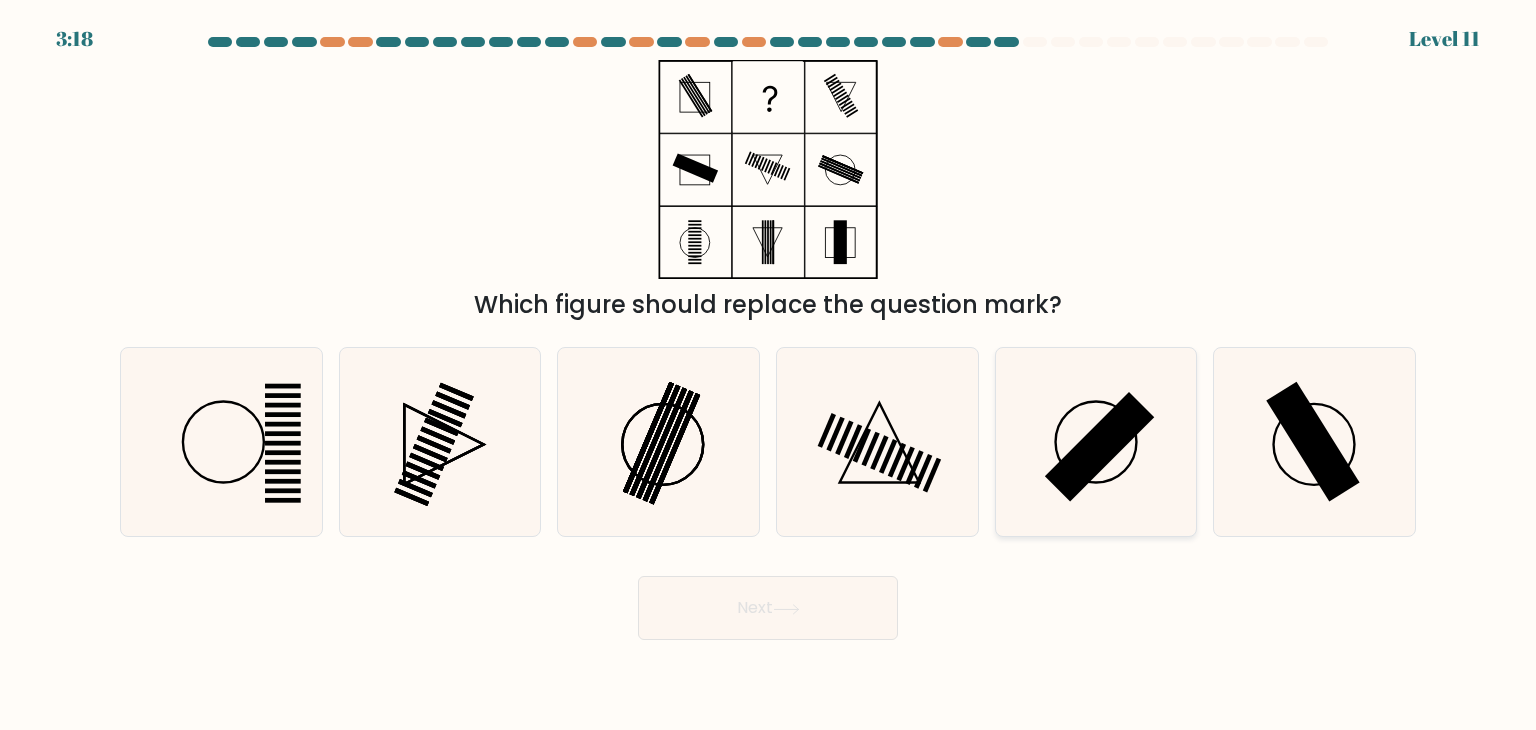 click at bounding box center (1096, 442) 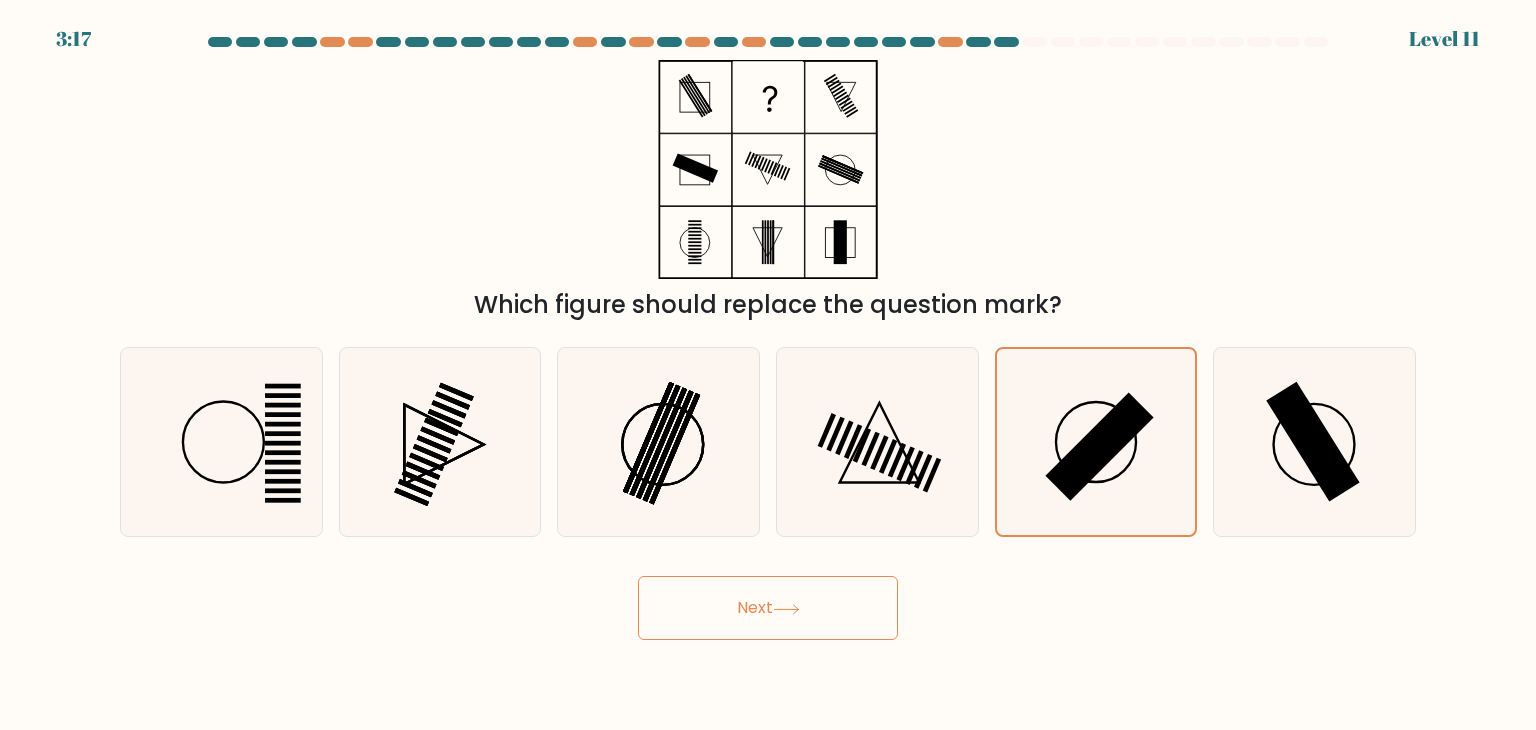 click on "Next" at bounding box center (768, 608) 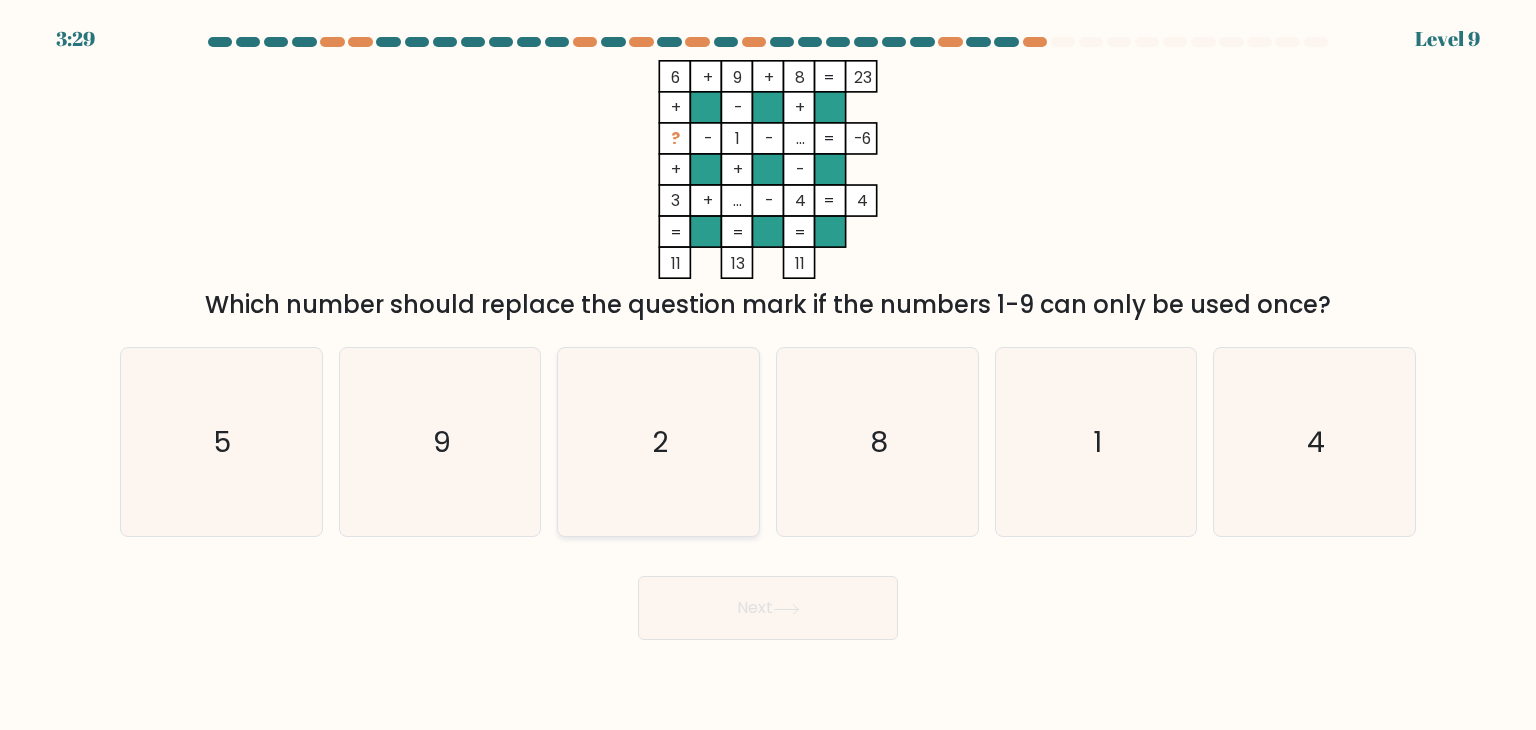 click on "2" at bounding box center (658, 442) 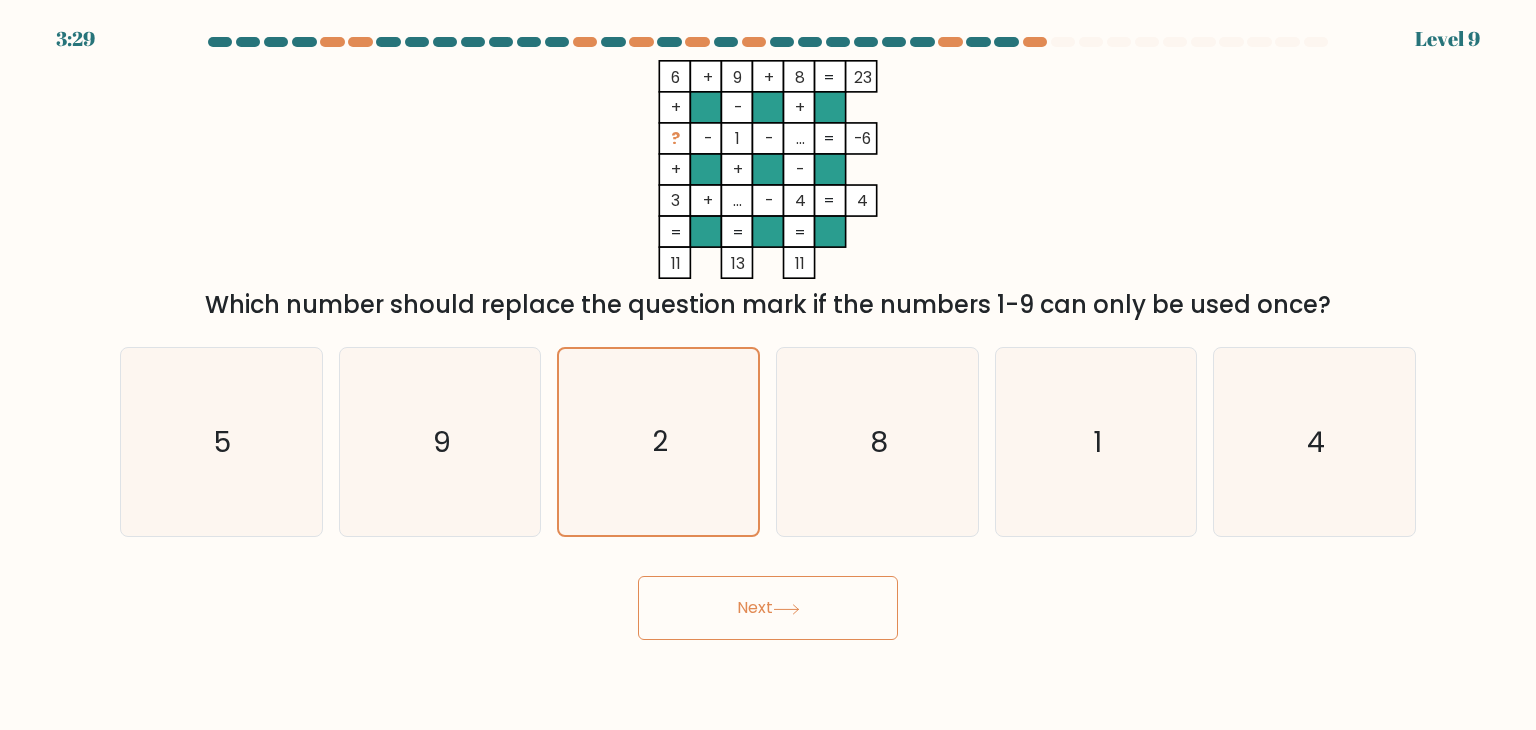 click on "Next" at bounding box center (768, 608) 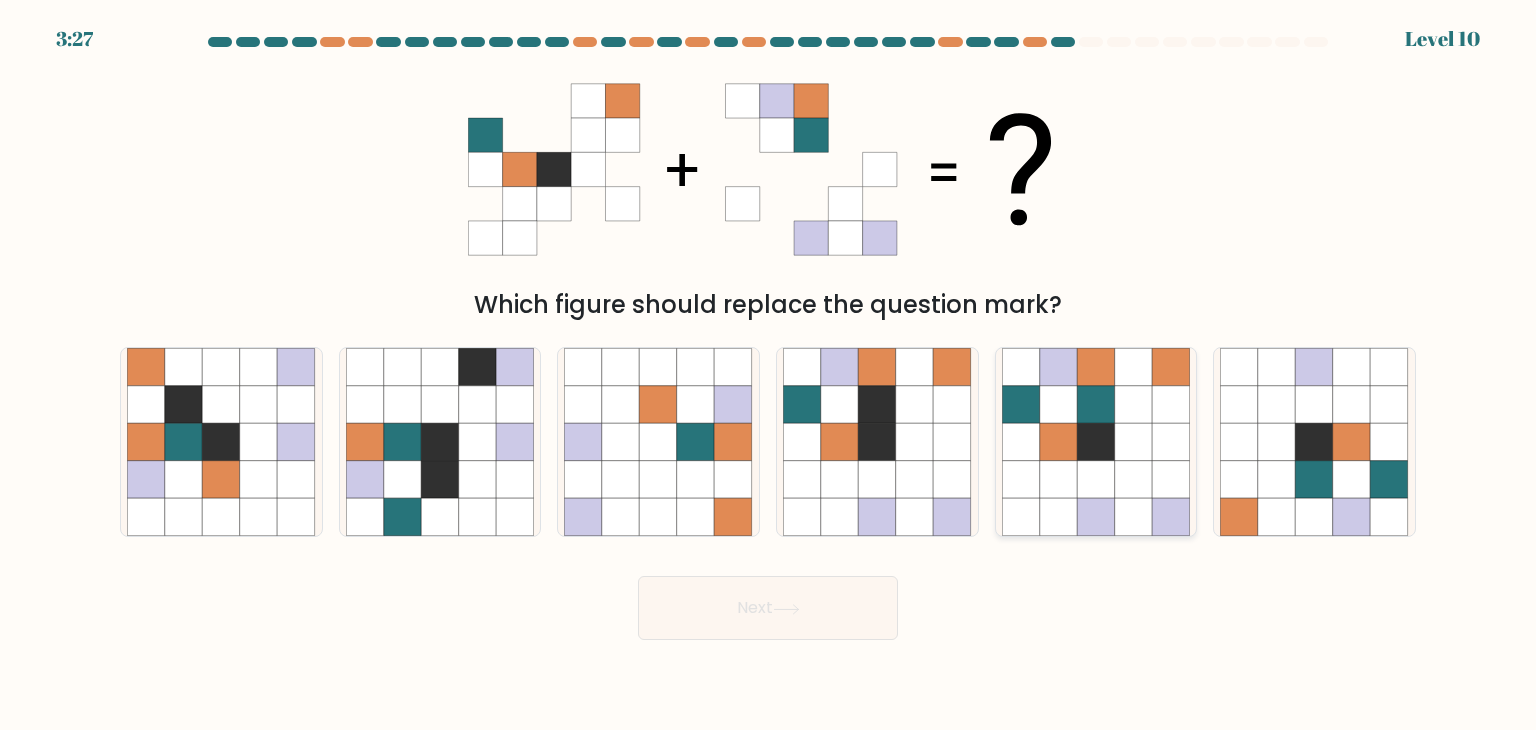 click at bounding box center (1096, 480) 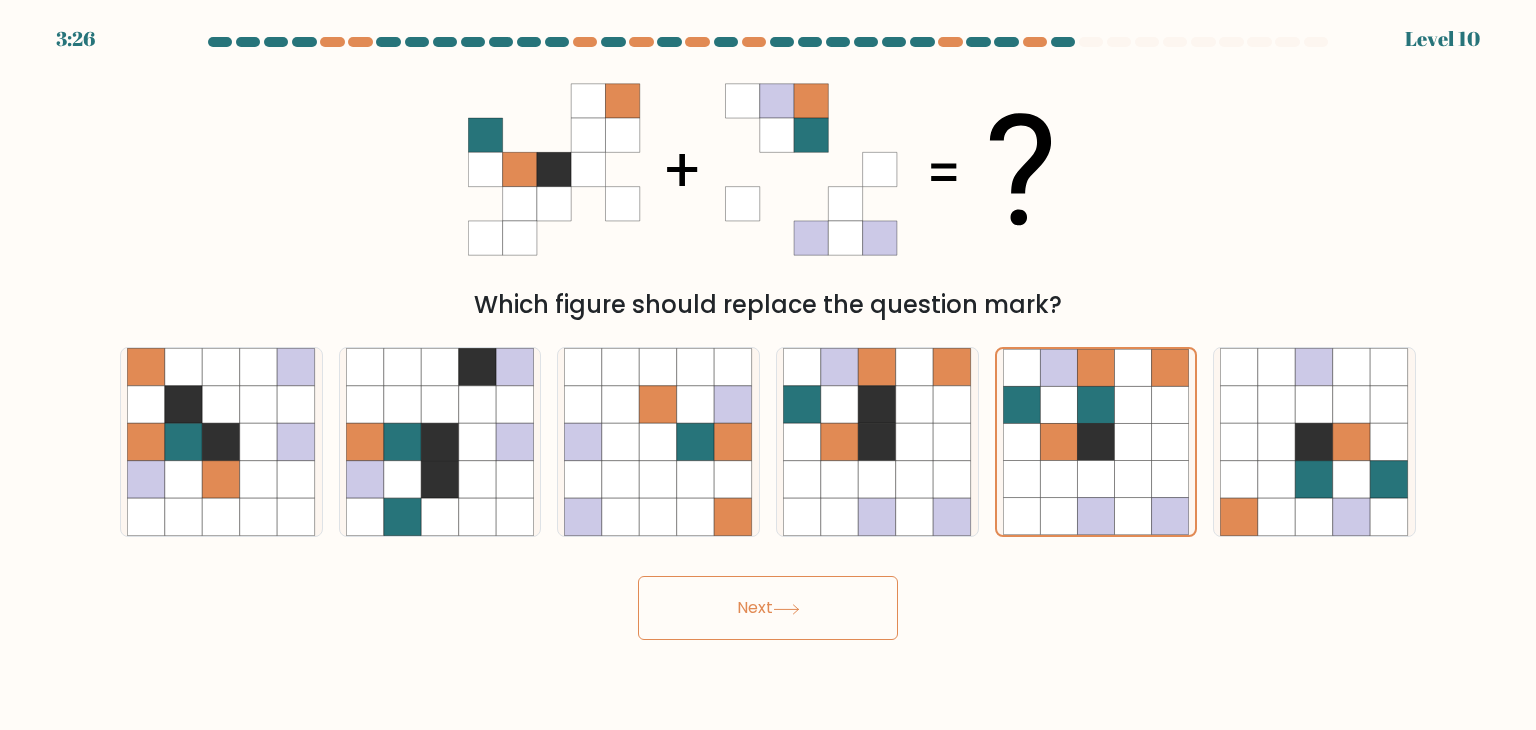 click at bounding box center (786, 609) 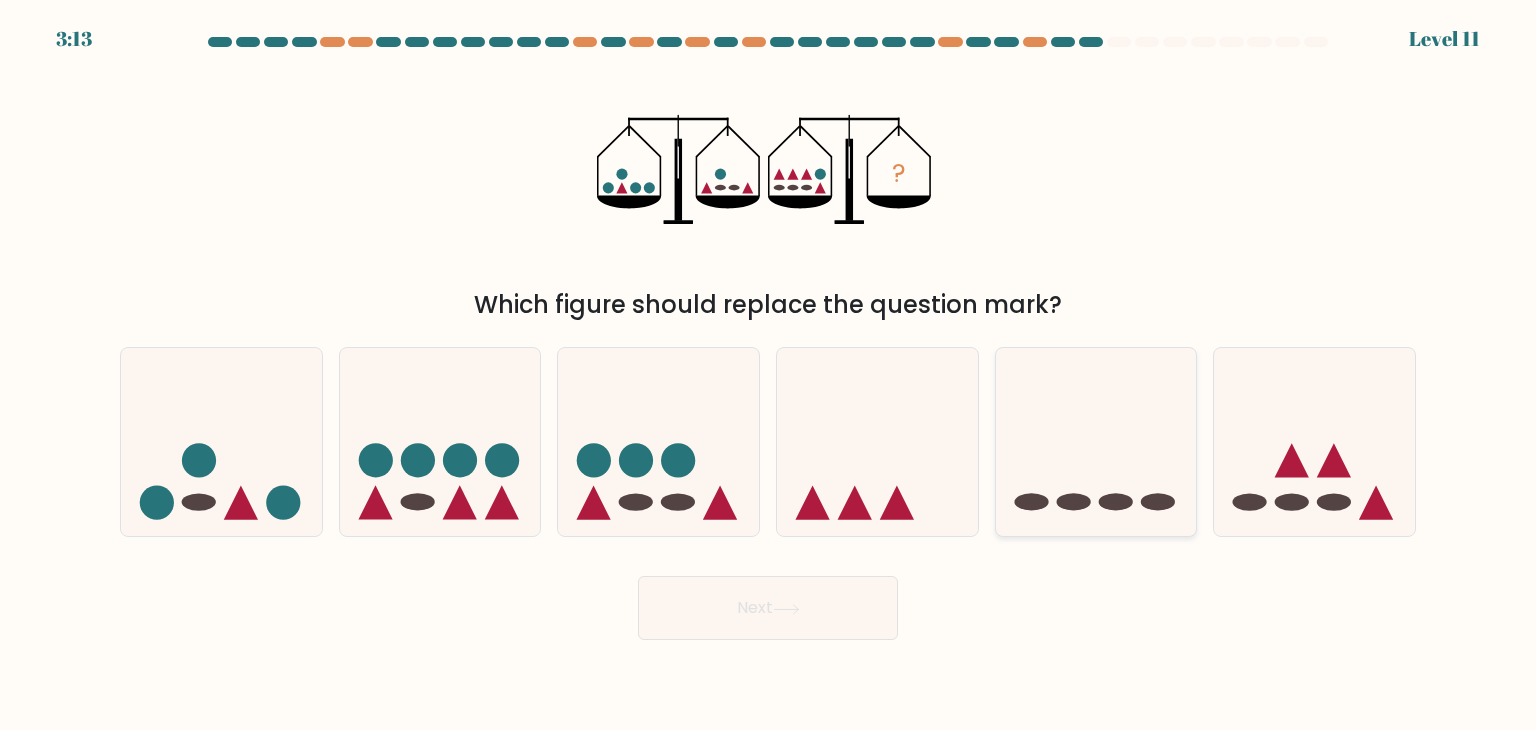 click at bounding box center (1096, 442) 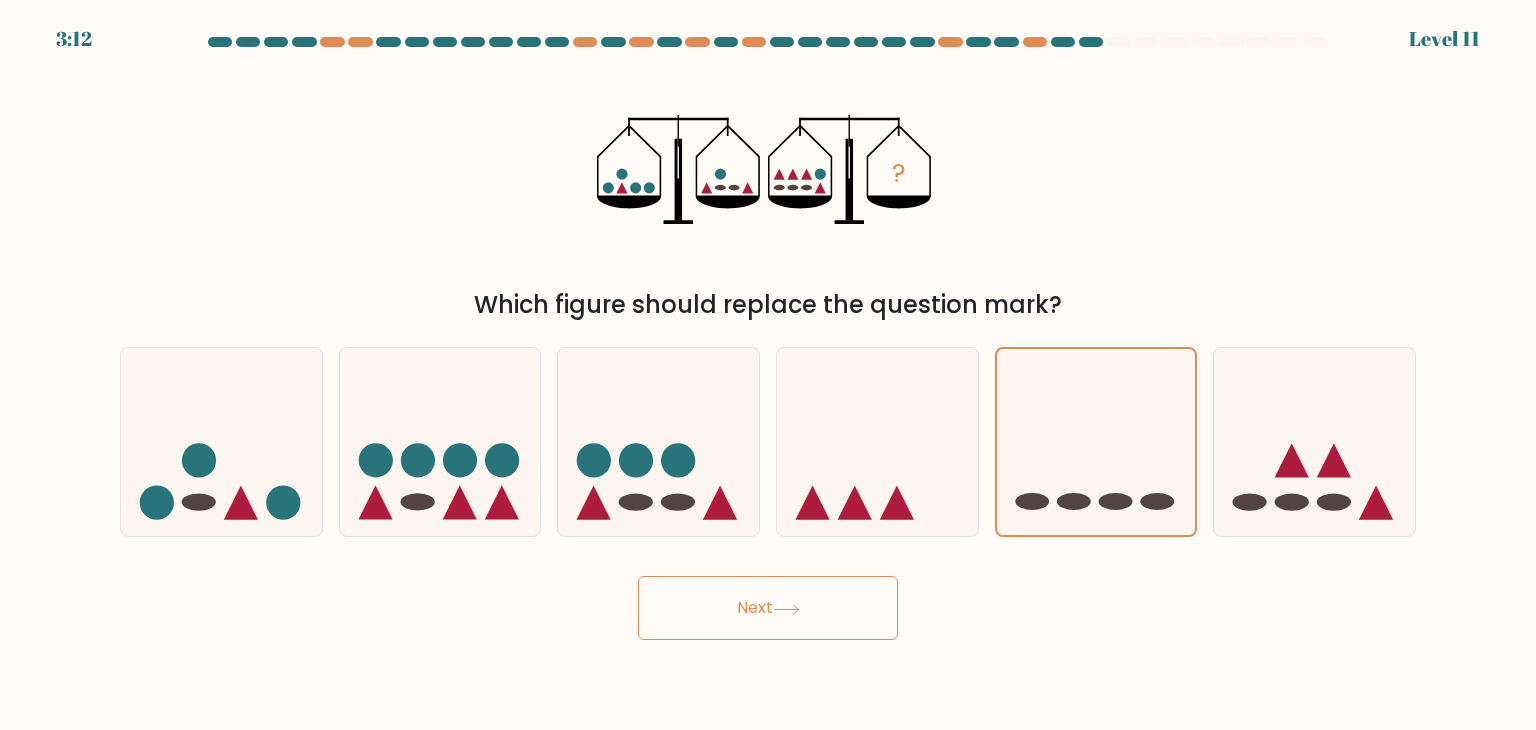 click at bounding box center [786, 609] 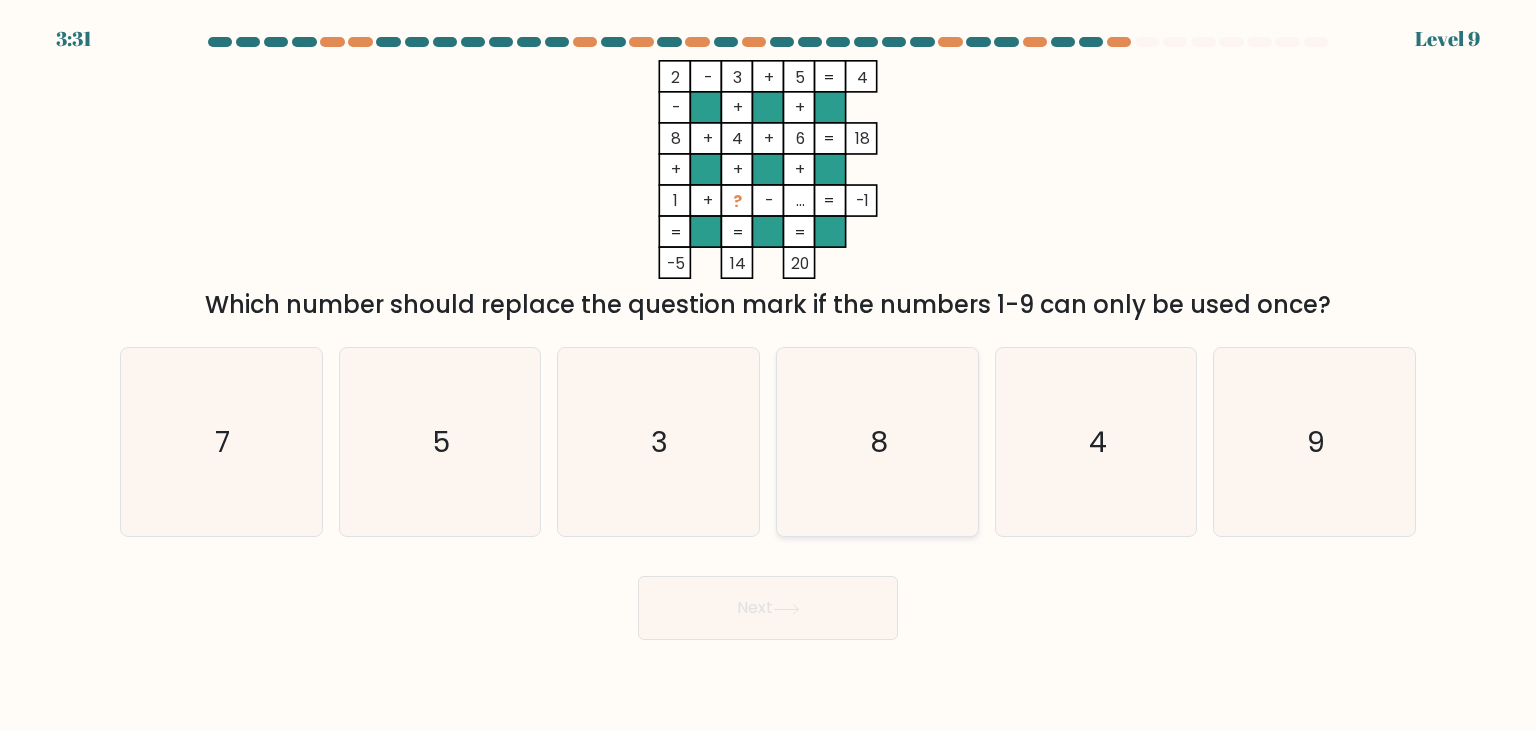 click on "8" at bounding box center [877, 442] 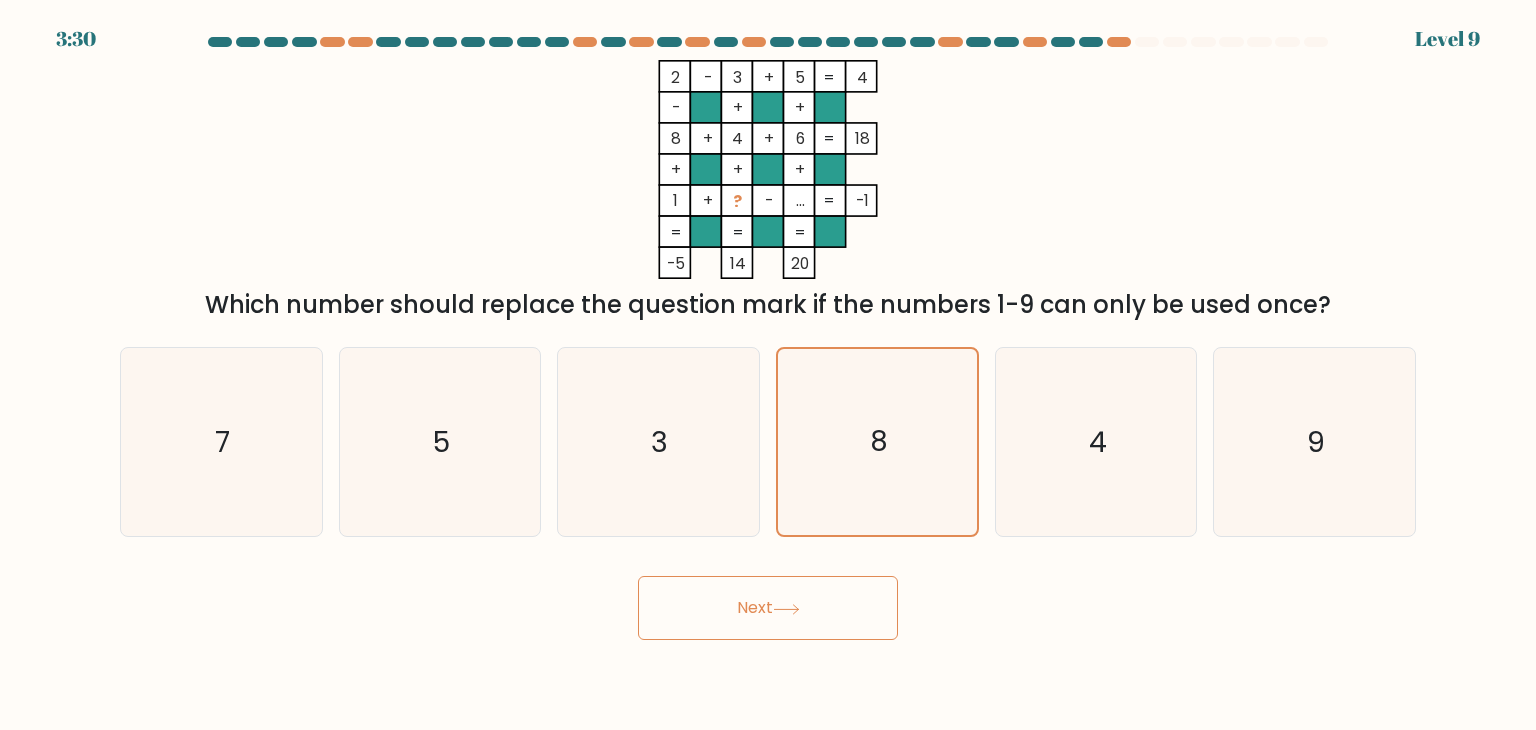 click on "Next" at bounding box center (768, 608) 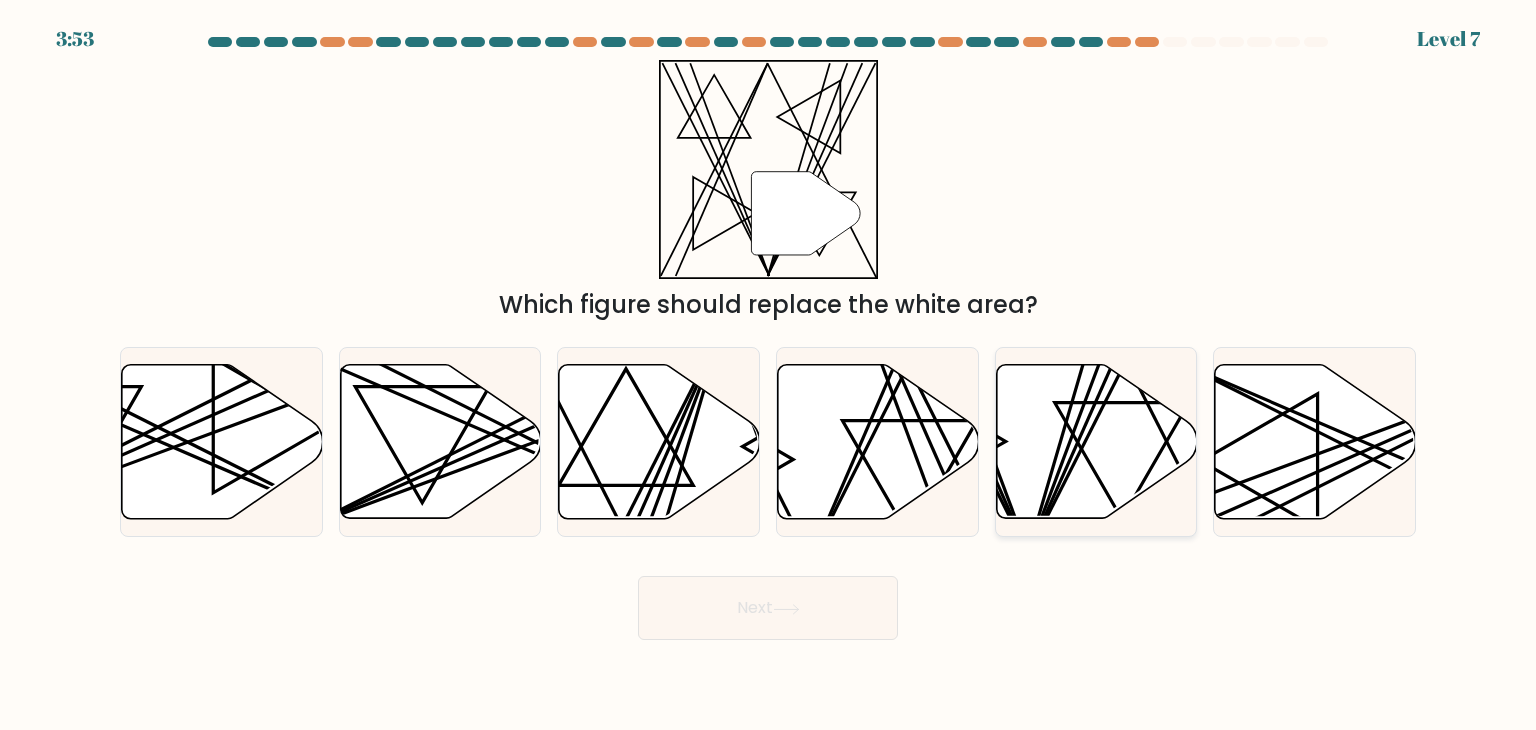 click at bounding box center (1096, 442) 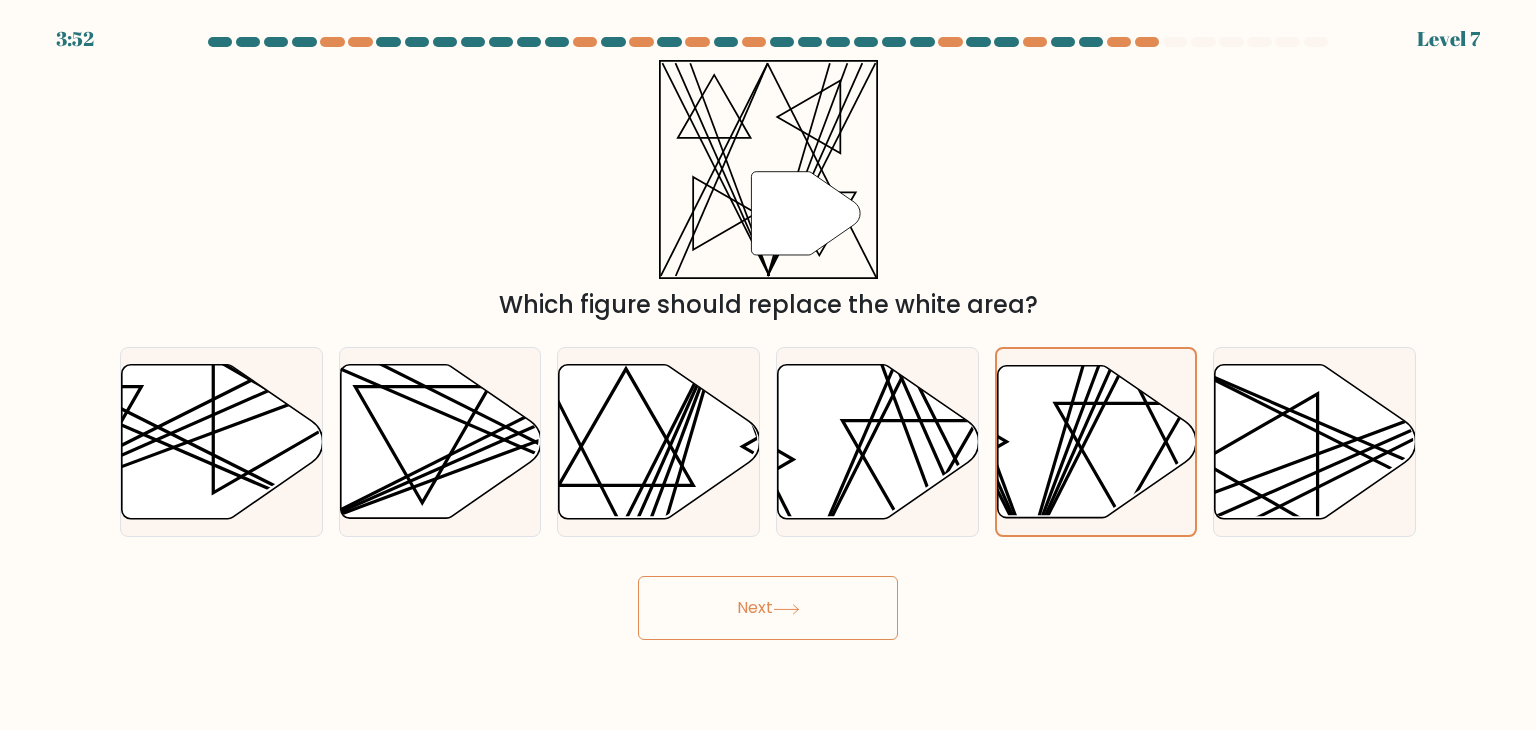 click on "Next" at bounding box center [768, 608] 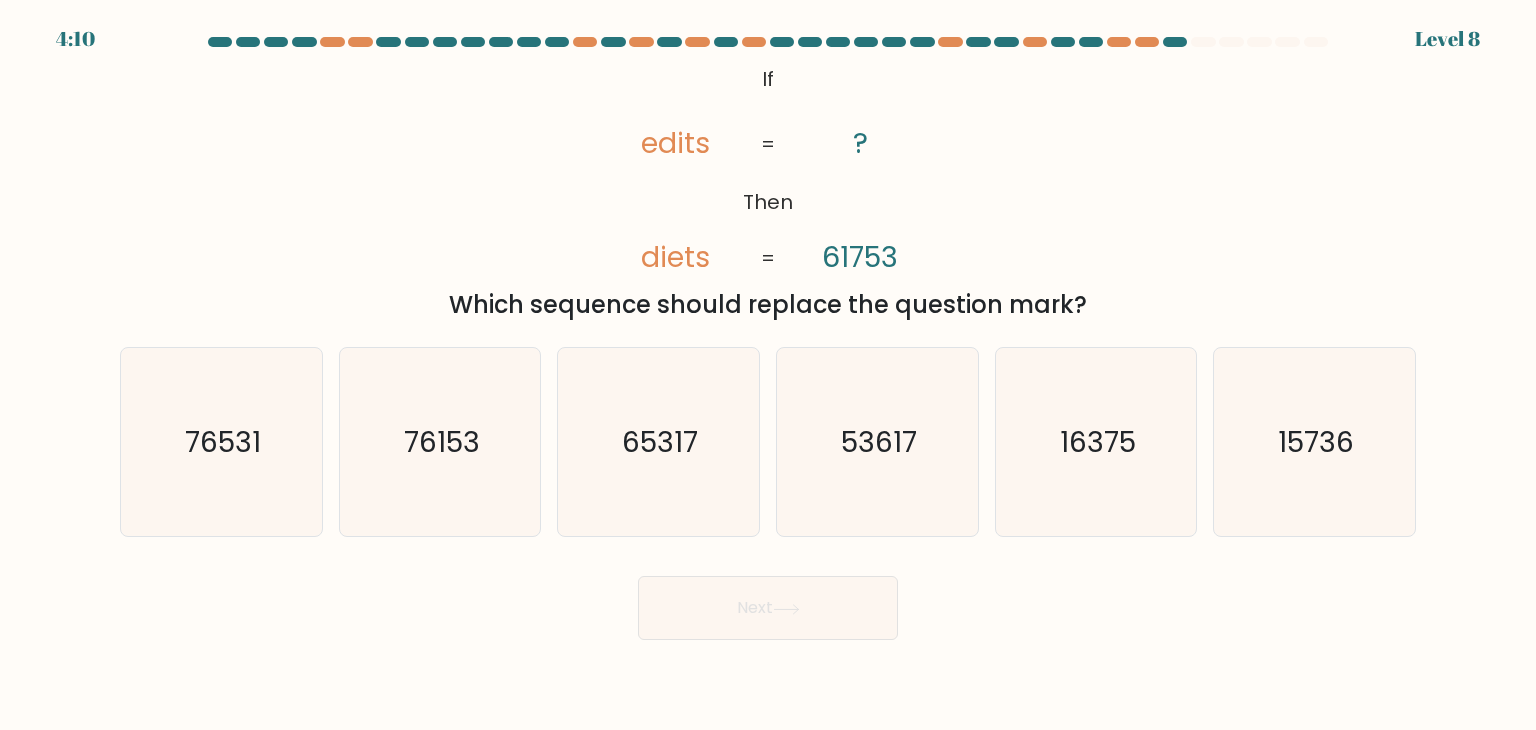 click on "b.
76153" at bounding box center (440, 442) 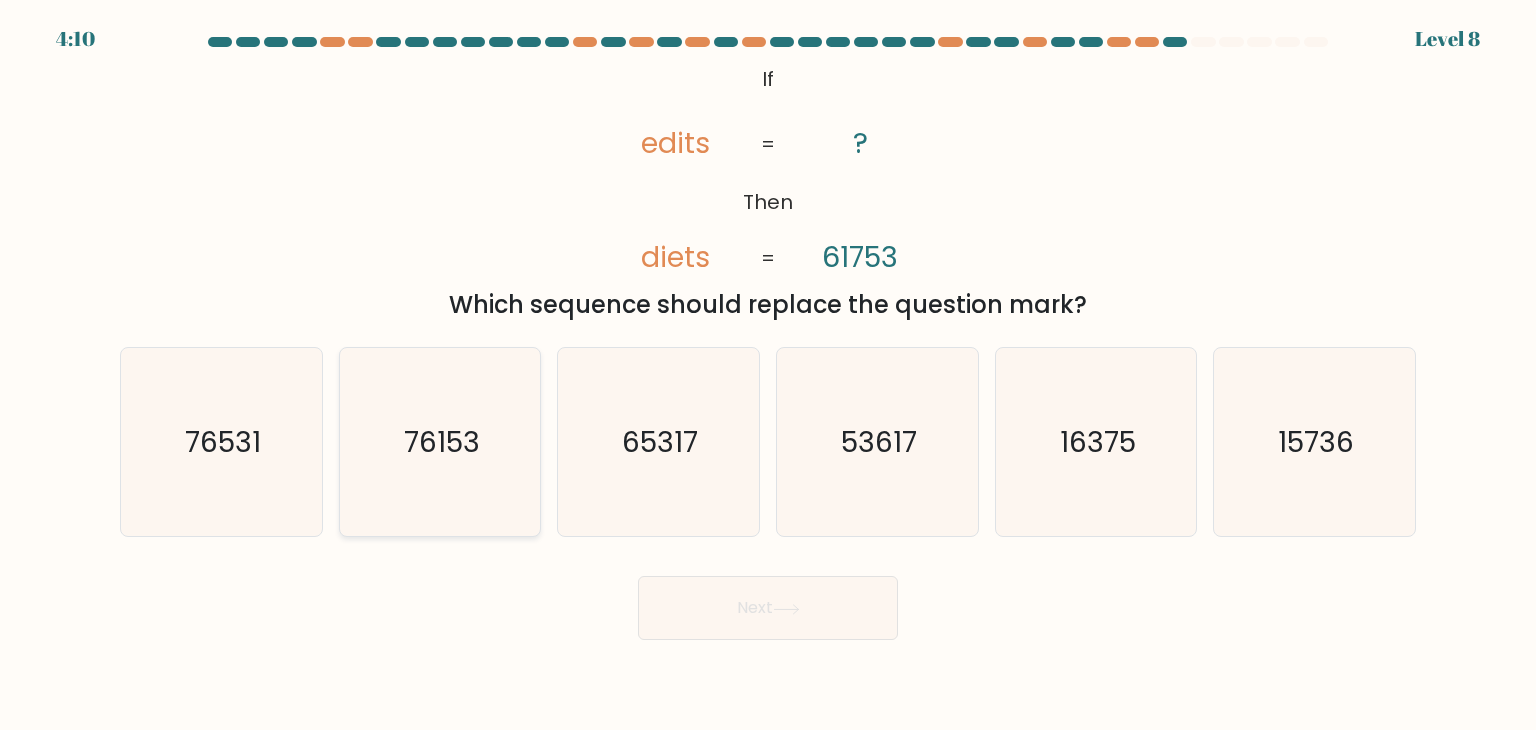 click on "76153" at bounding box center [440, 442] 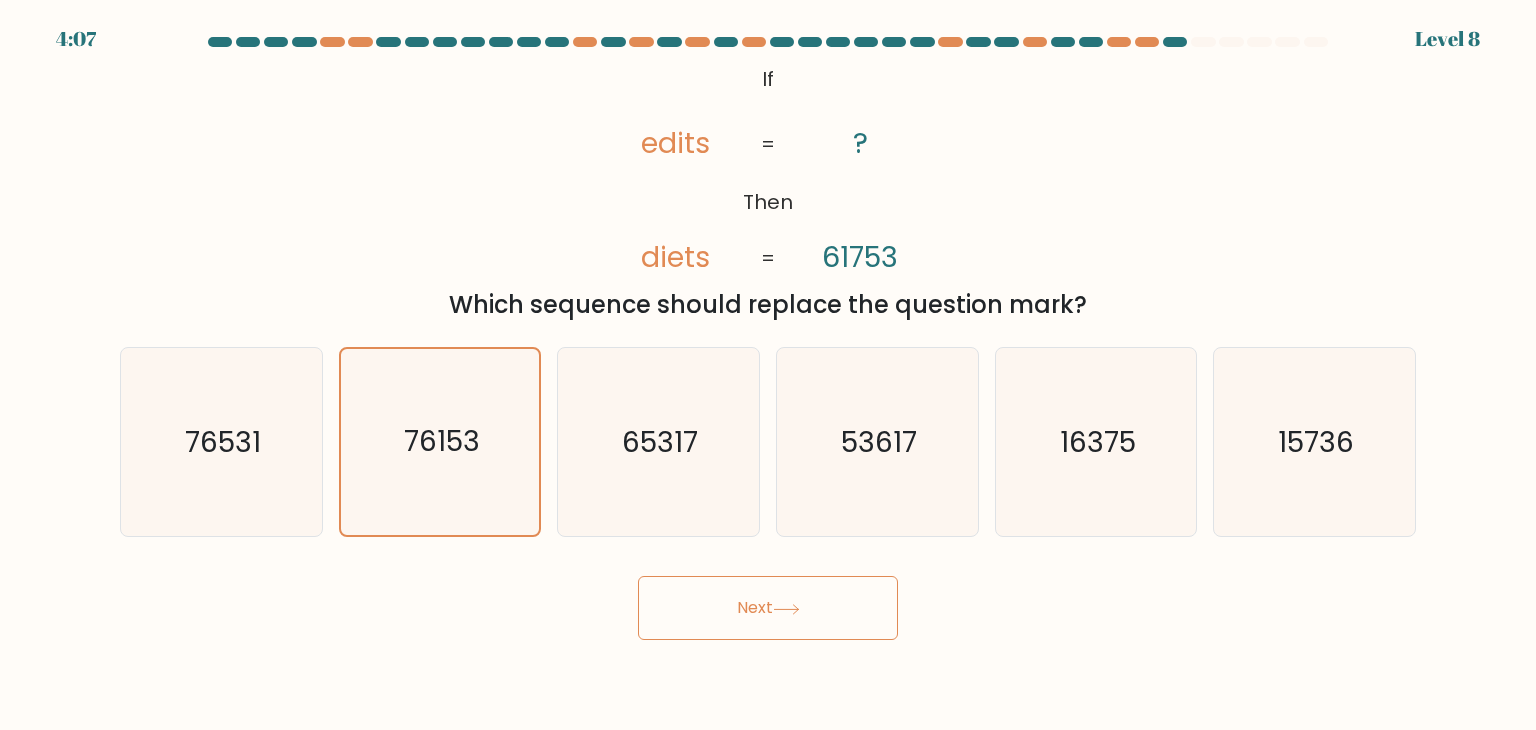 click on "Next" at bounding box center (768, 608) 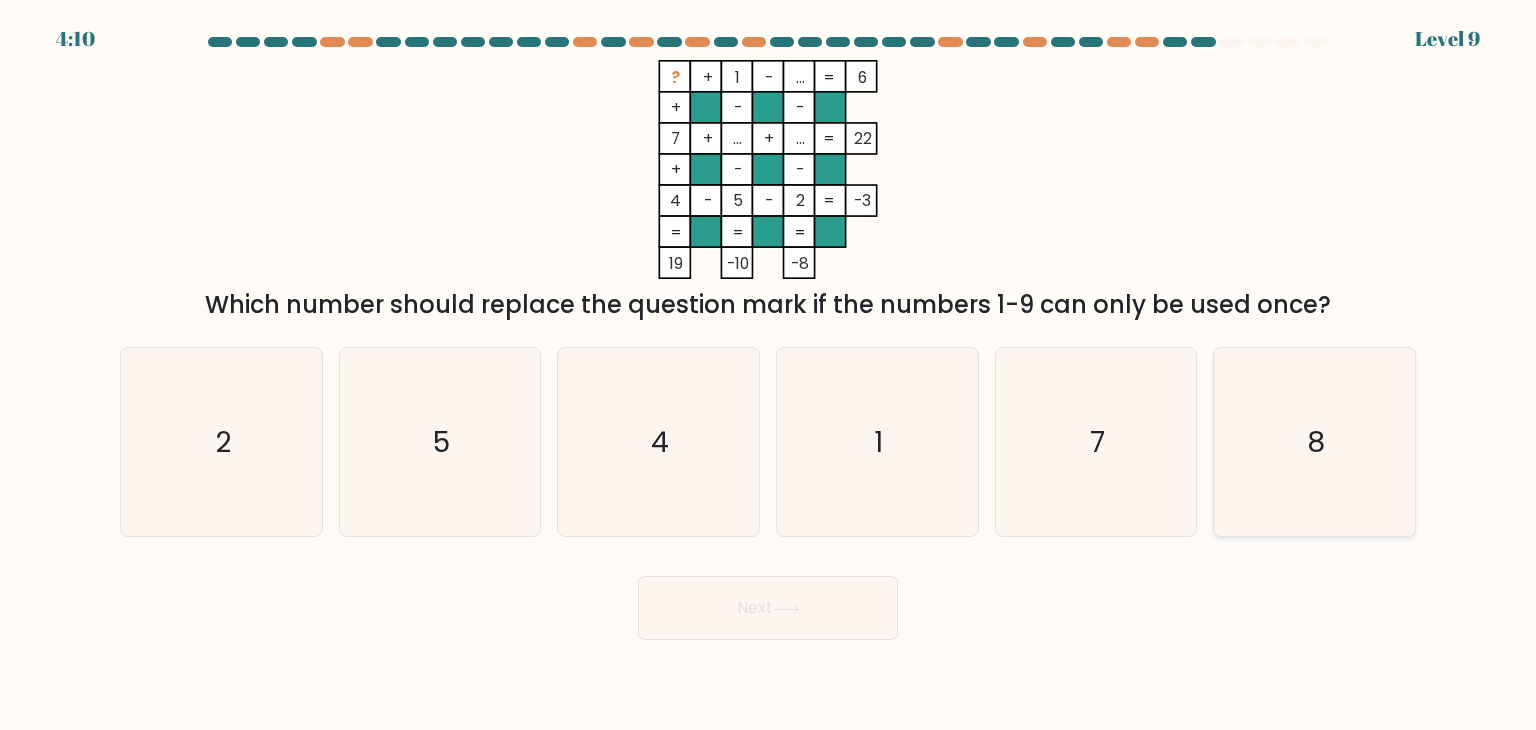 click on "8" at bounding box center (1314, 442) 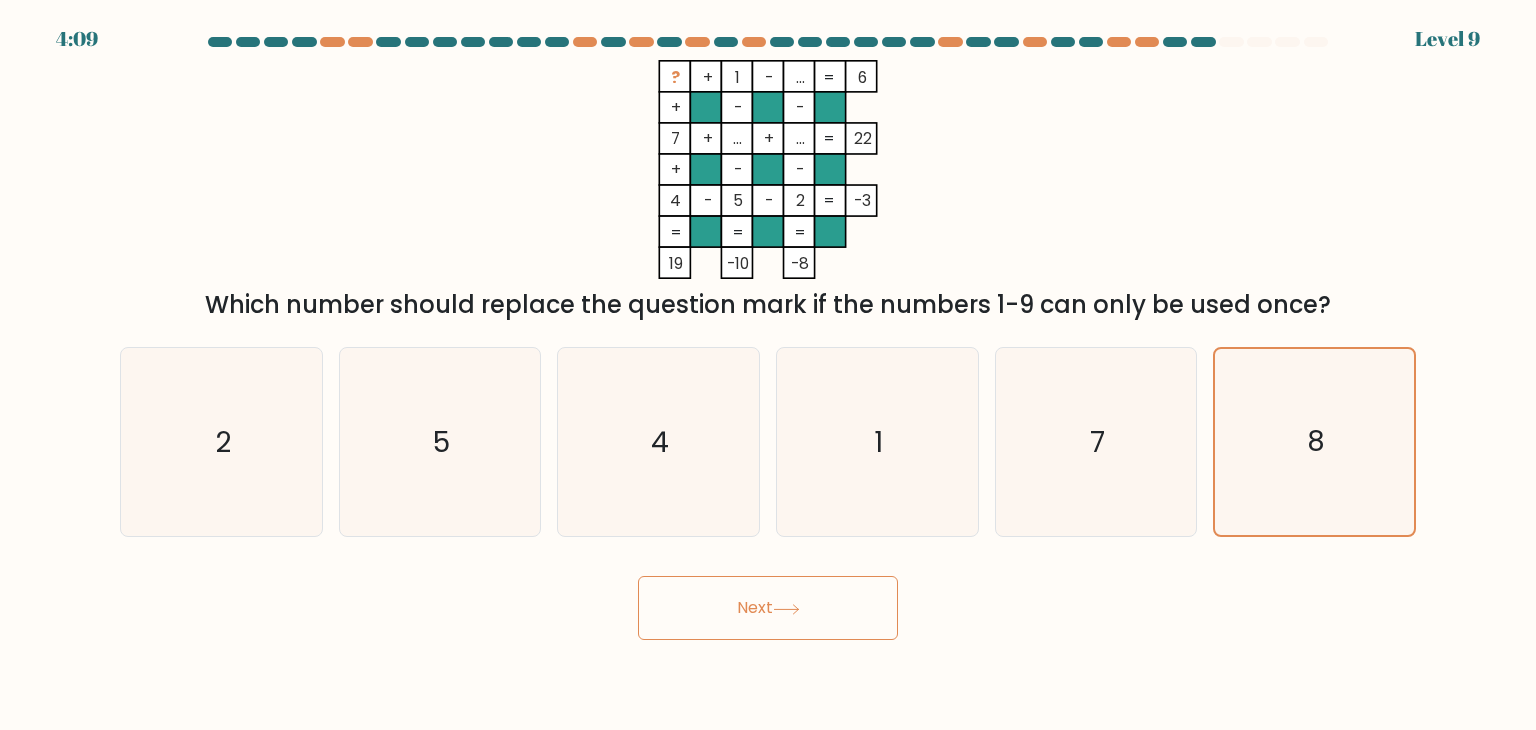 click on "Next" at bounding box center (768, 608) 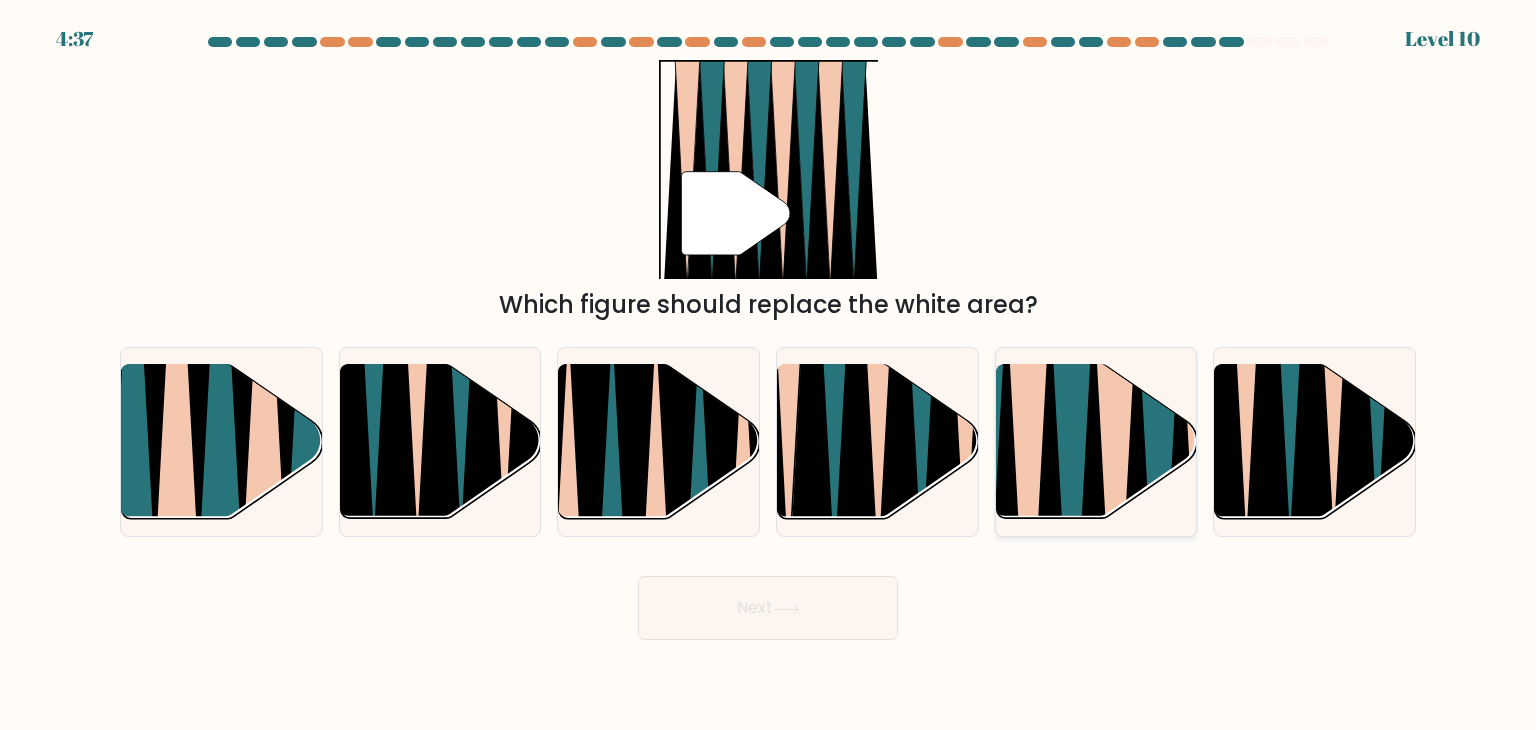 click at bounding box center (1093, 531) 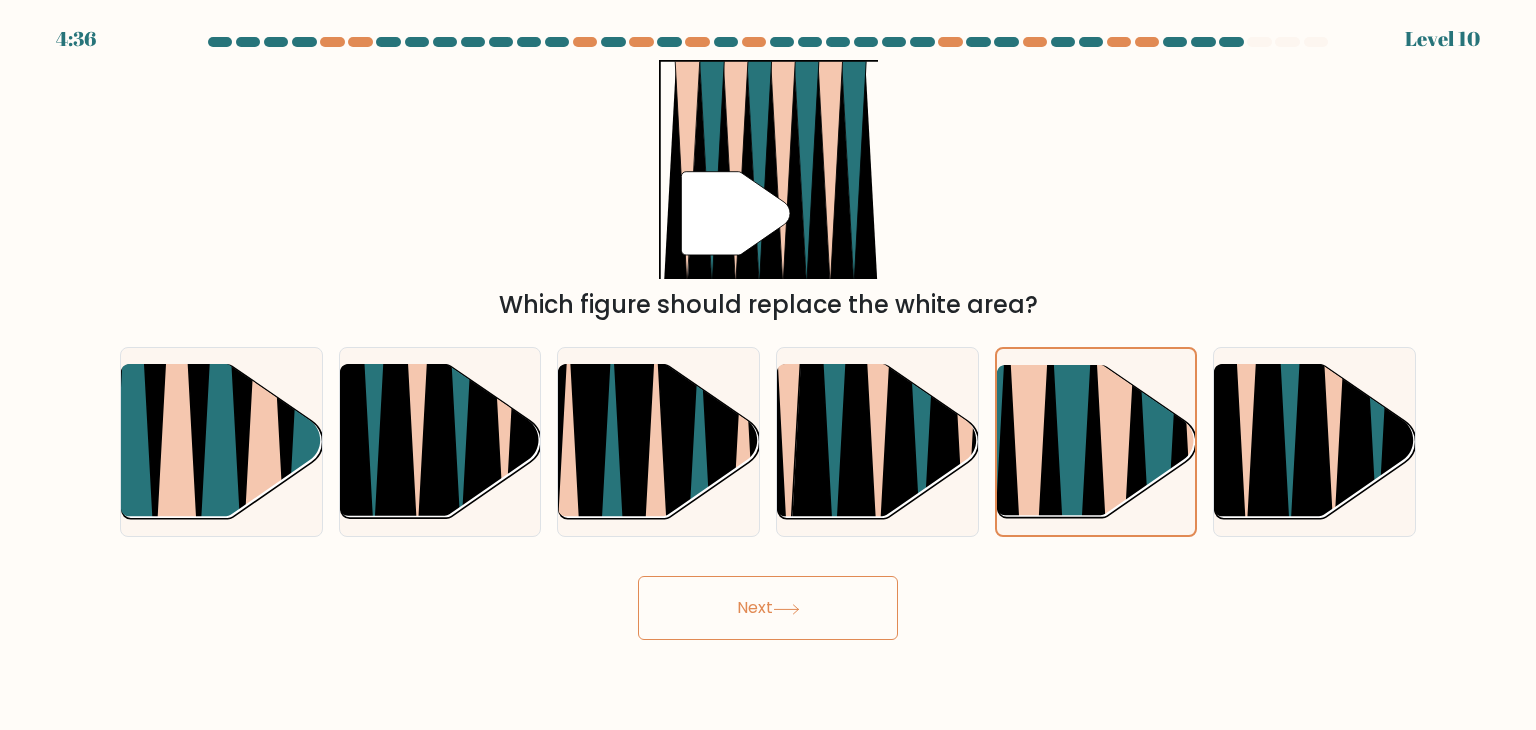 click on "Next" at bounding box center [768, 608] 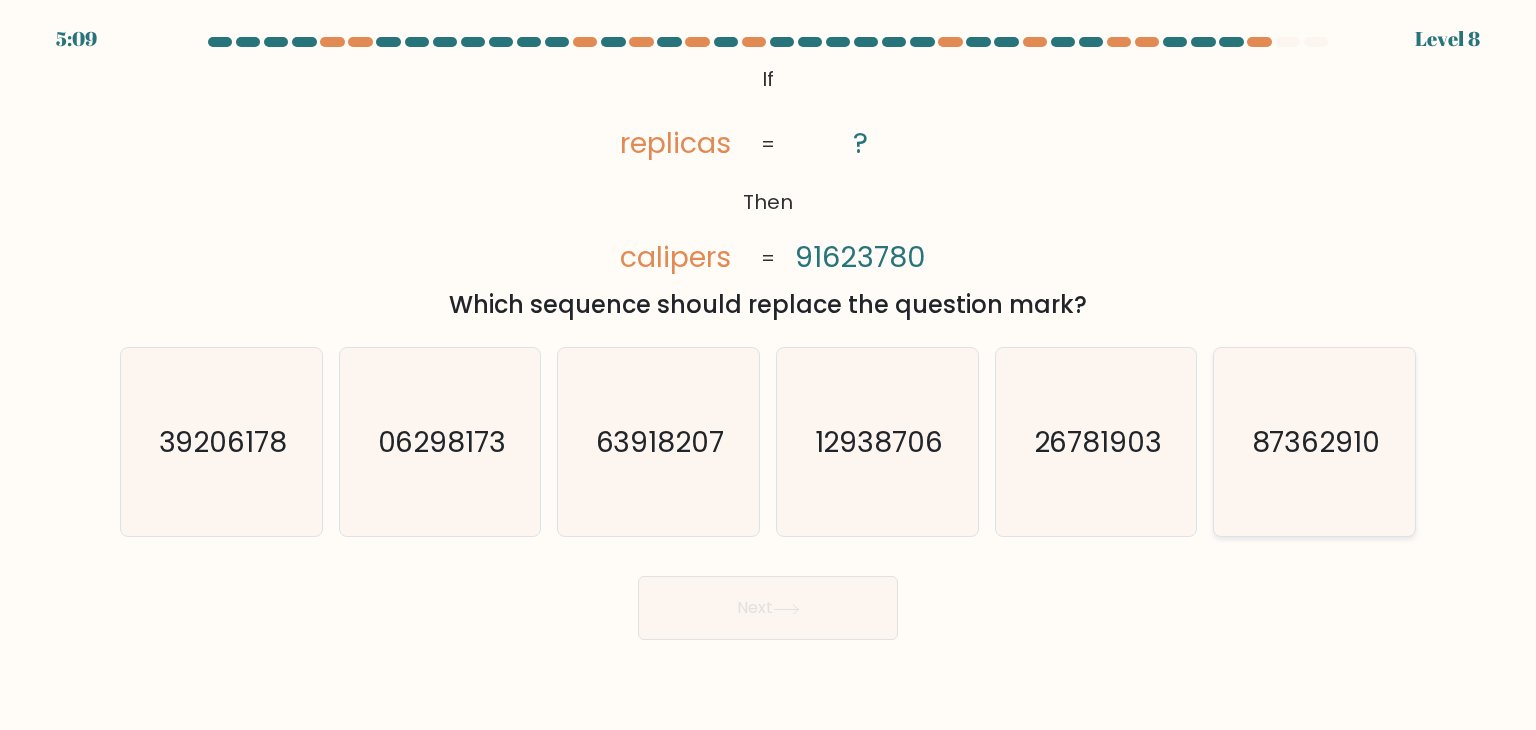 click on "87362910" at bounding box center [1314, 442] 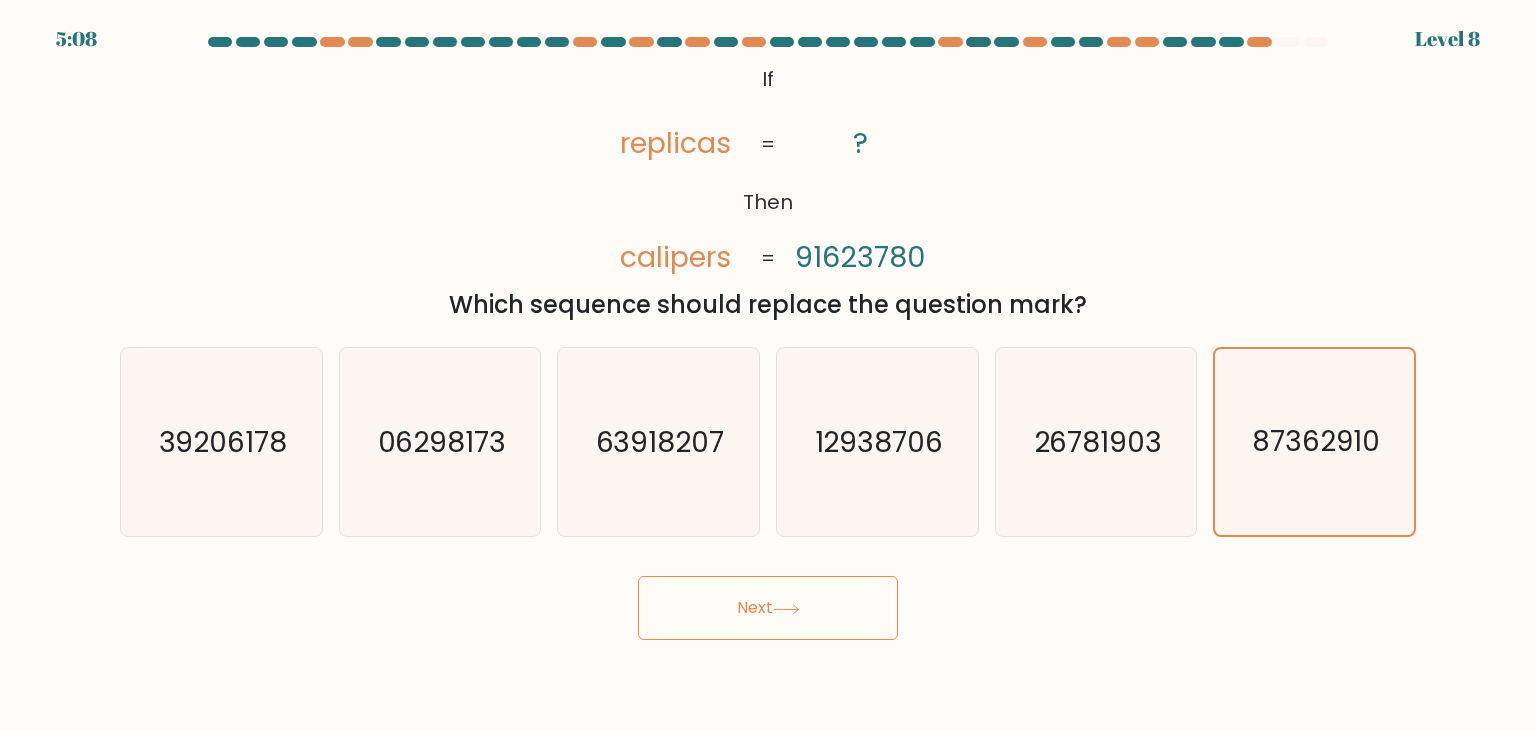 click on "Next" at bounding box center [768, 608] 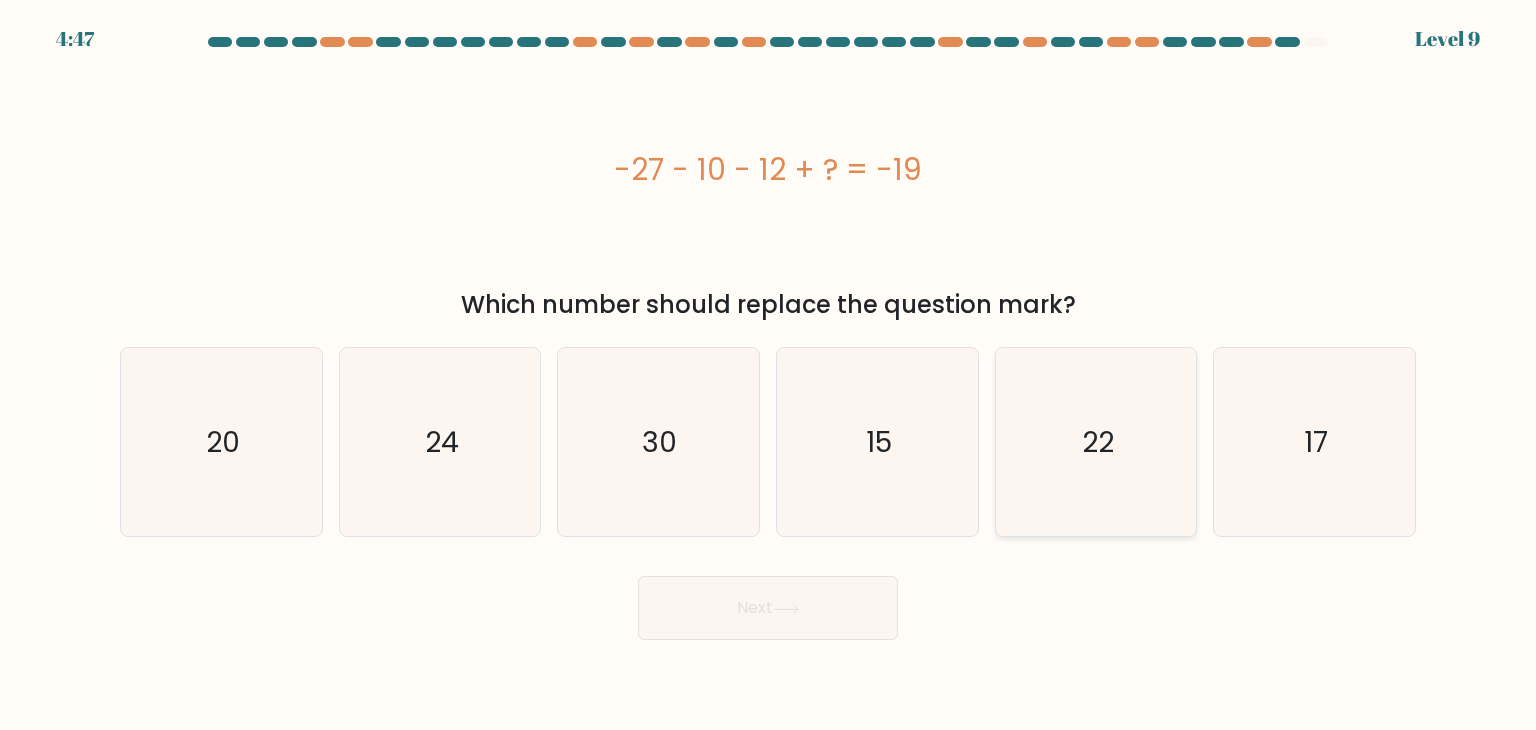 click on "22" at bounding box center (1096, 442) 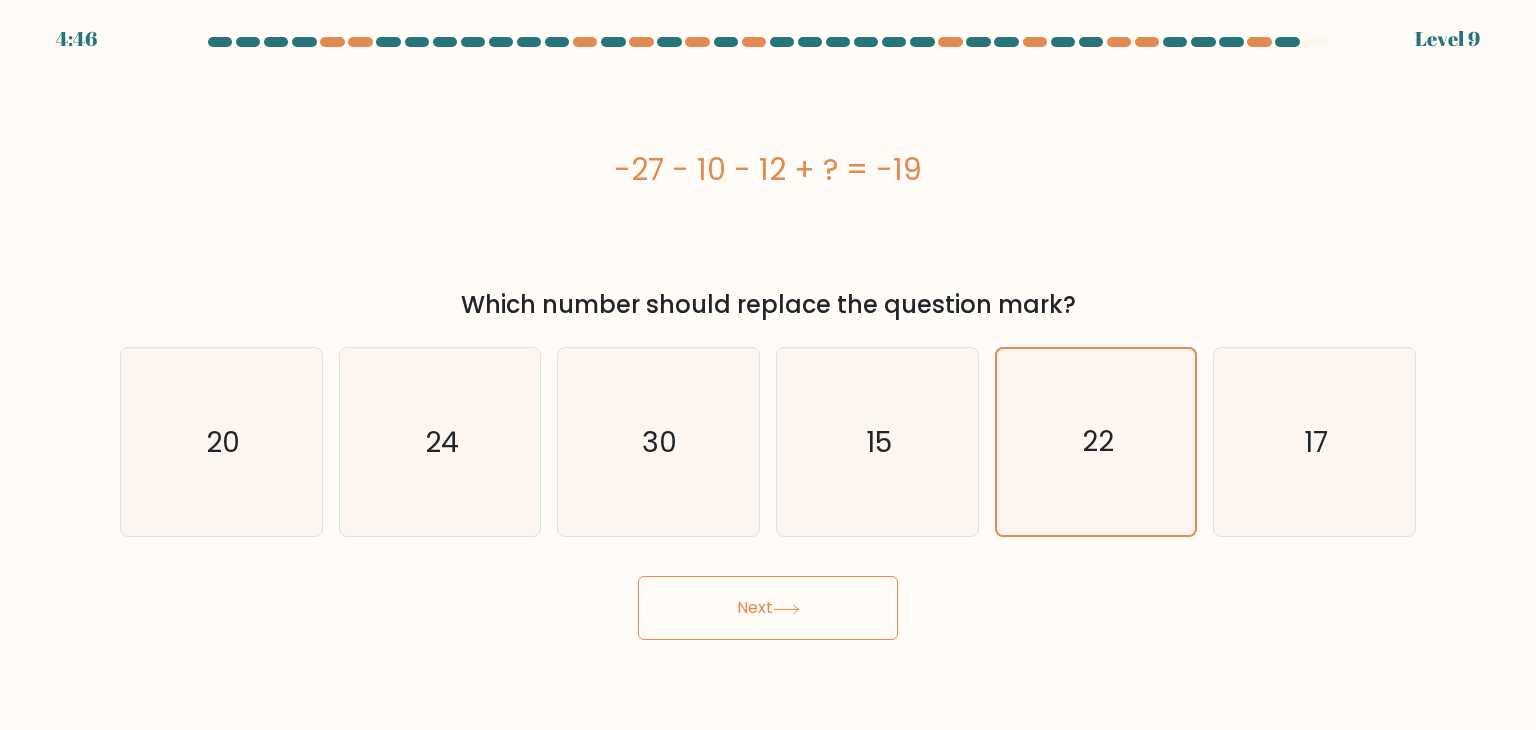 click on "Next" at bounding box center [768, 608] 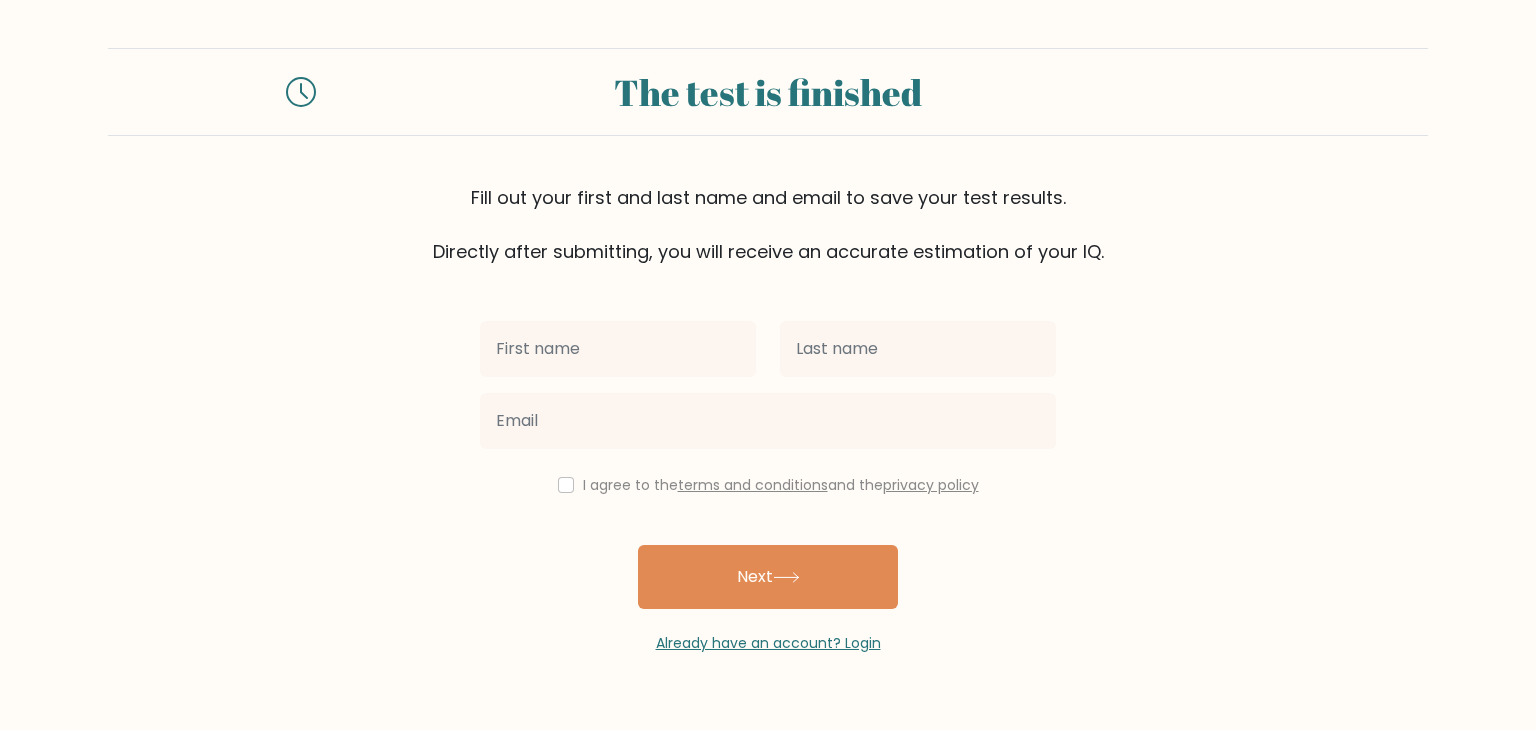 scroll, scrollTop: 0, scrollLeft: 0, axis: both 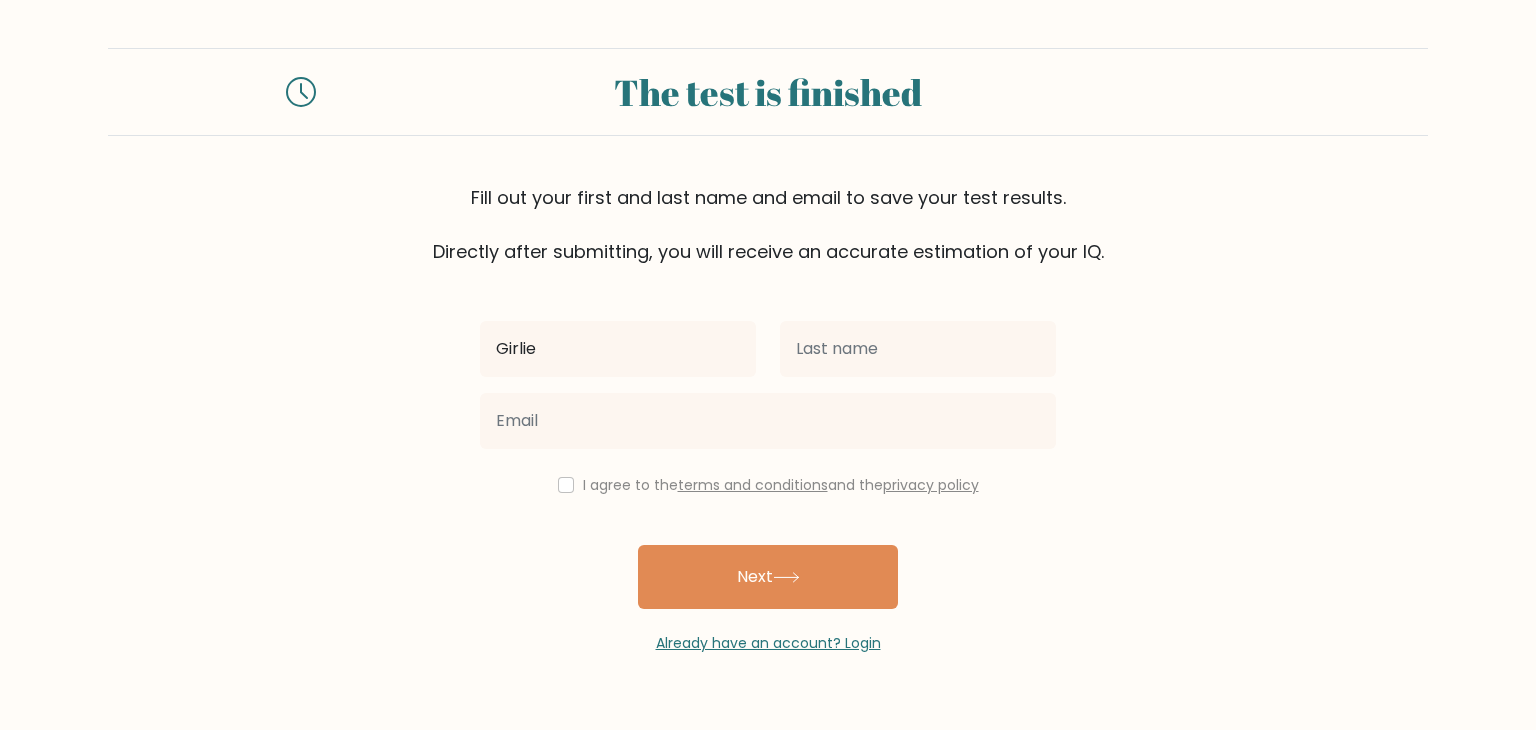 type on "Girlie" 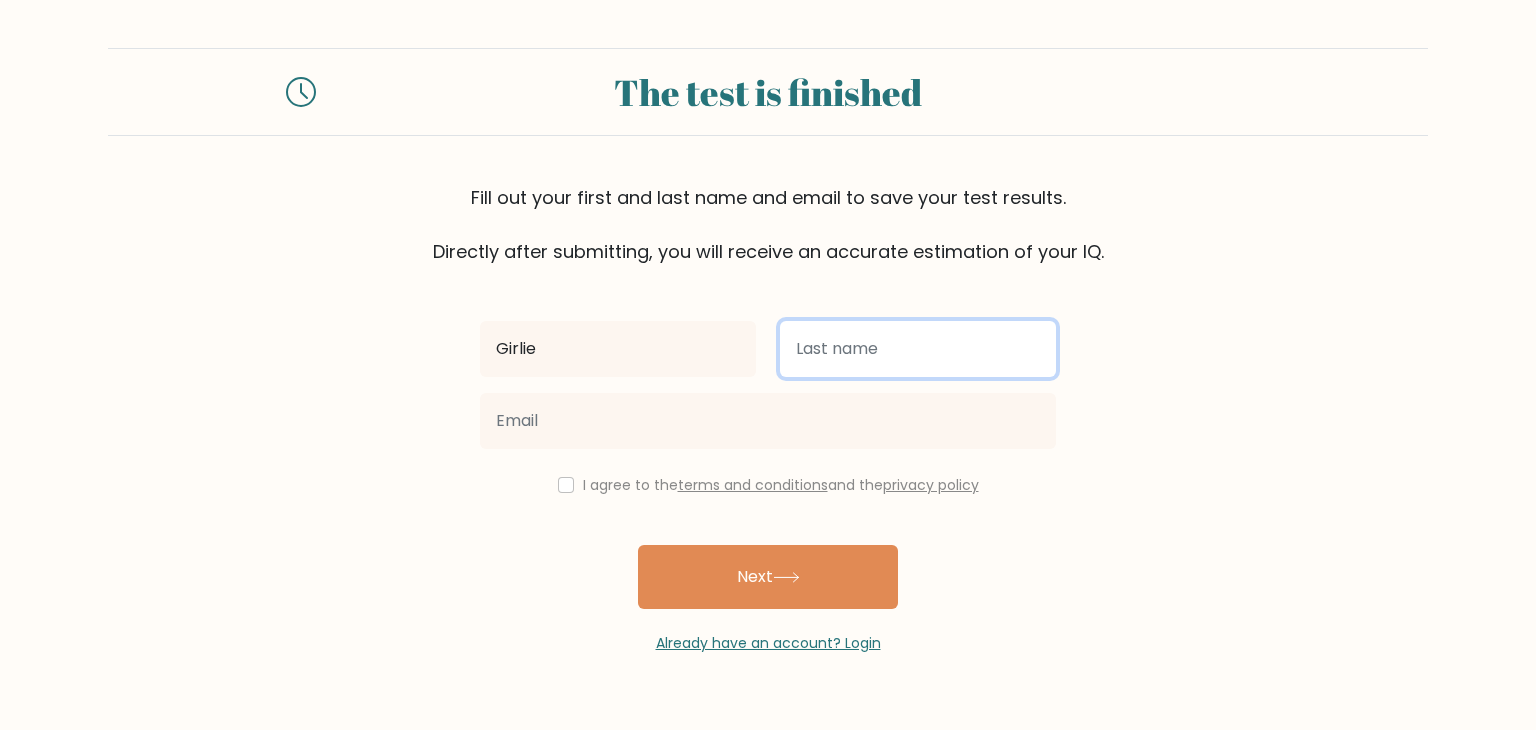 click at bounding box center (918, 349) 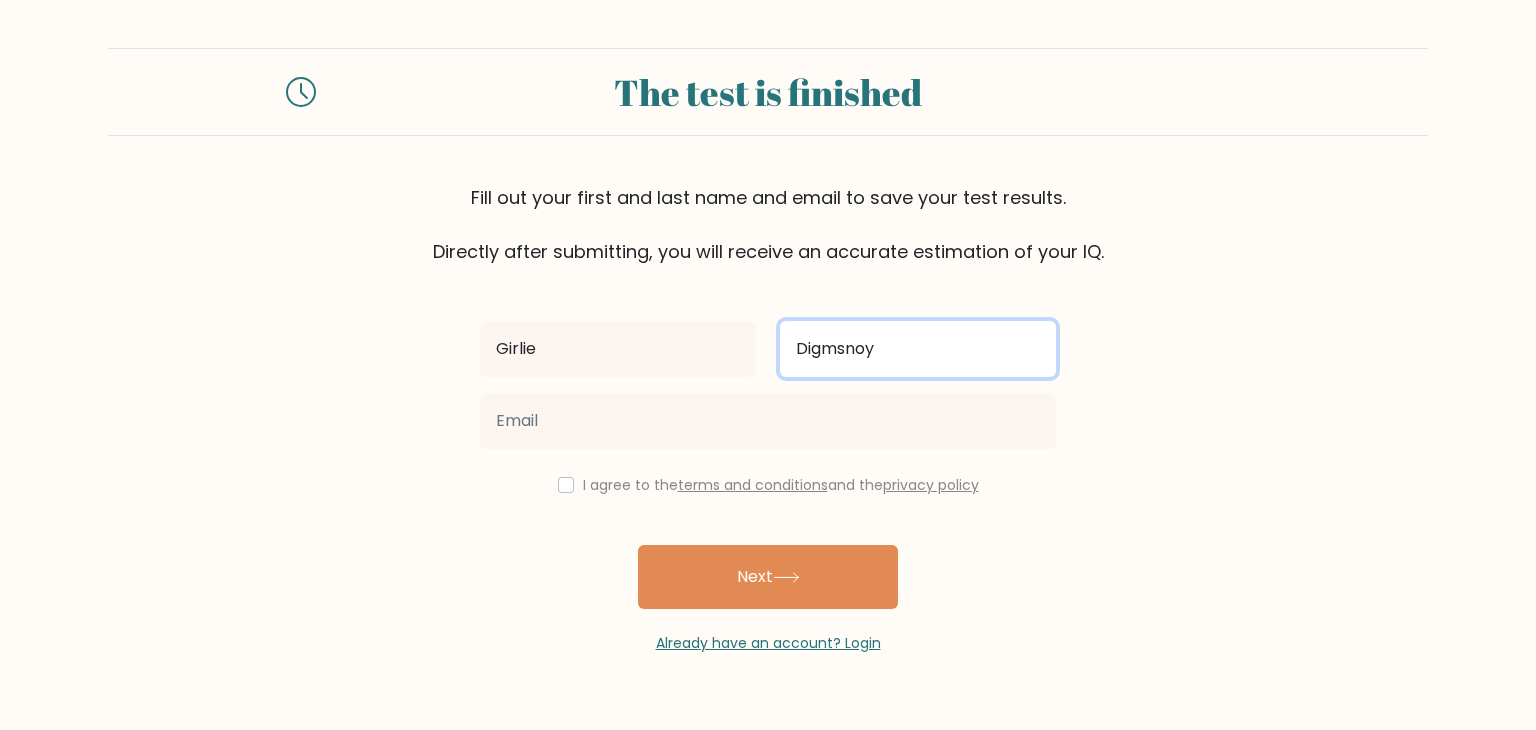 click on "Digmsnoy" at bounding box center (918, 349) 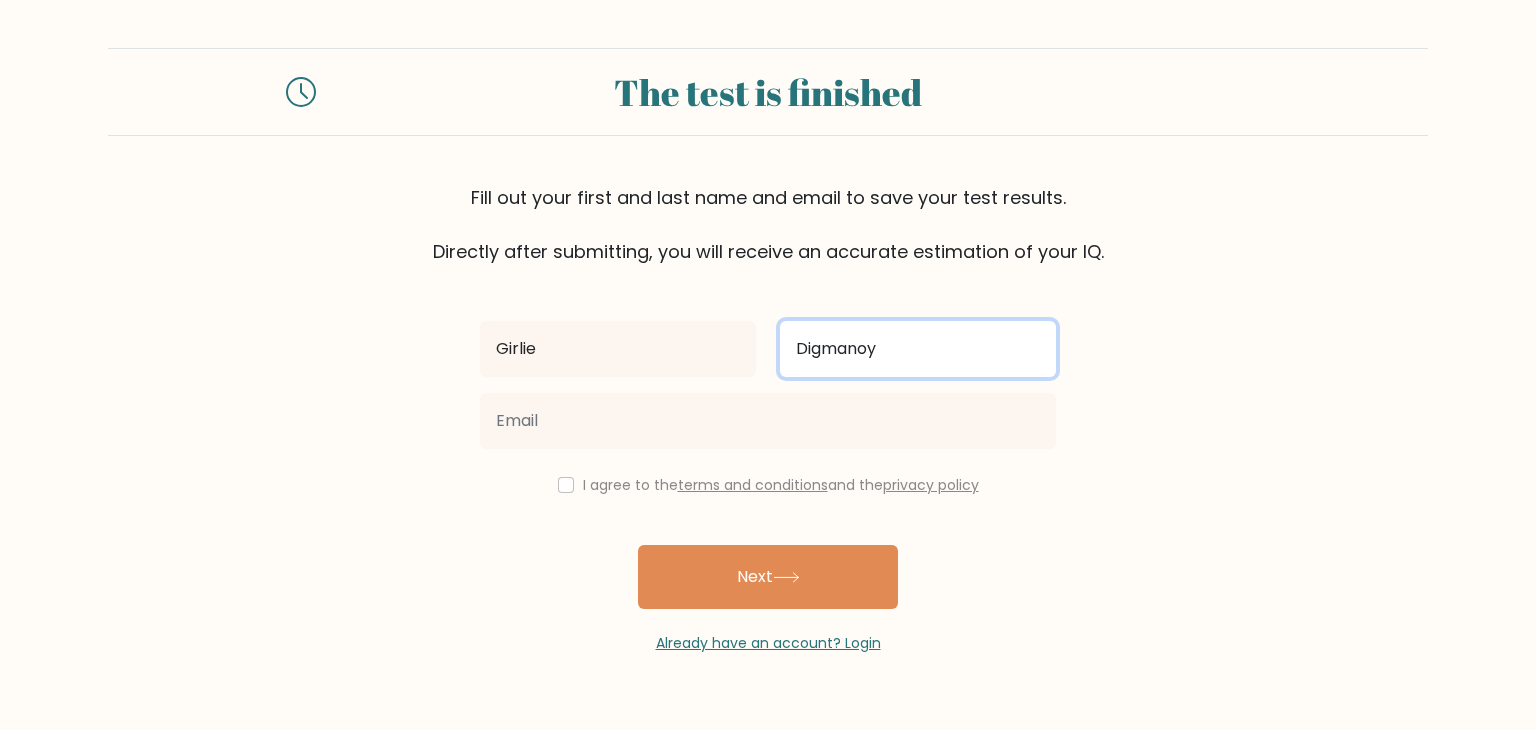 type on "Digmanoy" 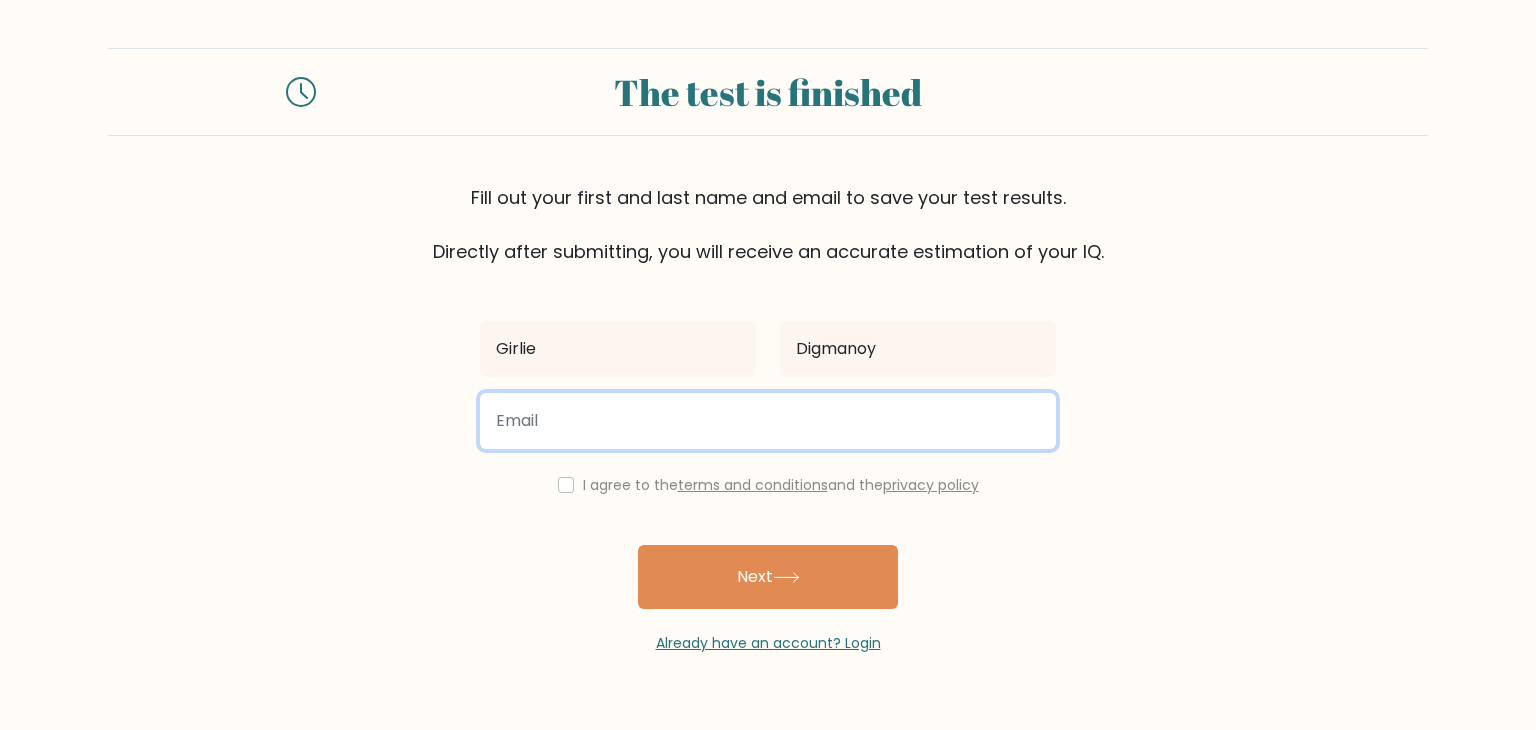 click at bounding box center (768, 421) 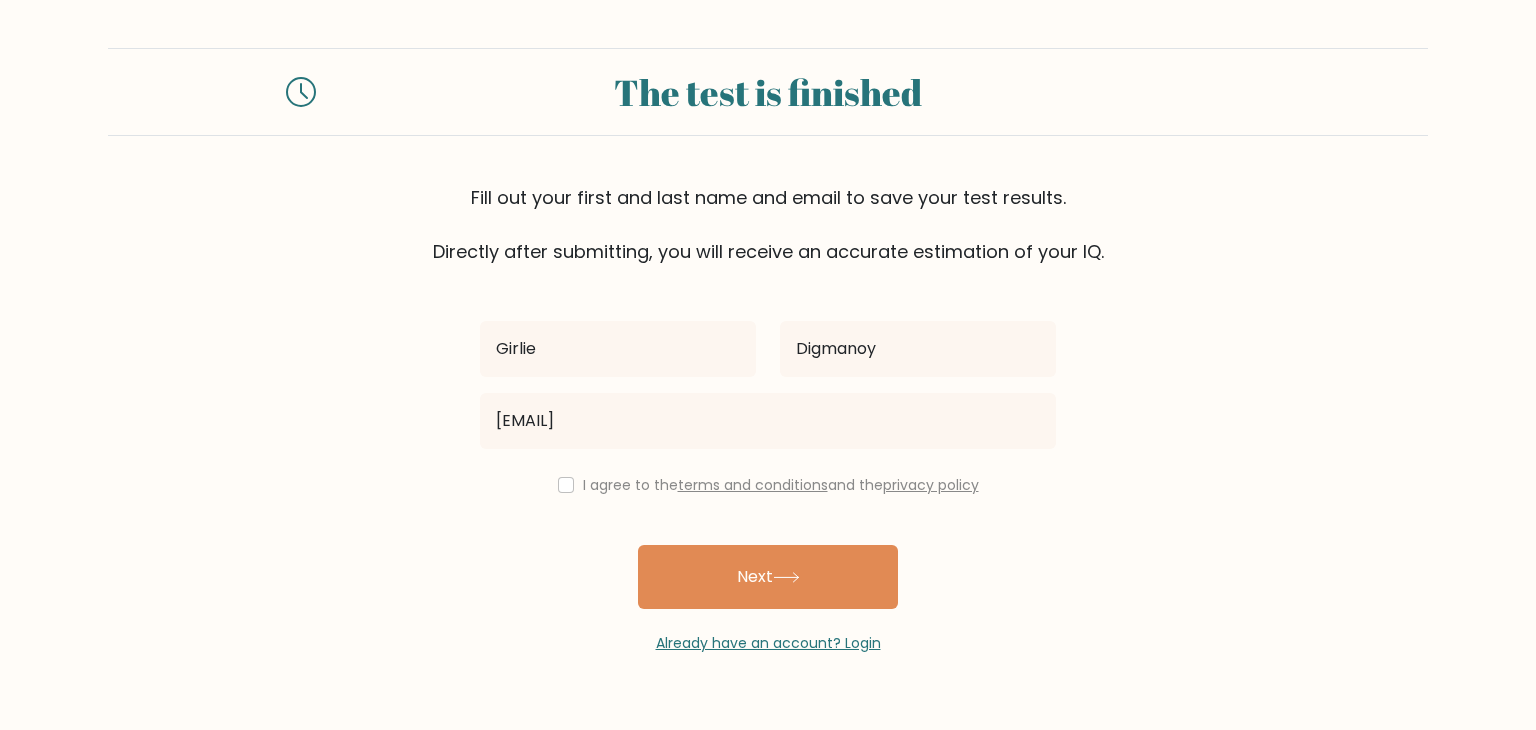 click on "I agree to the  terms and conditions  and the  privacy policy" at bounding box center (768, 485) 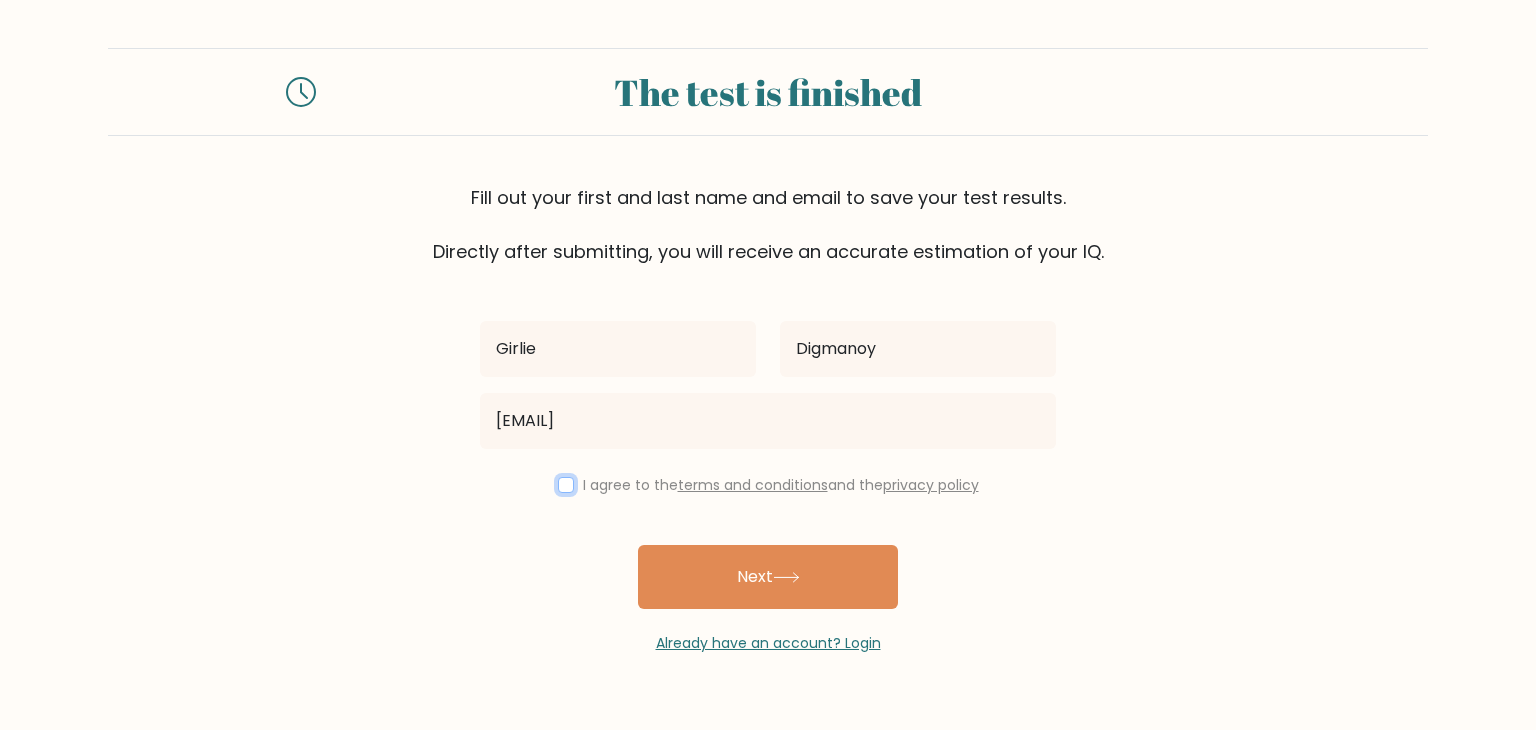 click at bounding box center [566, 485] 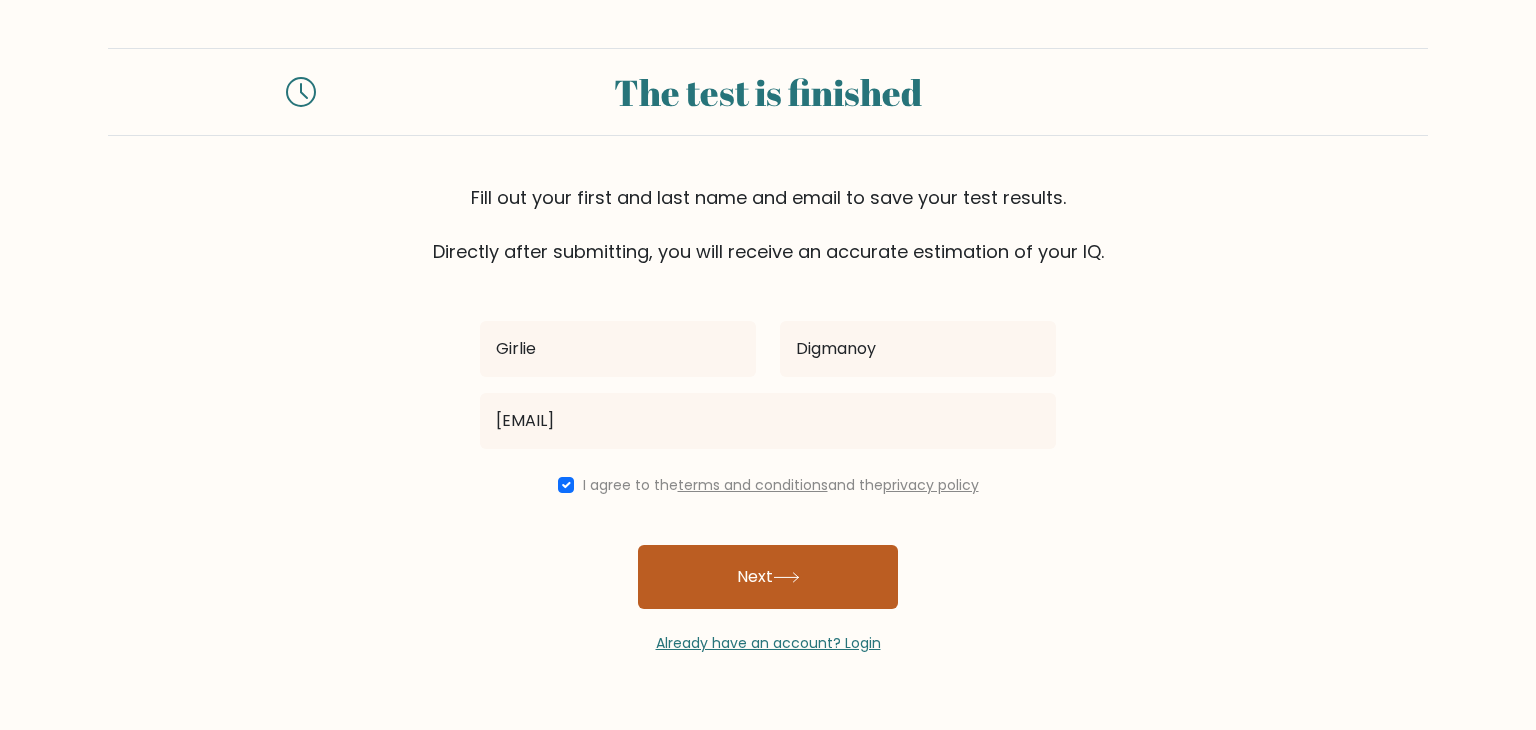 click on "Next" at bounding box center [768, 577] 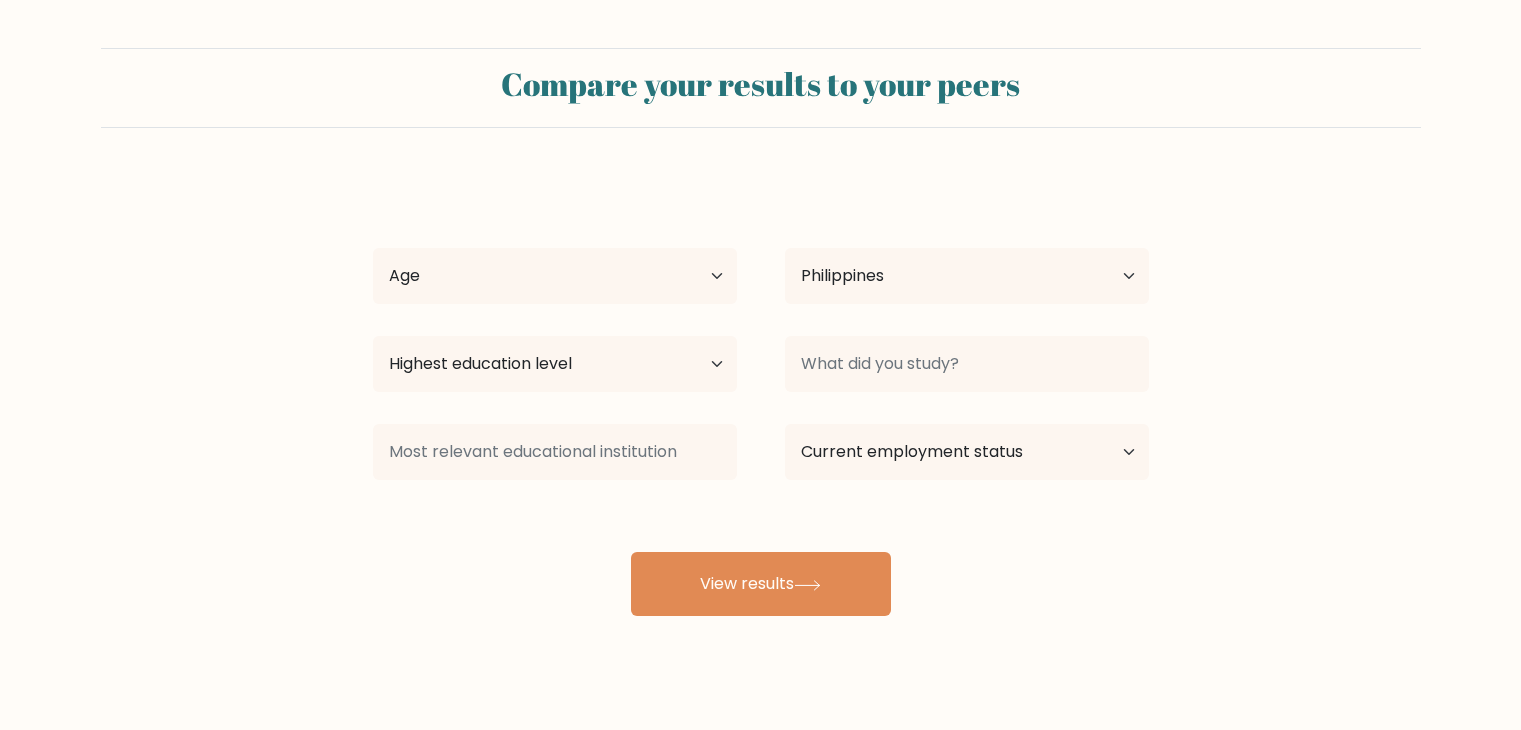 scroll, scrollTop: 0, scrollLeft: 0, axis: both 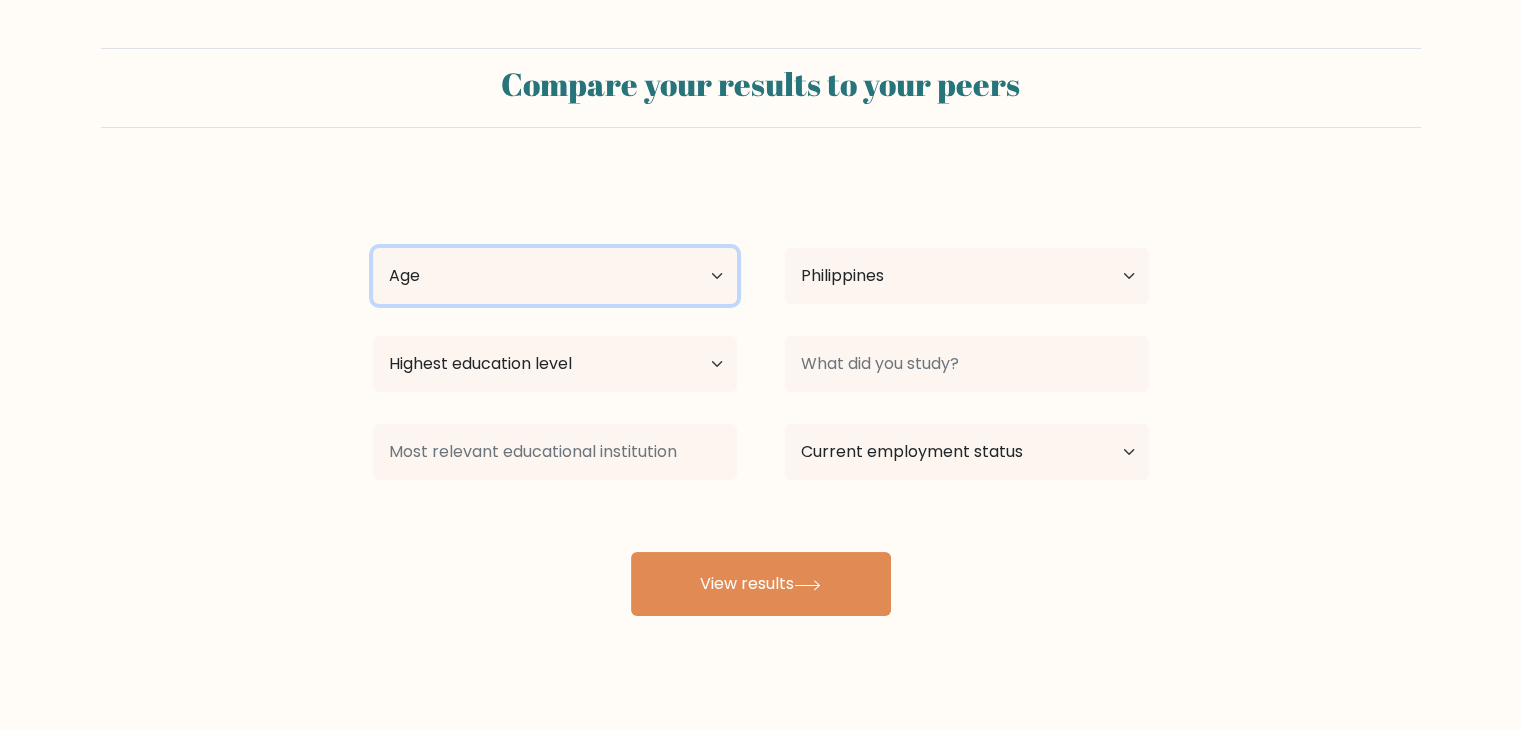 click on "Age
Under 18 years old
18-24 years old
25-34 years old
35-44 years old
45-54 years old
55-64 years old
65 years old and above" at bounding box center (555, 276) 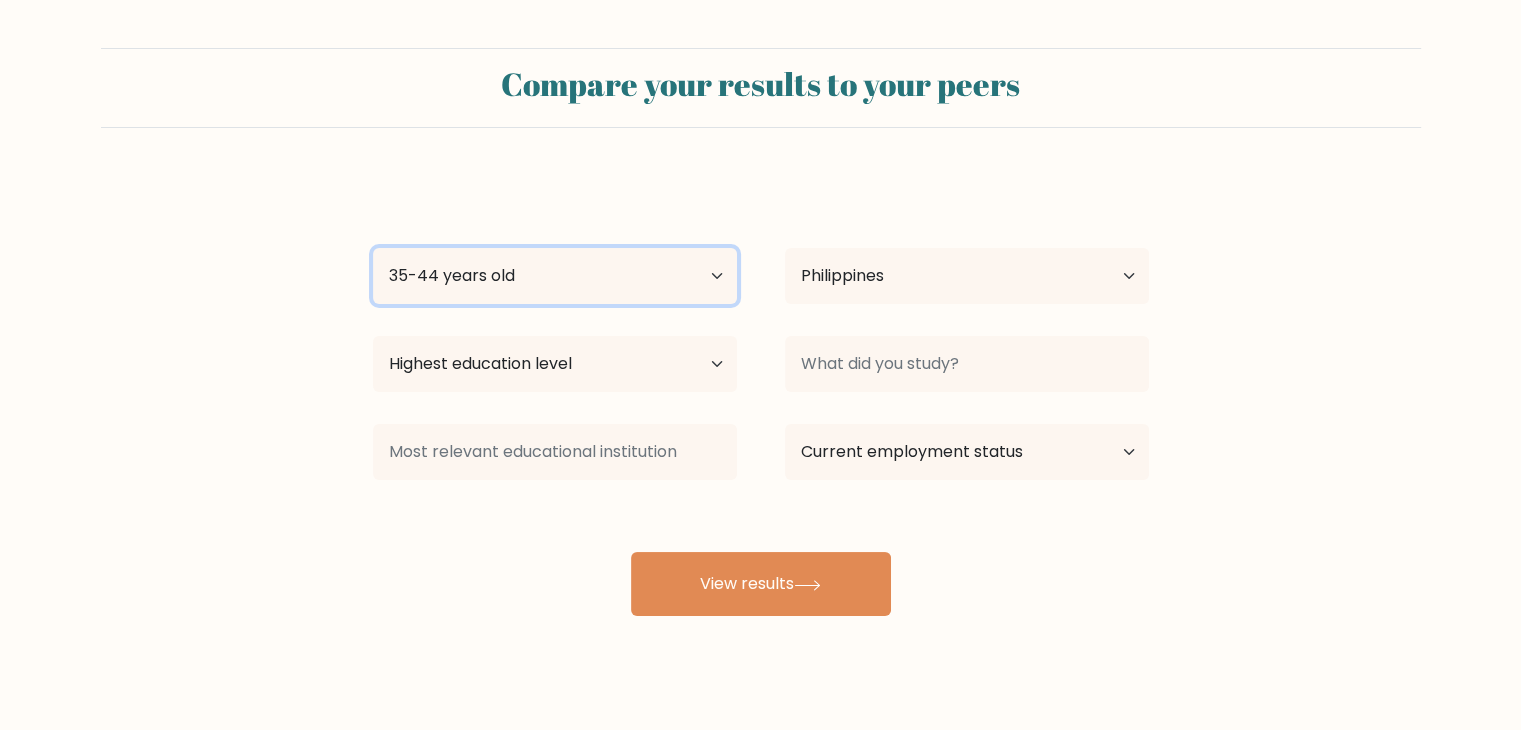 click on "Age
Under 18 years old
18-24 years old
25-34 years old
35-44 years old
45-54 years old
55-64 years old
65 years old and above" at bounding box center [555, 276] 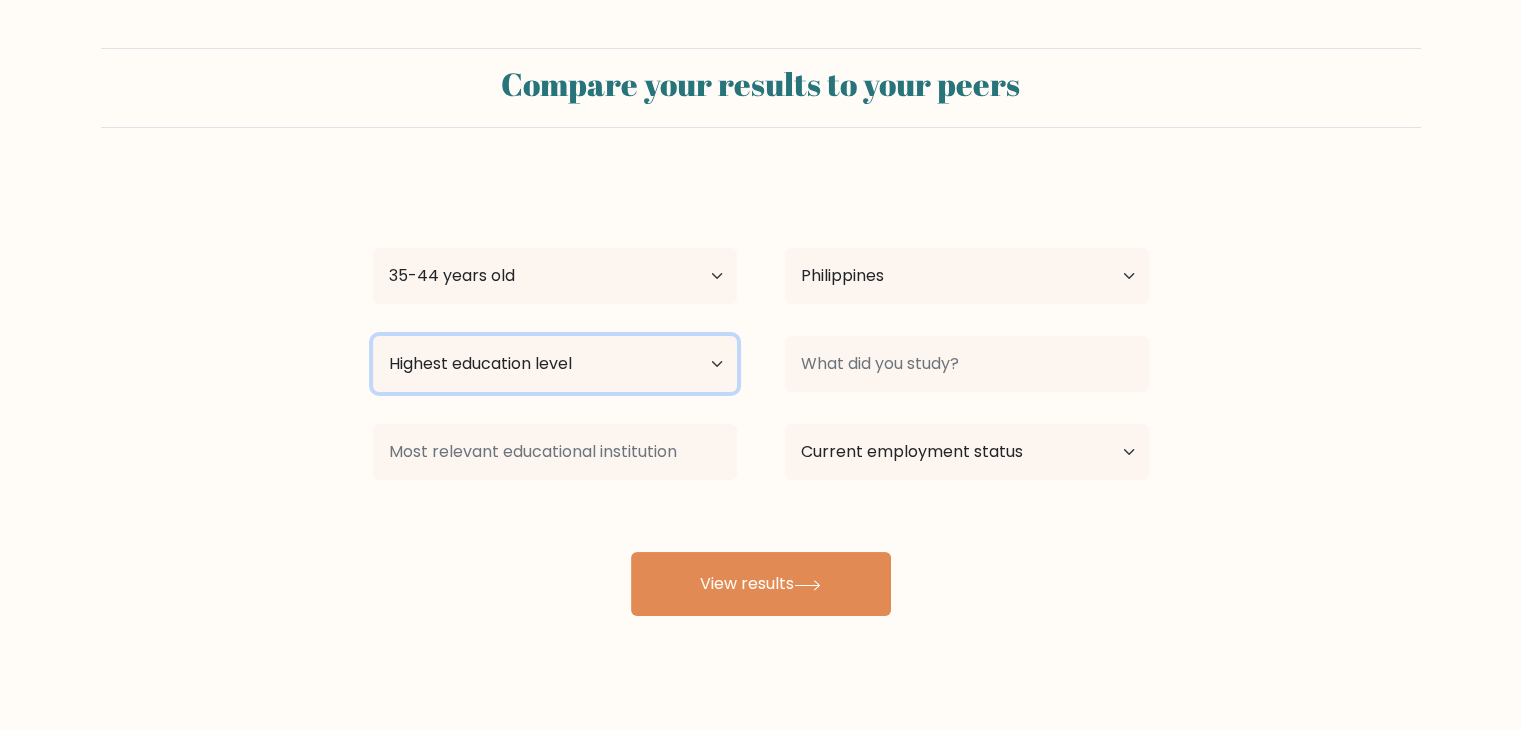 click on "Highest education level
No schooling
Primary
Lower Secondary
Upper Secondary
Occupation Specific
Bachelor's degree
Master's degree
Doctoral degree" at bounding box center [555, 364] 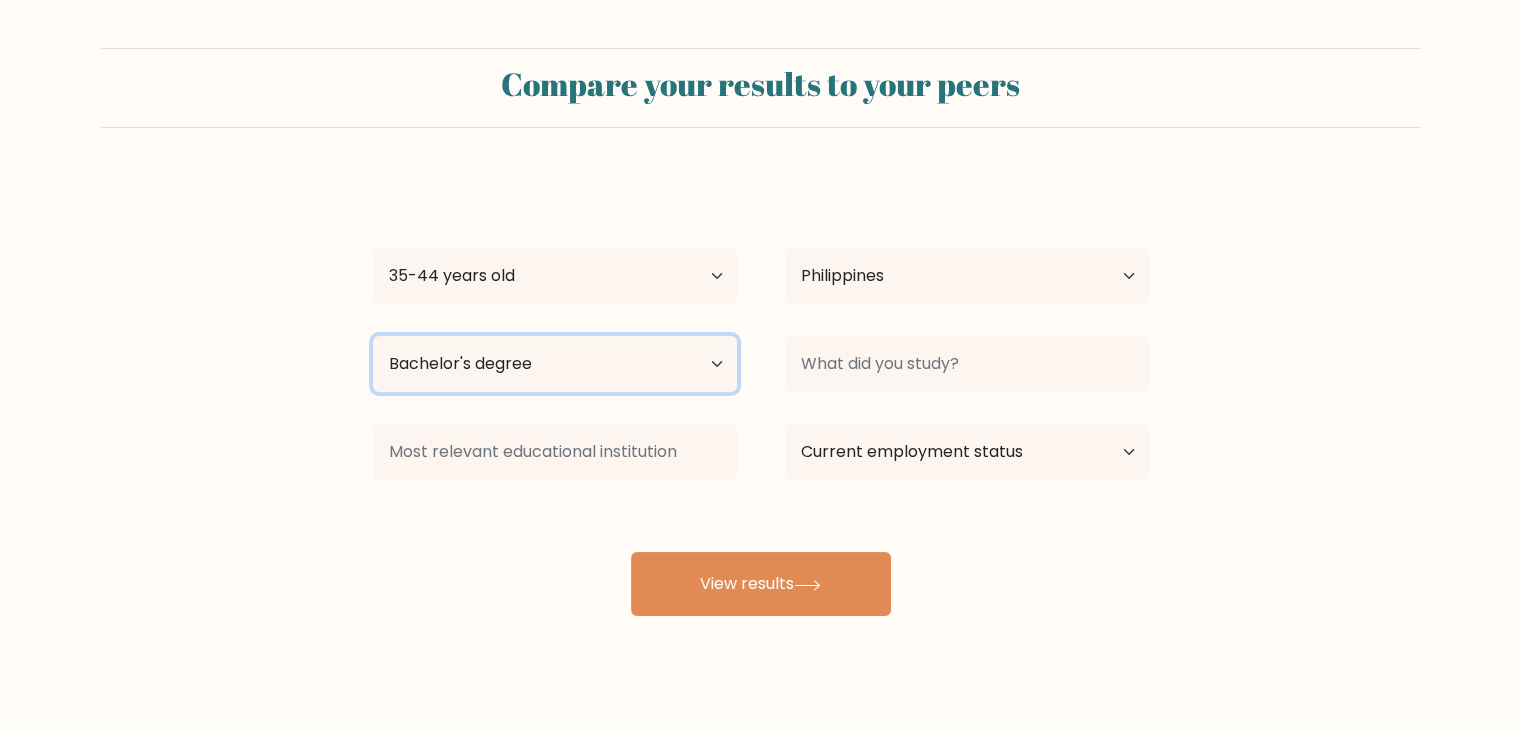 click on "Highest education level
No schooling
Primary
Lower Secondary
Upper Secondary
Occupation Specific
Bachelor's degree
Master's degree
Doctoral degree" at bounding box center [555, 364] 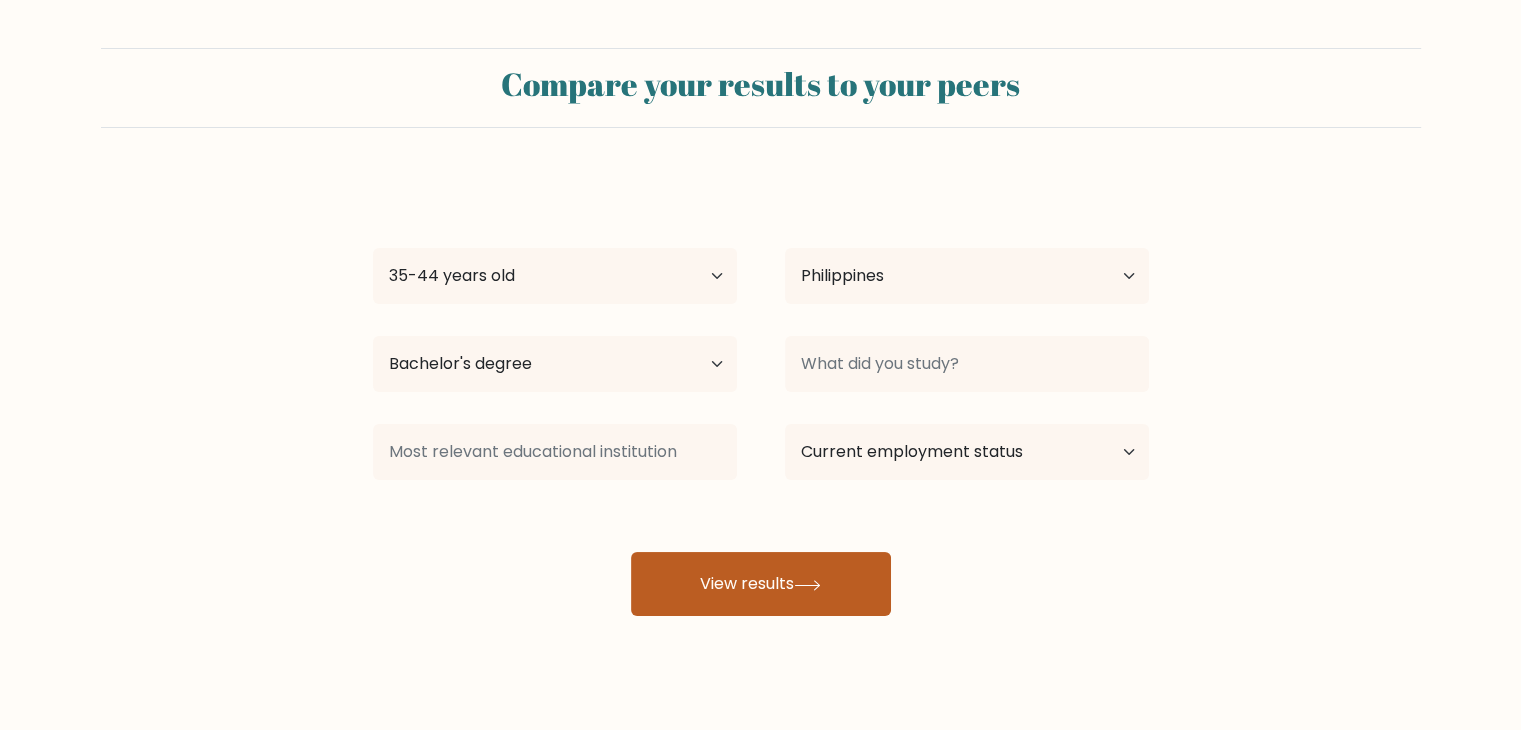 click on "View results" at bounding box center [761, 584] 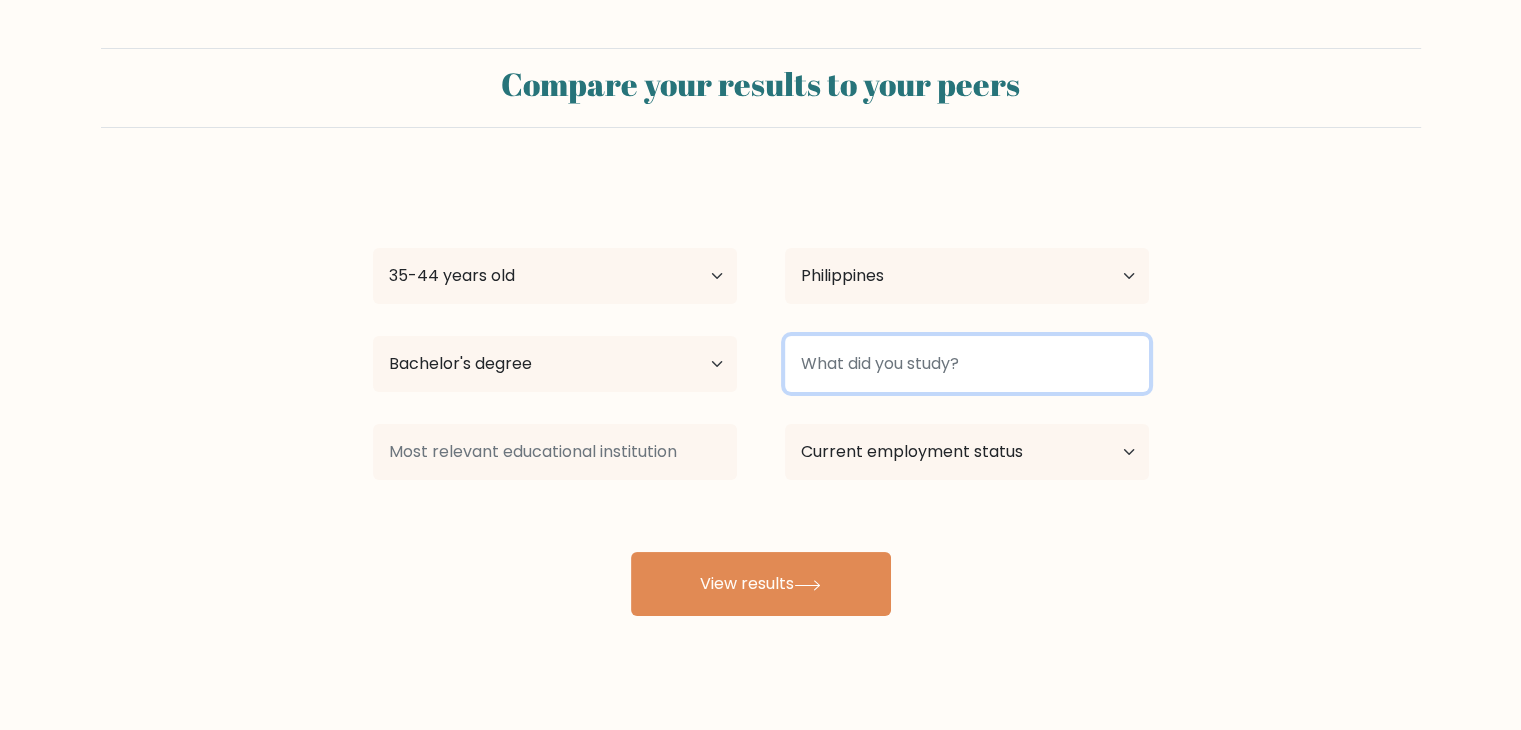 click at bounding box center (967, 364) 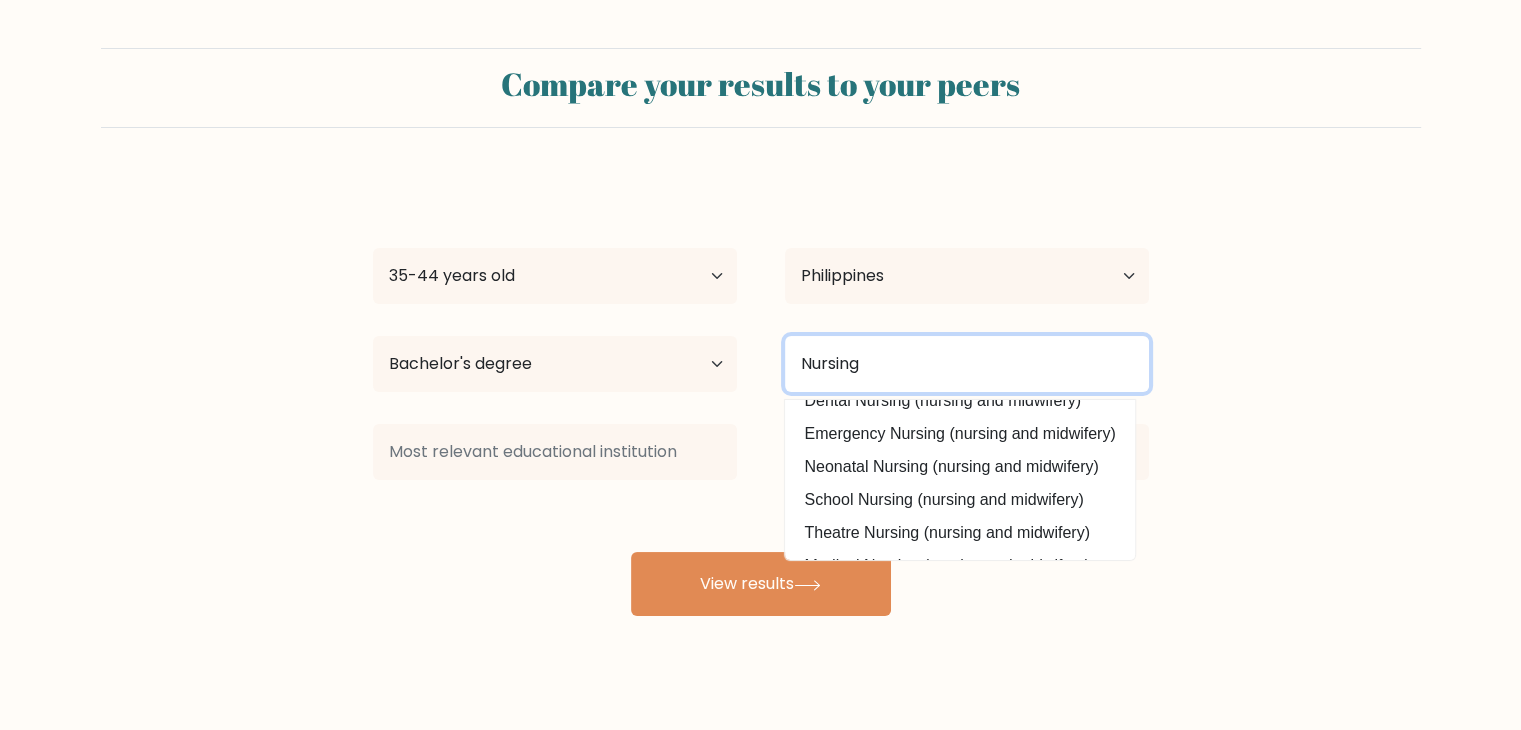 scroll, scrollTop: 180, scrollLeft: 0, axis: vertical 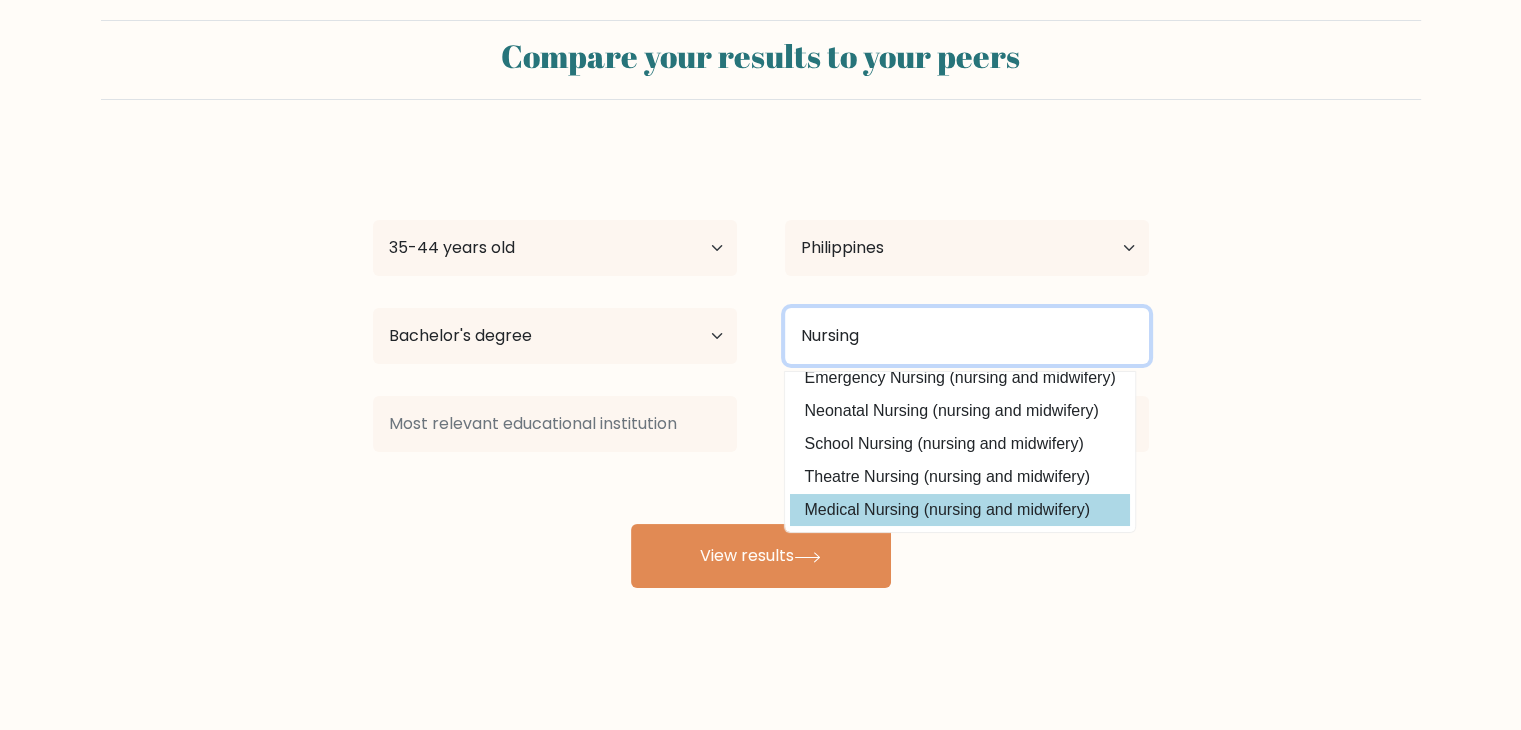type on "Nursing" 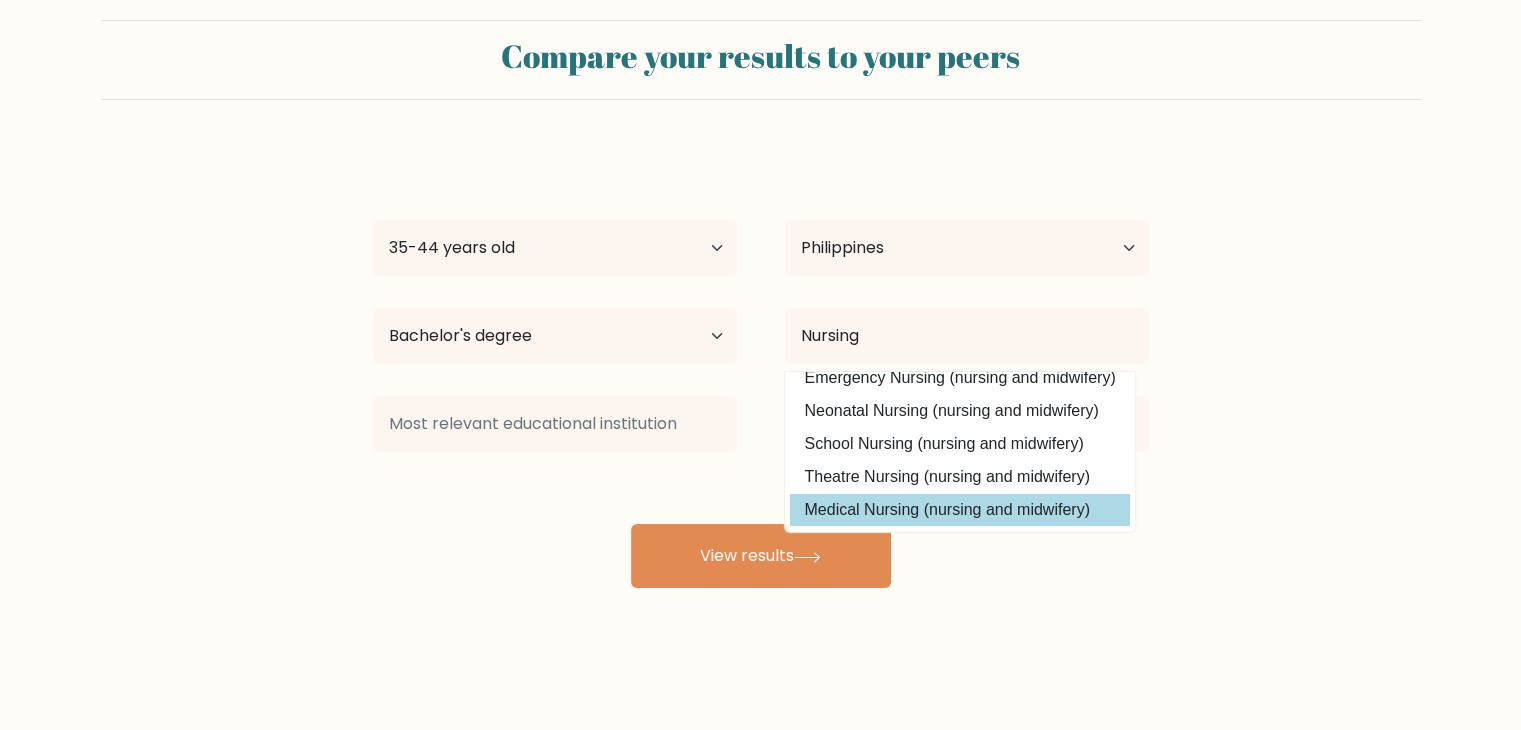 click on "Medical Nursing (nursing and midwifery)" at bounding box center [960, 510] 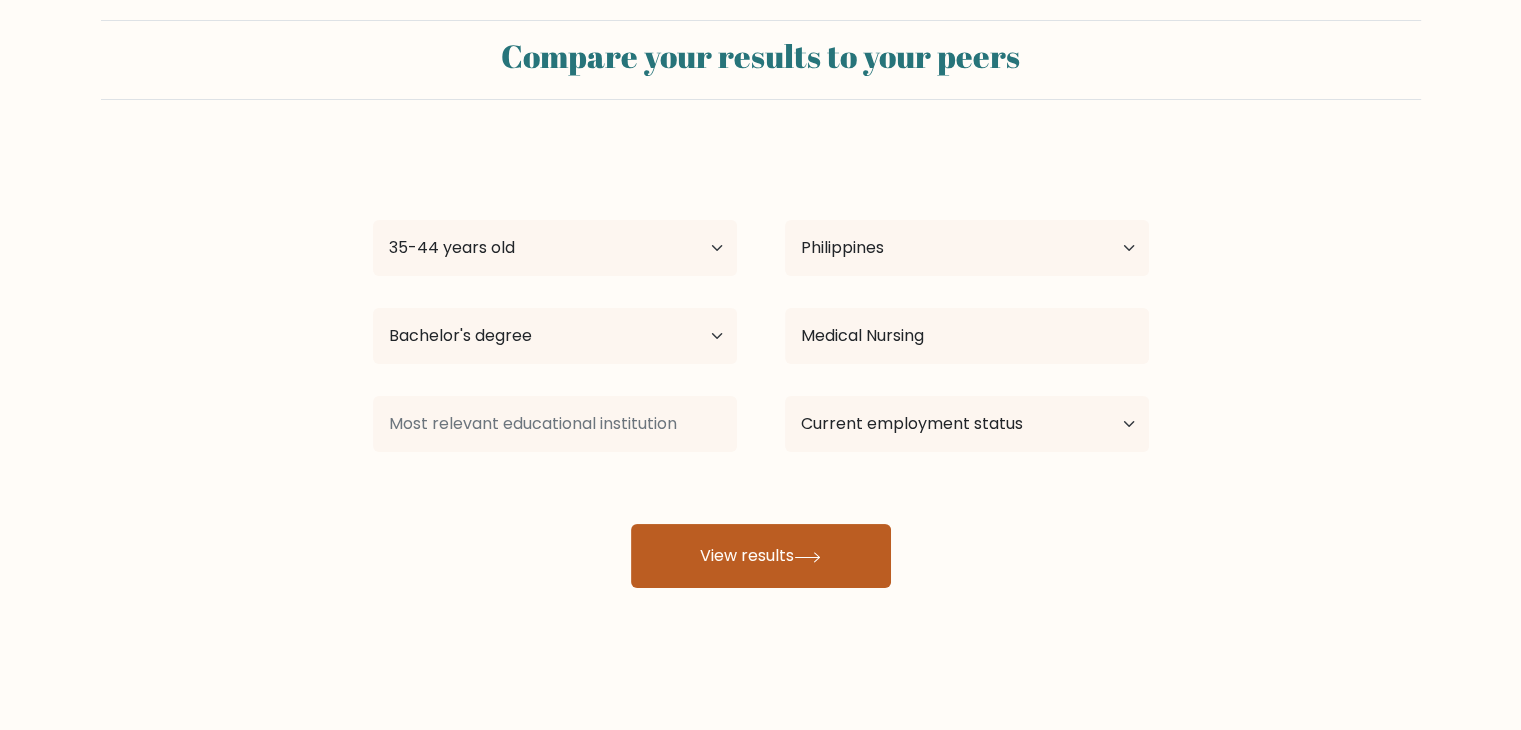 click on "View results" at bounding box center [761, 556] 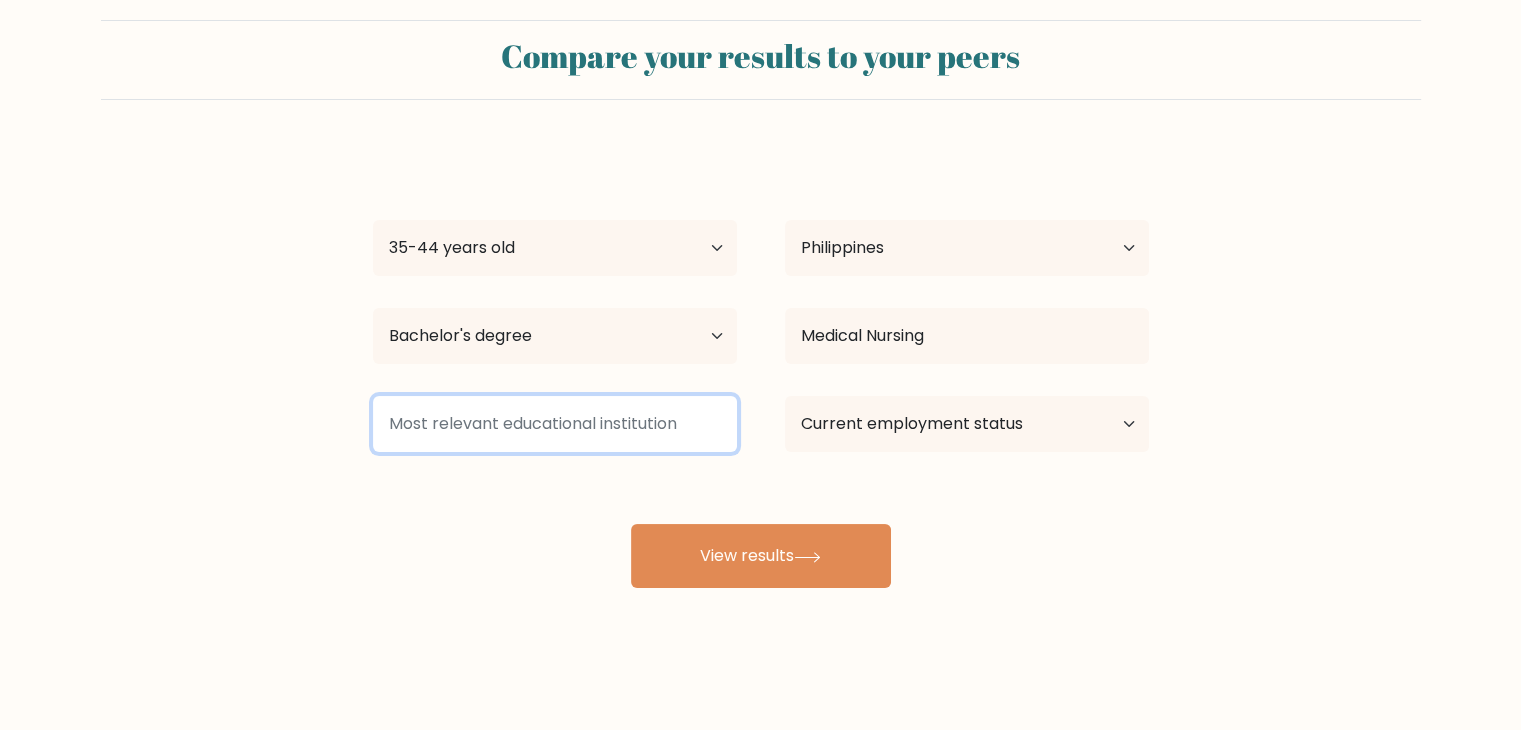 click at bounding box center [555, 424] 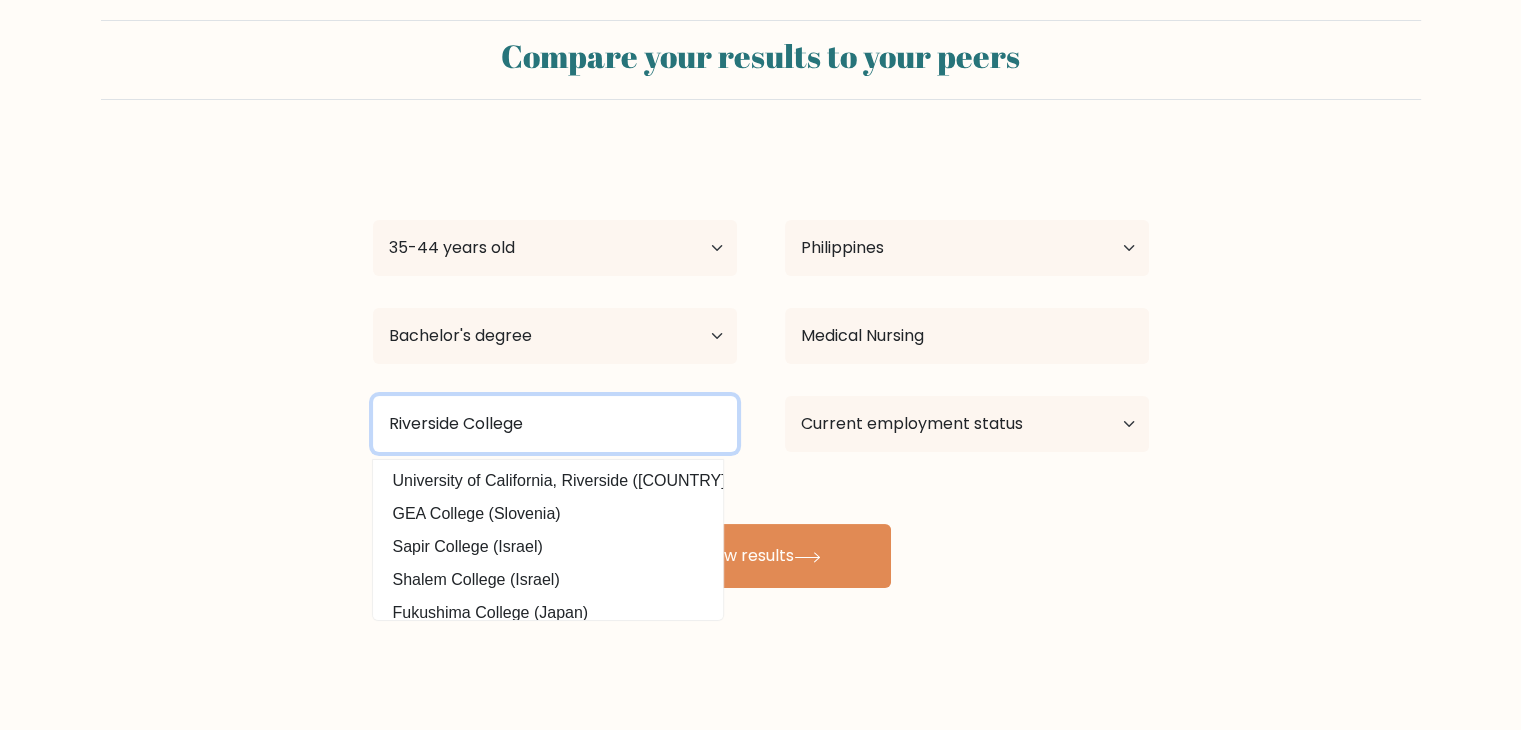 type on "Riverside College" 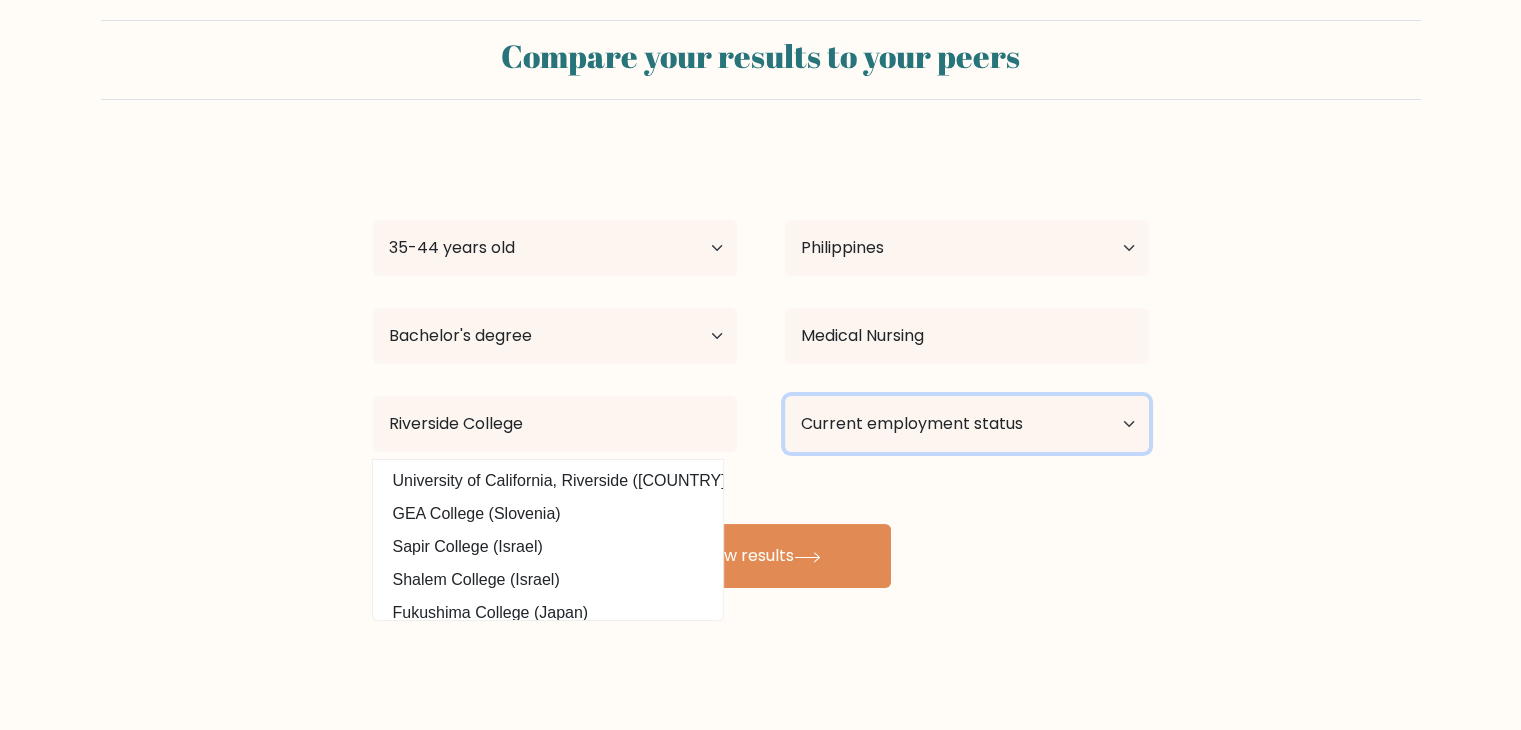 click on "Current employment status
Employed
Student
Retired
Other / prefer not to answer" at bounding box center (967, 424) 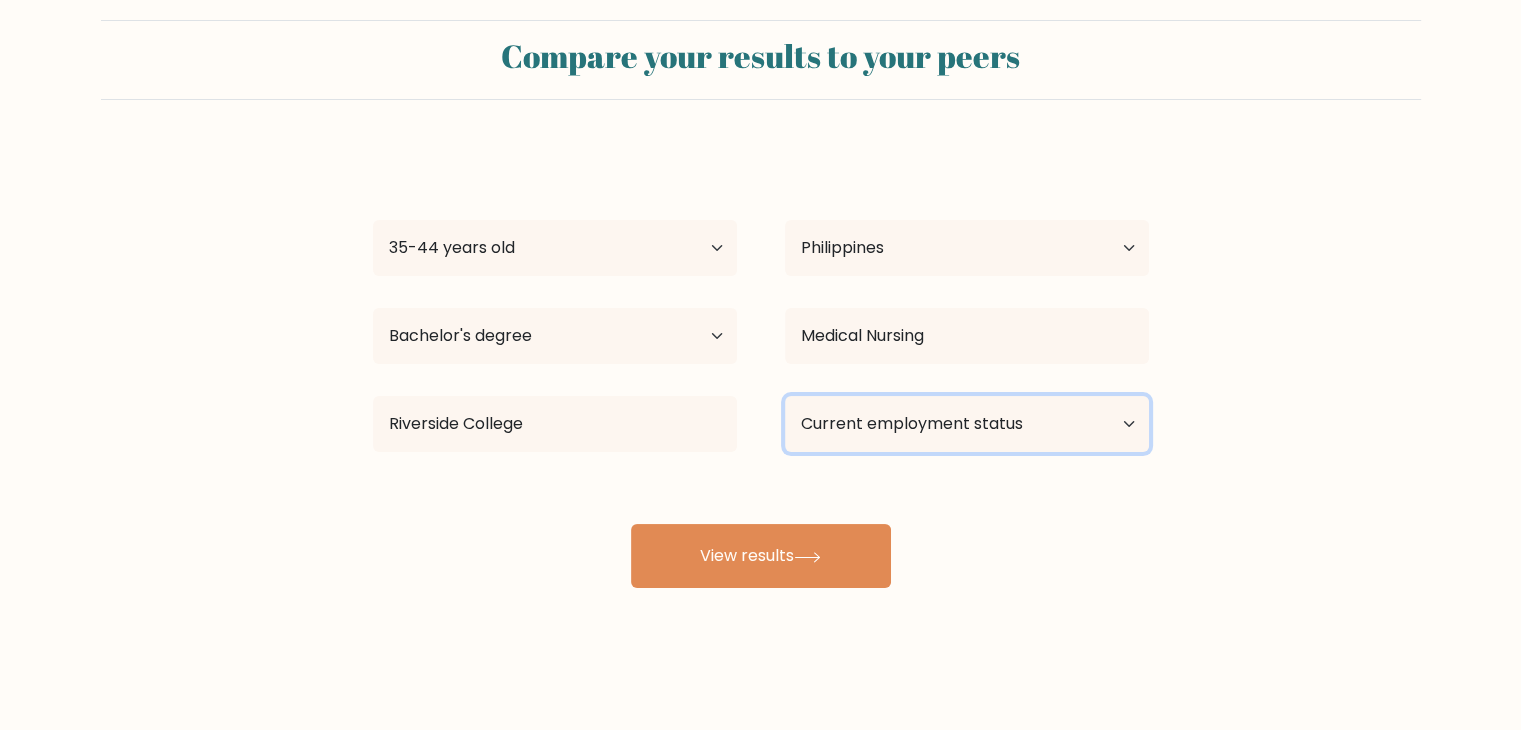 select on "other" 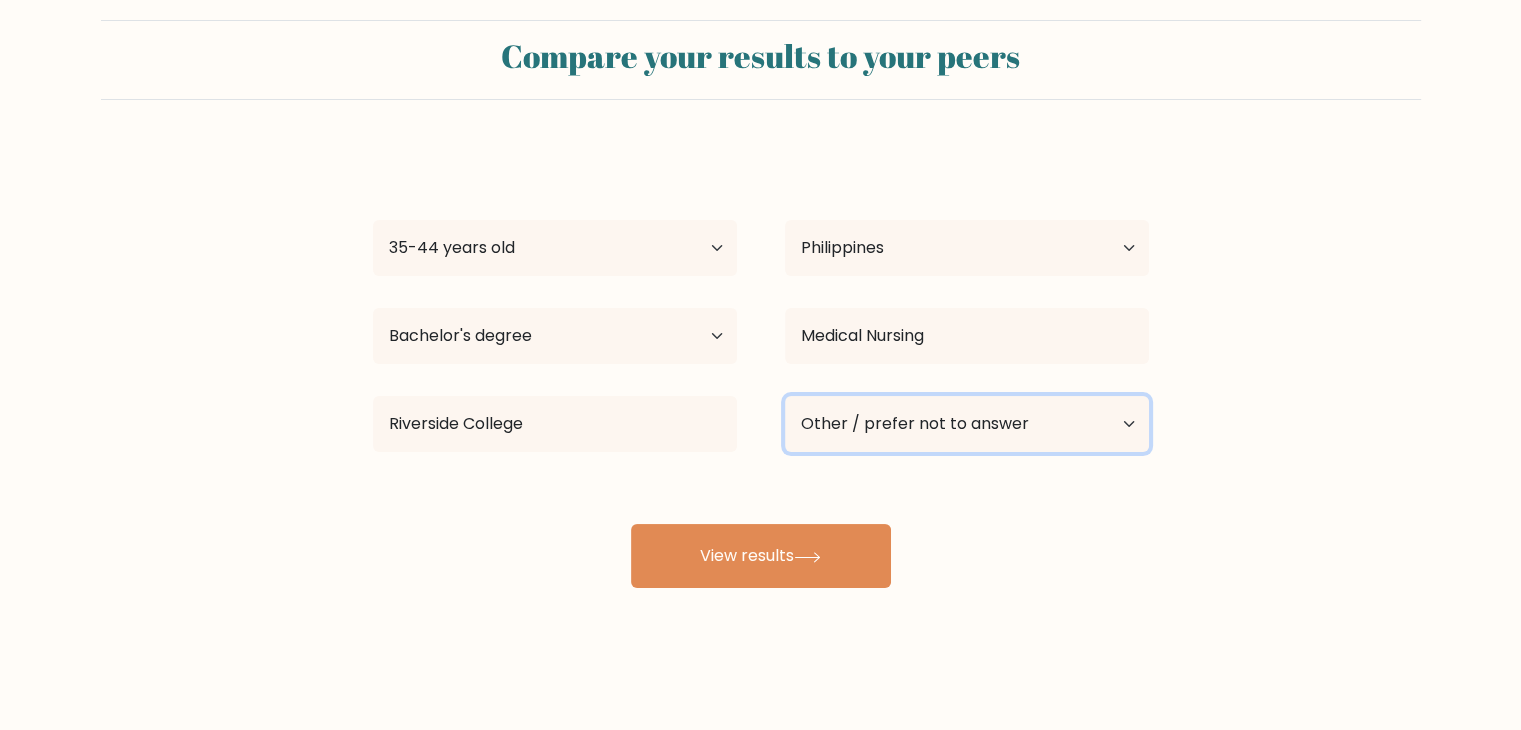click on "Current employment status
Employed
Student
Retired
Other / prefer not to answer" at bounding box center [967, 424] 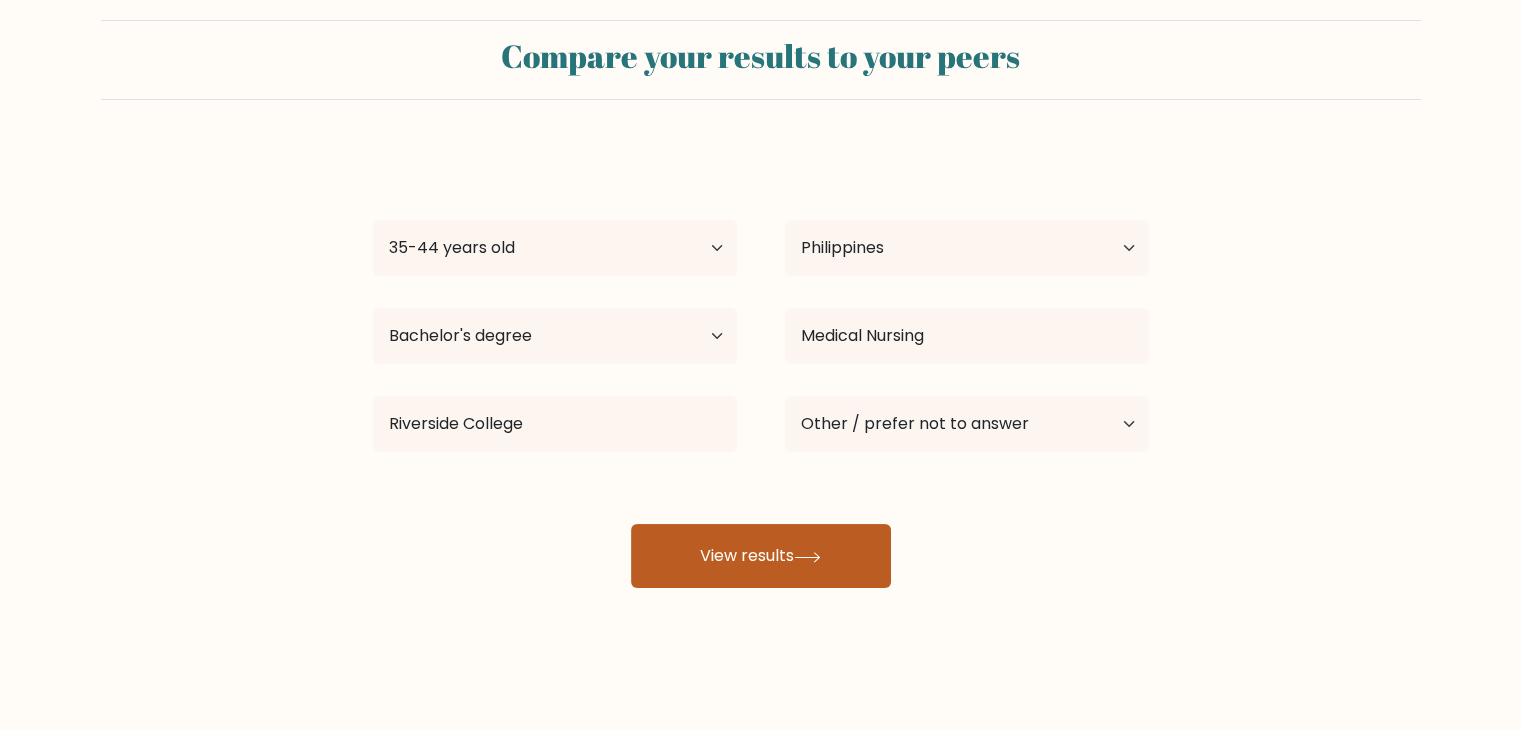 click at bounding box center [807, 557] 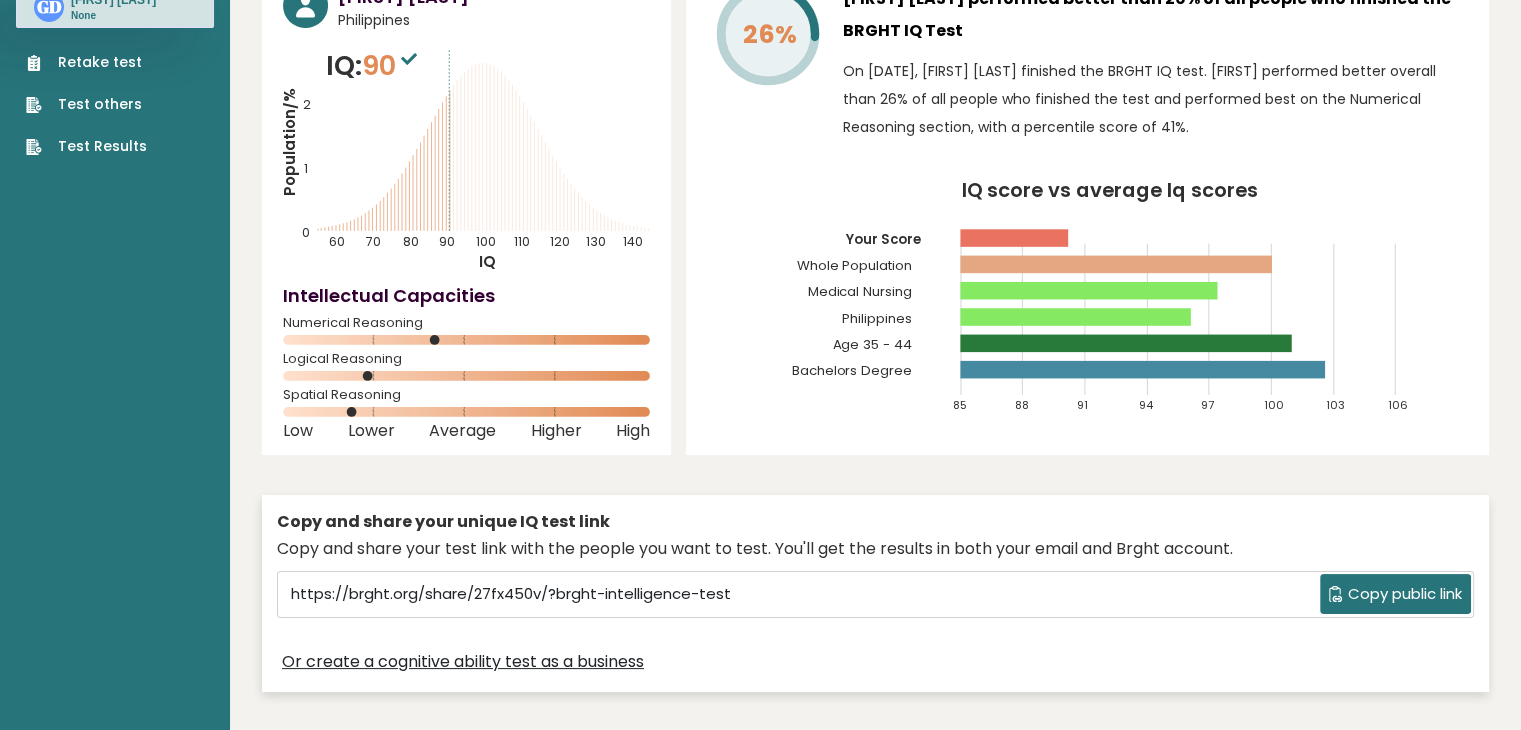 scroll, scrollTop: 100, scrollLeft: 0, axis: vertical 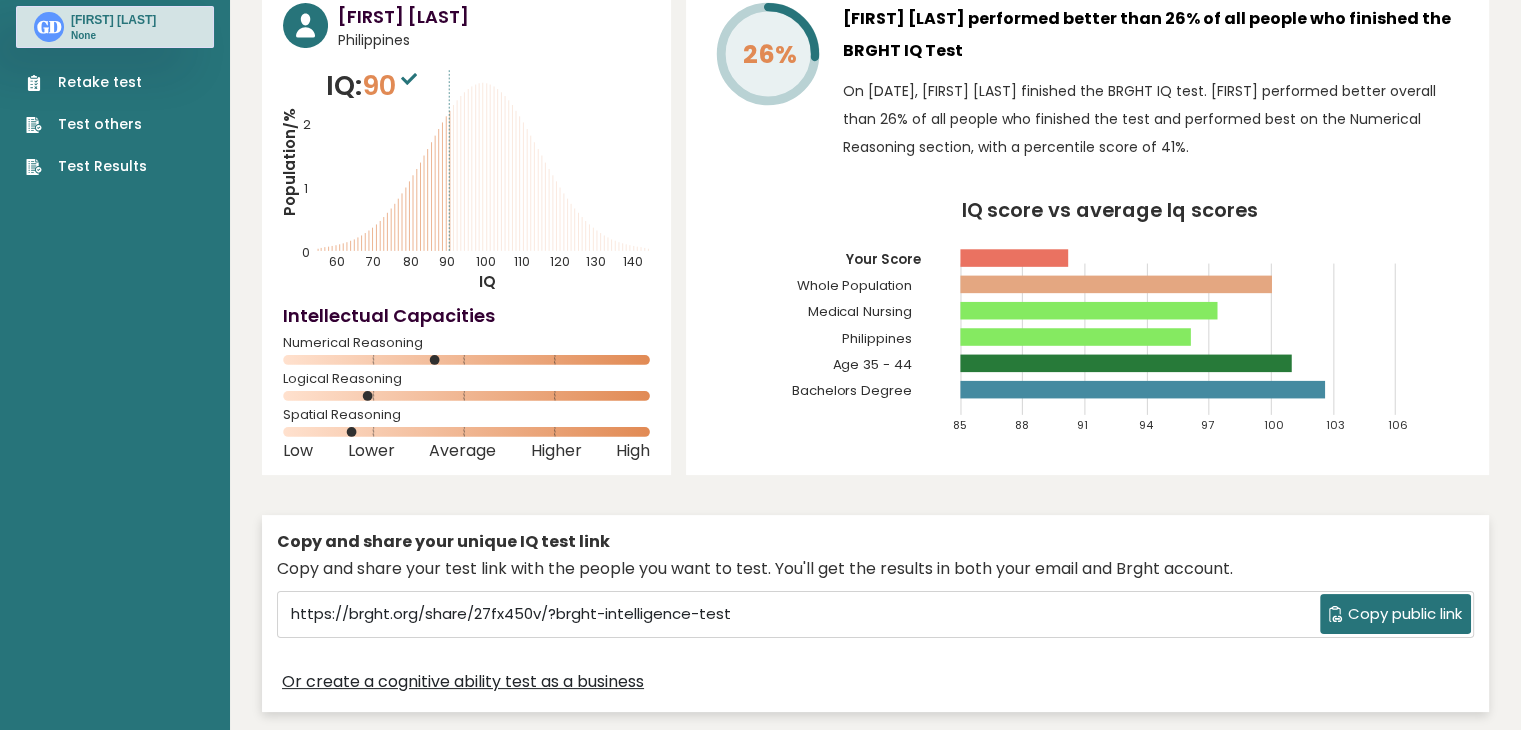 click on "Copy public link" at bounding box center (1405, 614) 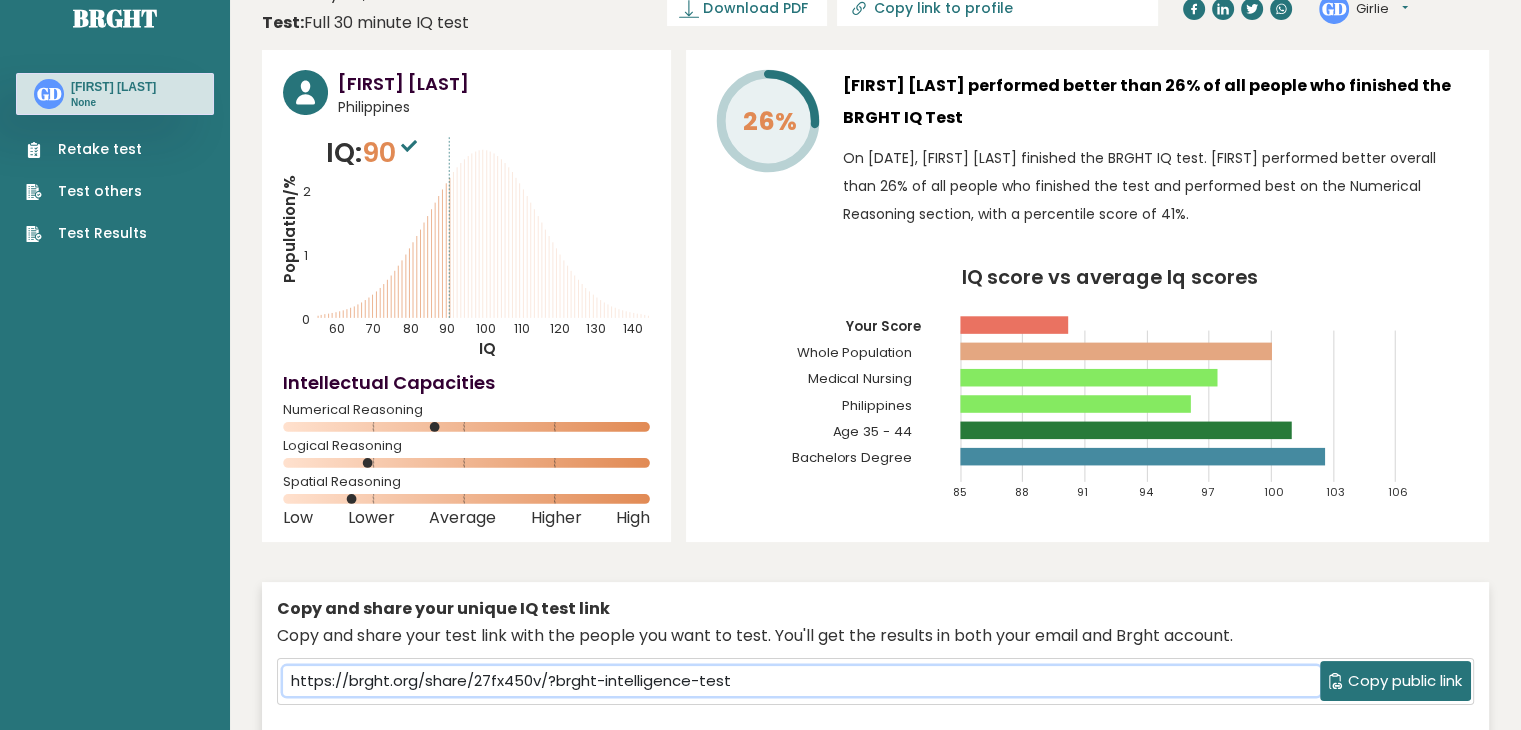 scroll, scrollTop: 0, scrollLeft: 0, axis: both 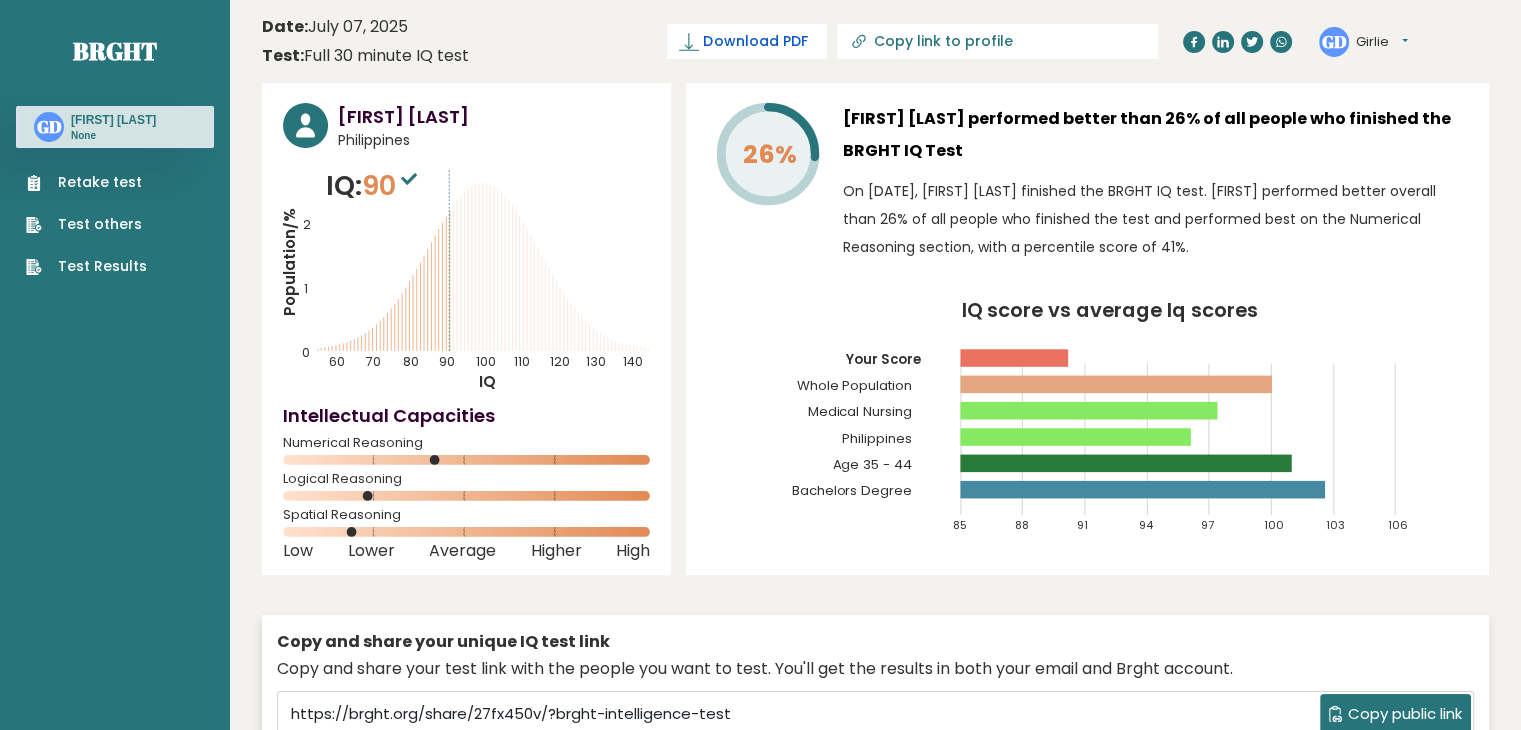 click on "Download PDF" at bounding box center (755, 41) 